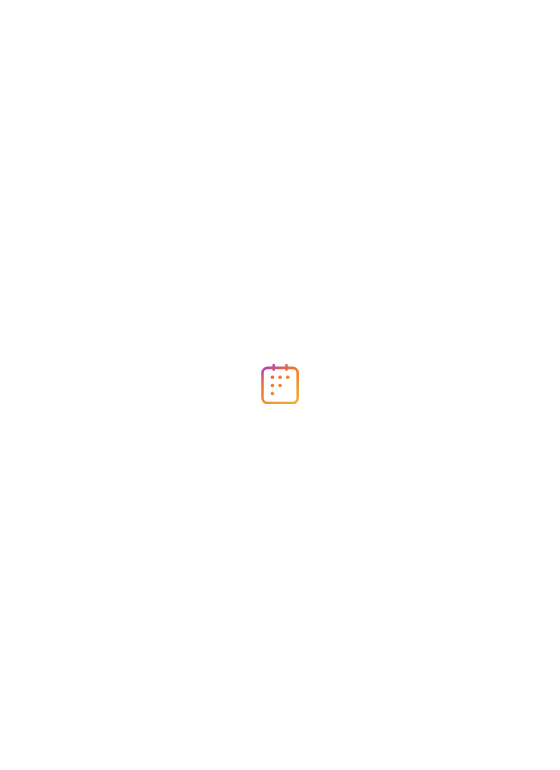 scroll, scrollTop: 0, scrollLeft: 0, axis: both 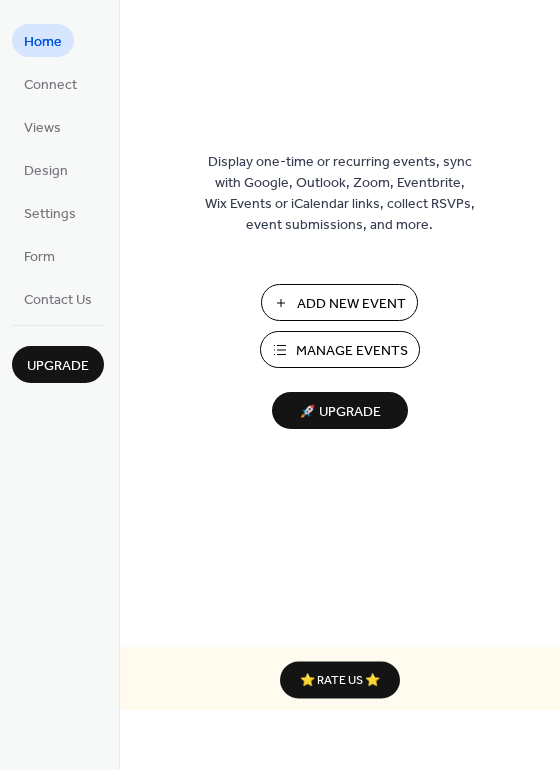 click on "Manage Events" at bounding box center [352, 351] 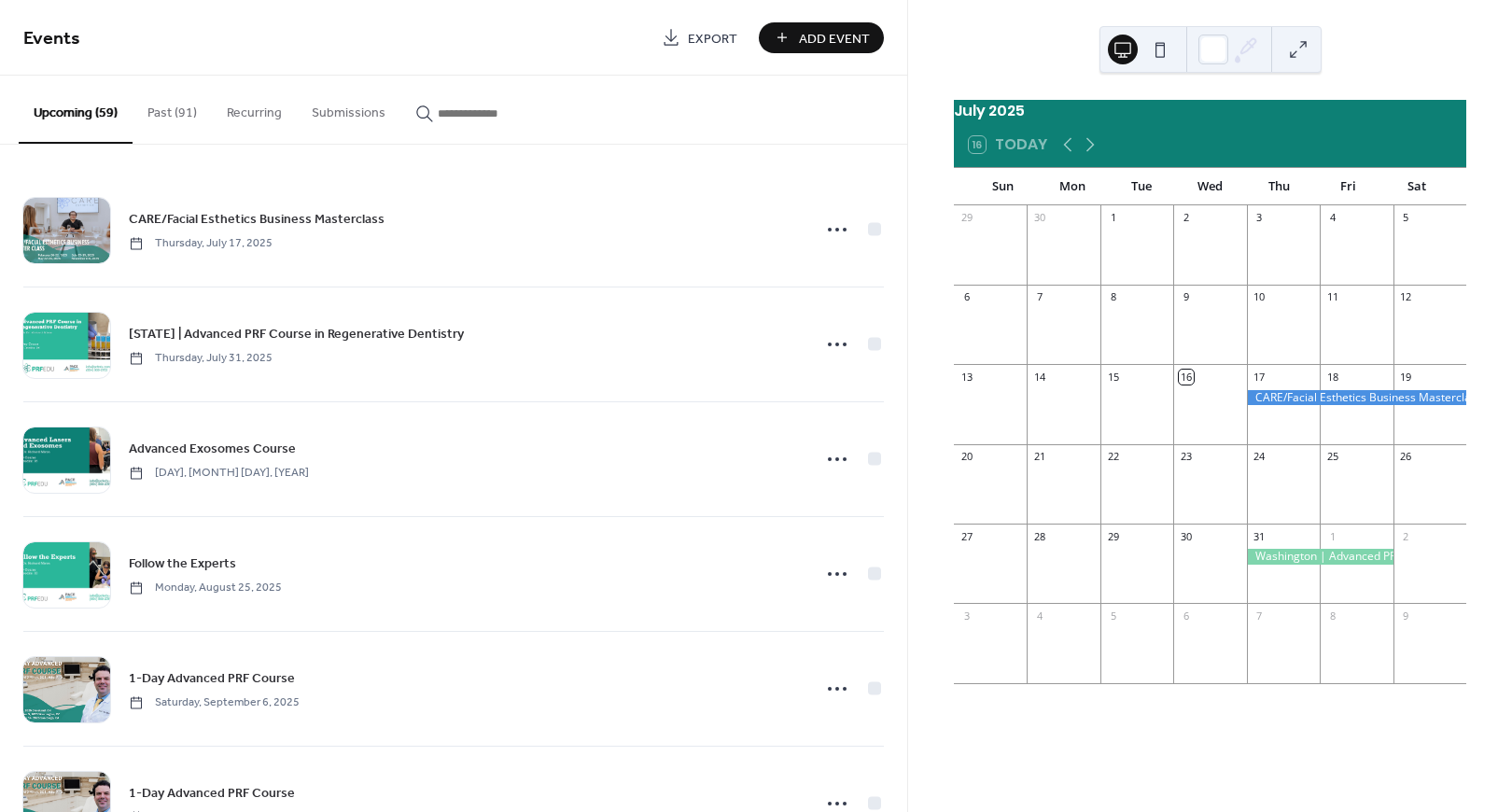 scroll, scrollTop: 0, scrollLeft: 0, axis: both 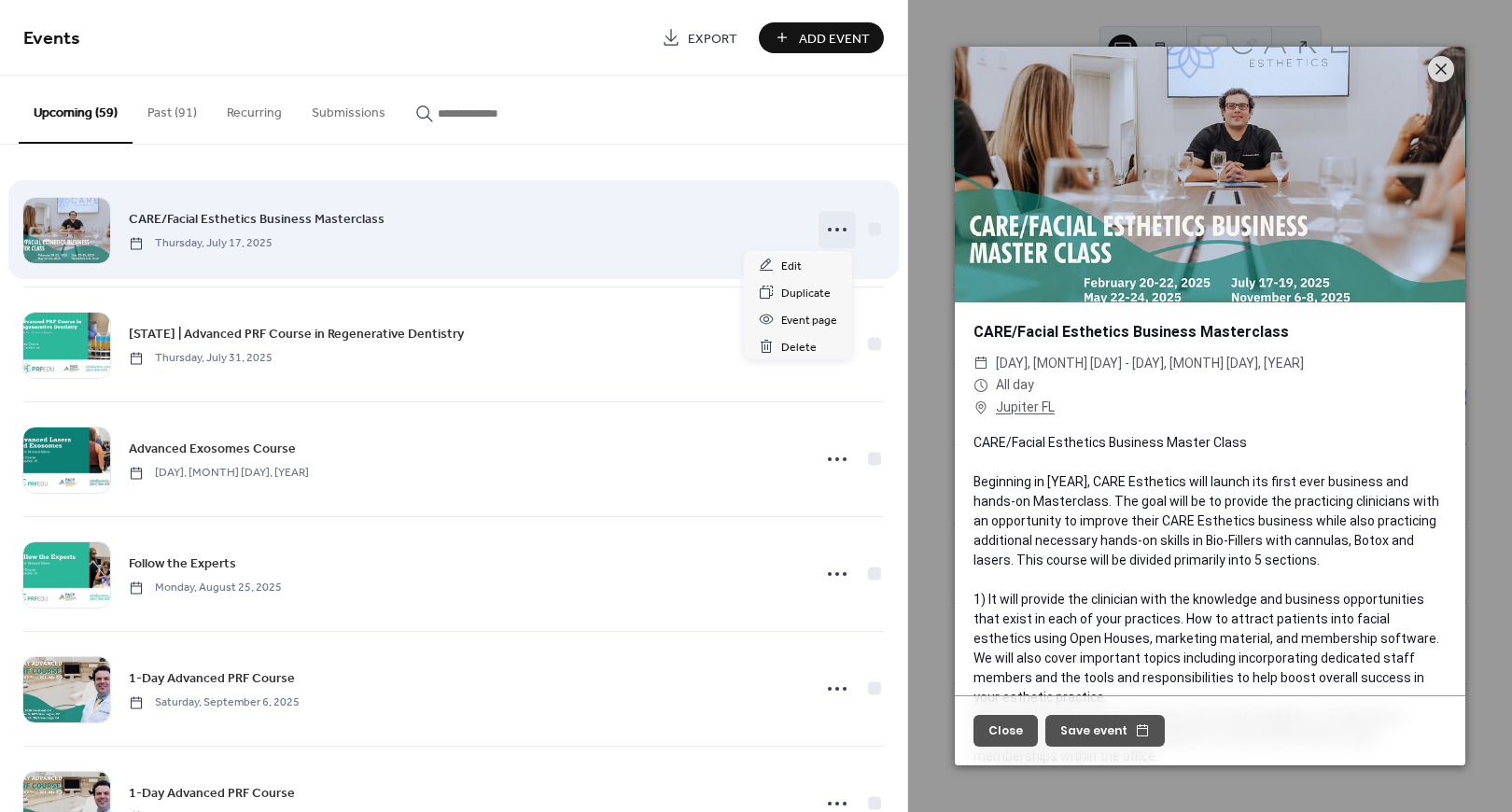 click 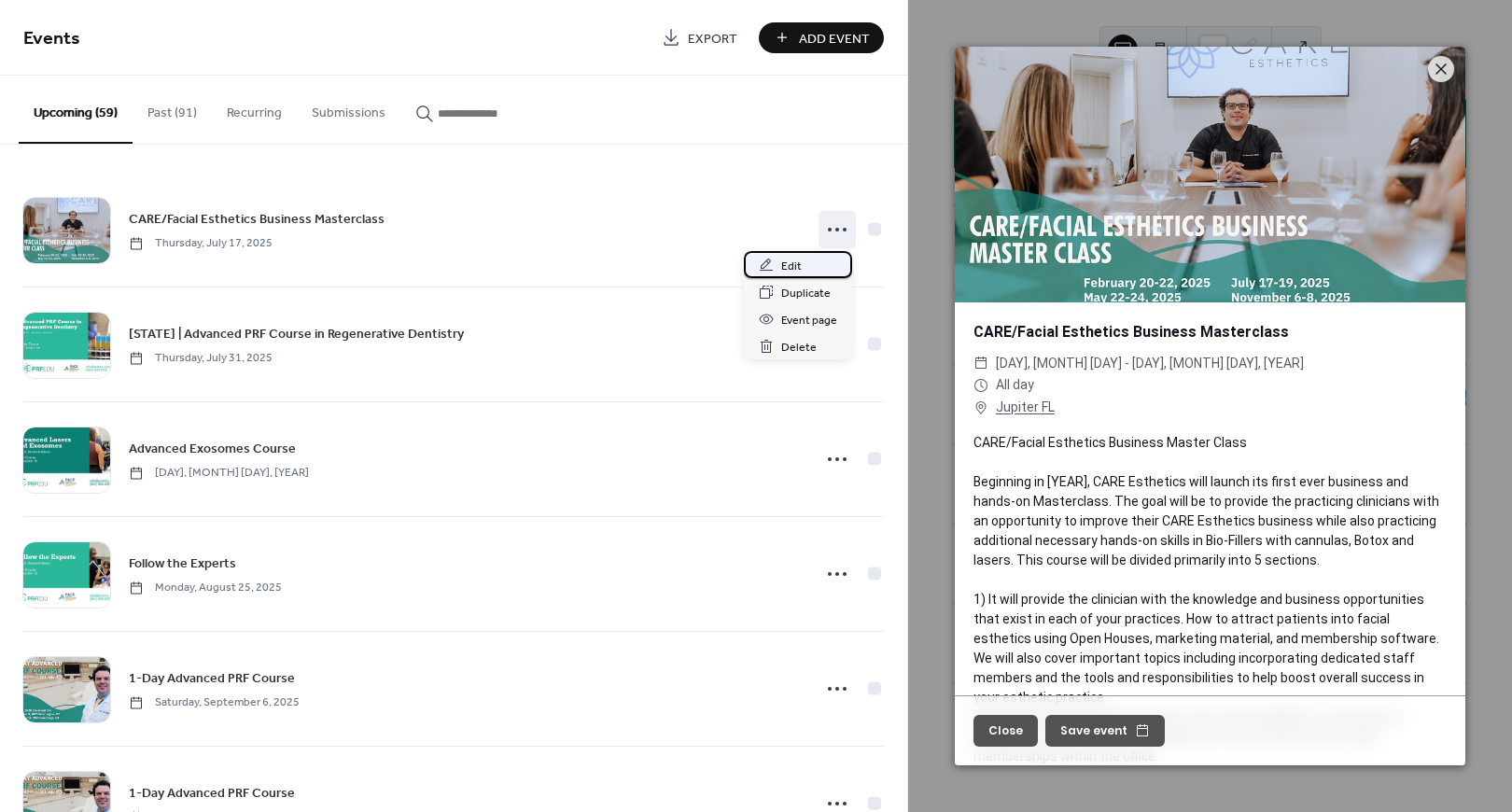 click on "Edit" at bounding box center (791, 266) 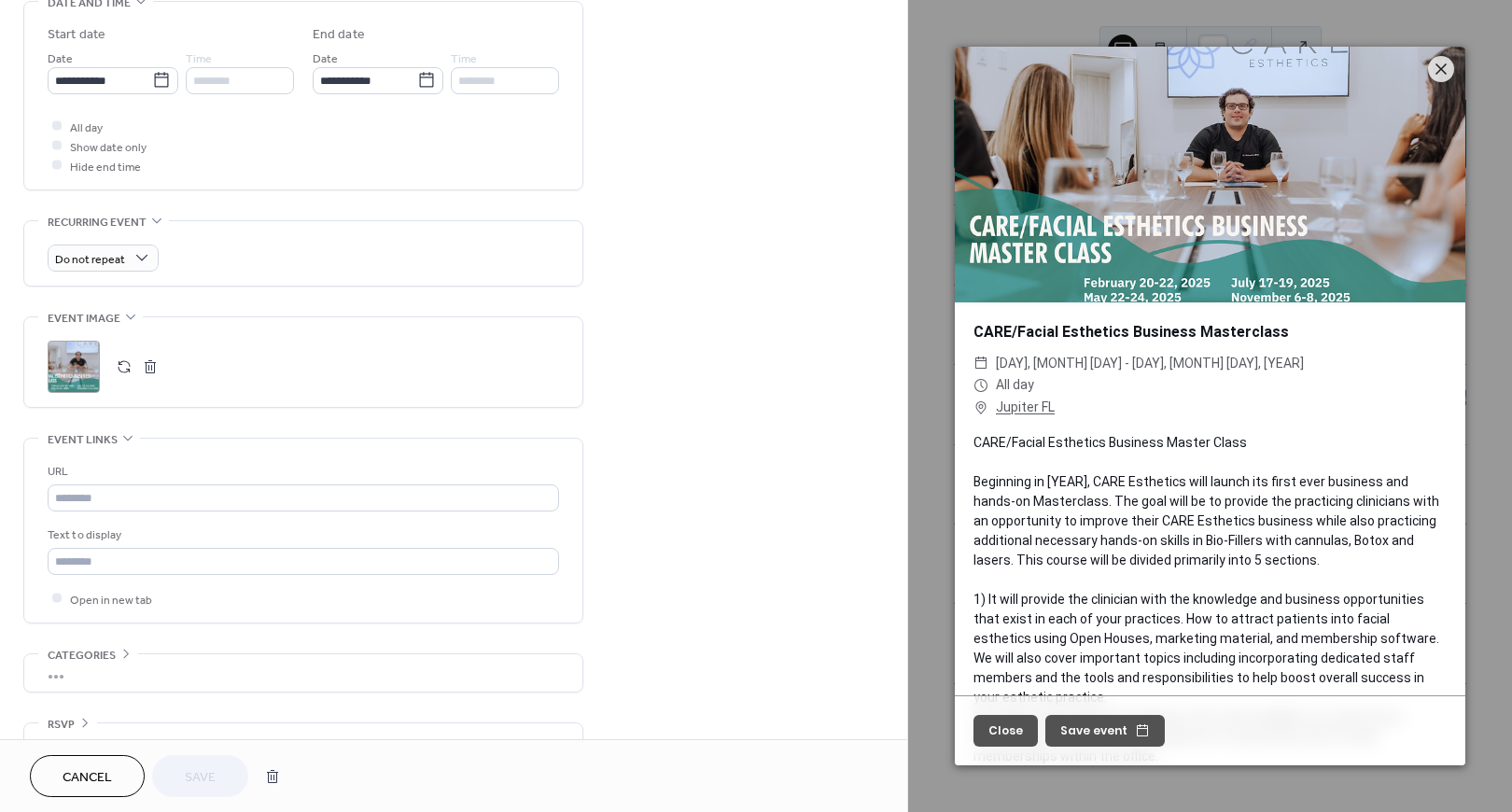 scroll, scrollTop: 628, scrollLeft: 0, axis: vertical 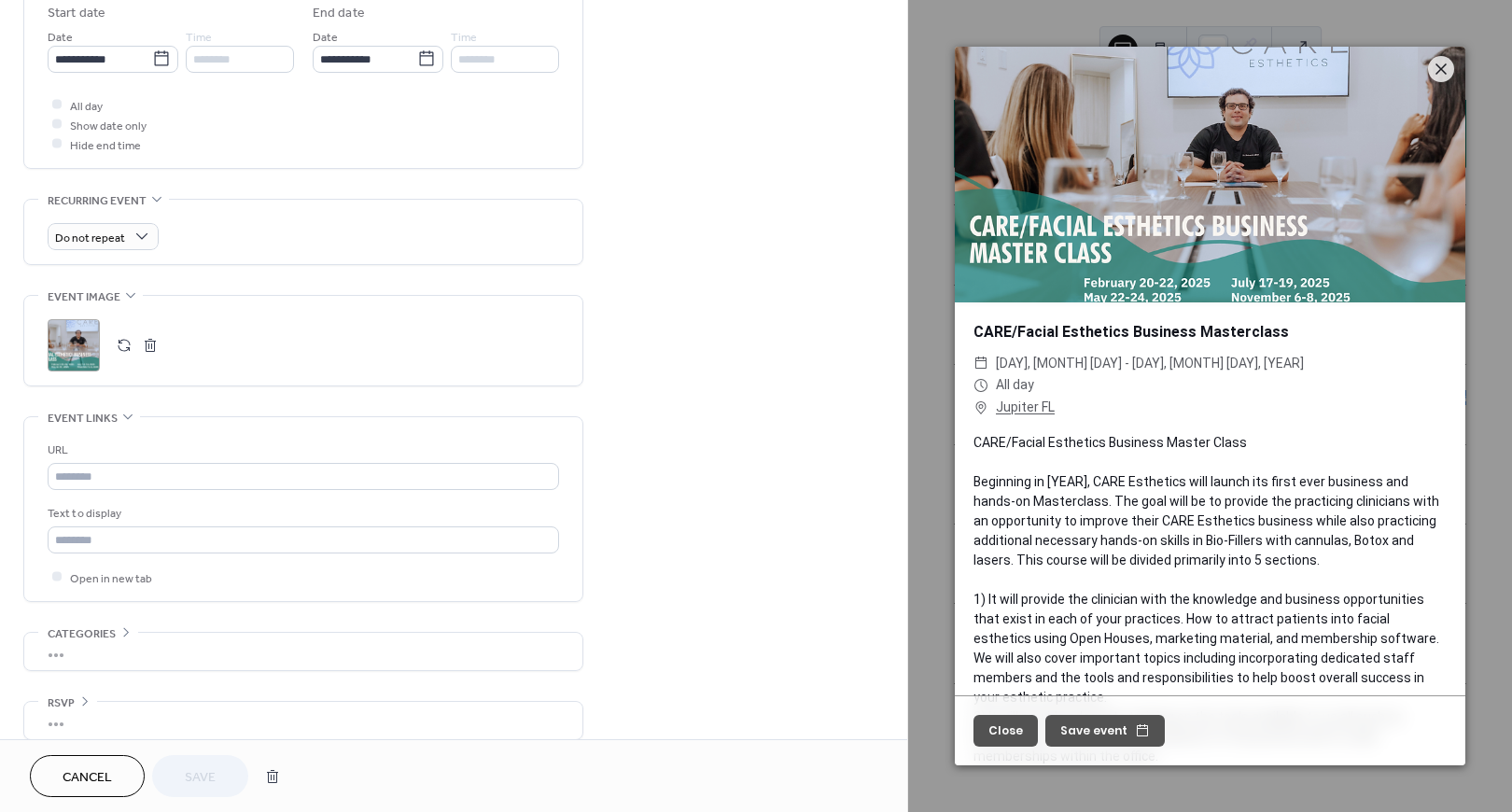 click on ";" at bounding box center (74, 345) 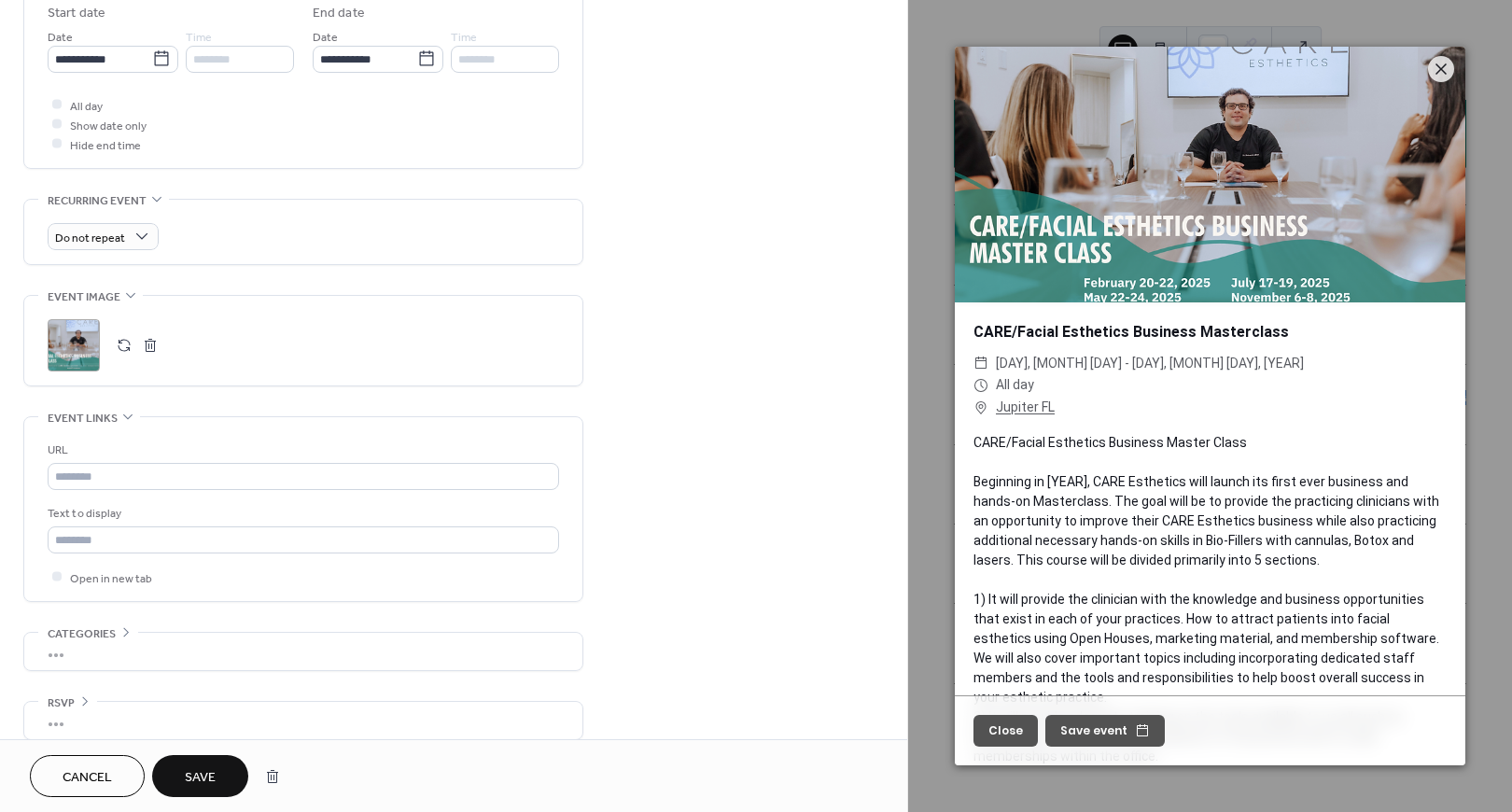 click on "Save" at bounding box center (200, 777) 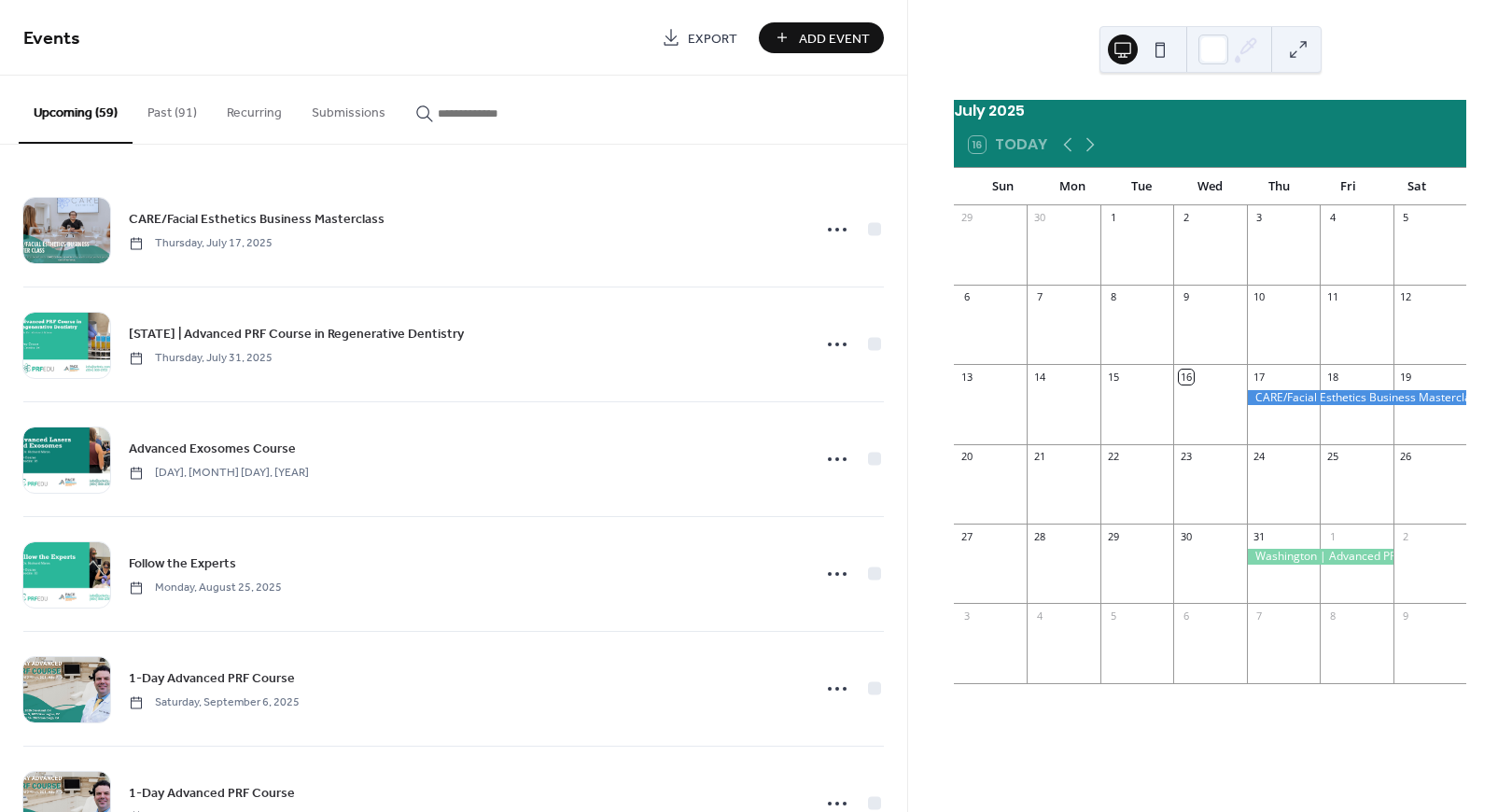 click at bounding box center [494, 113] 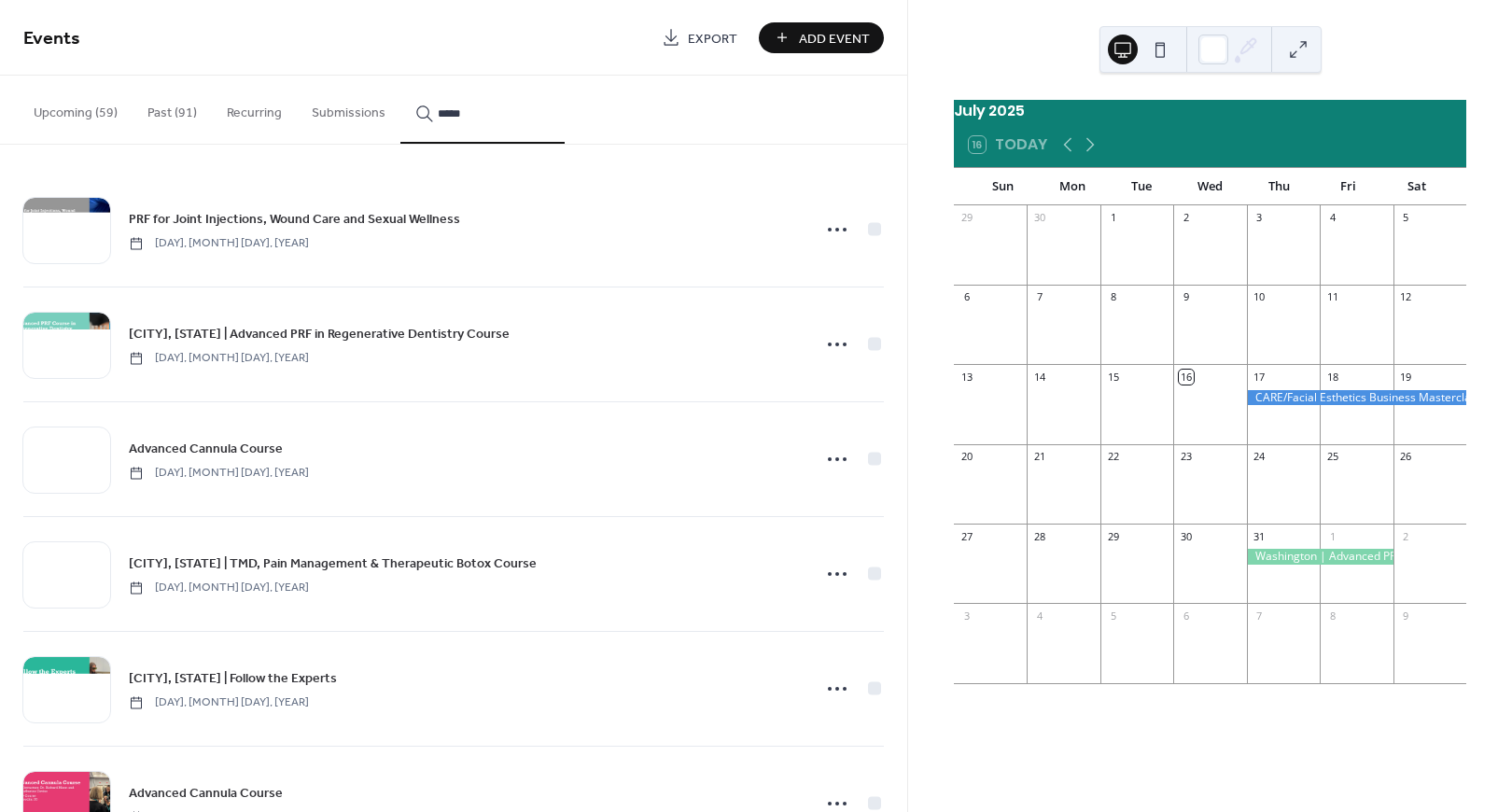 click on "****" at bounding box center (483, 109) 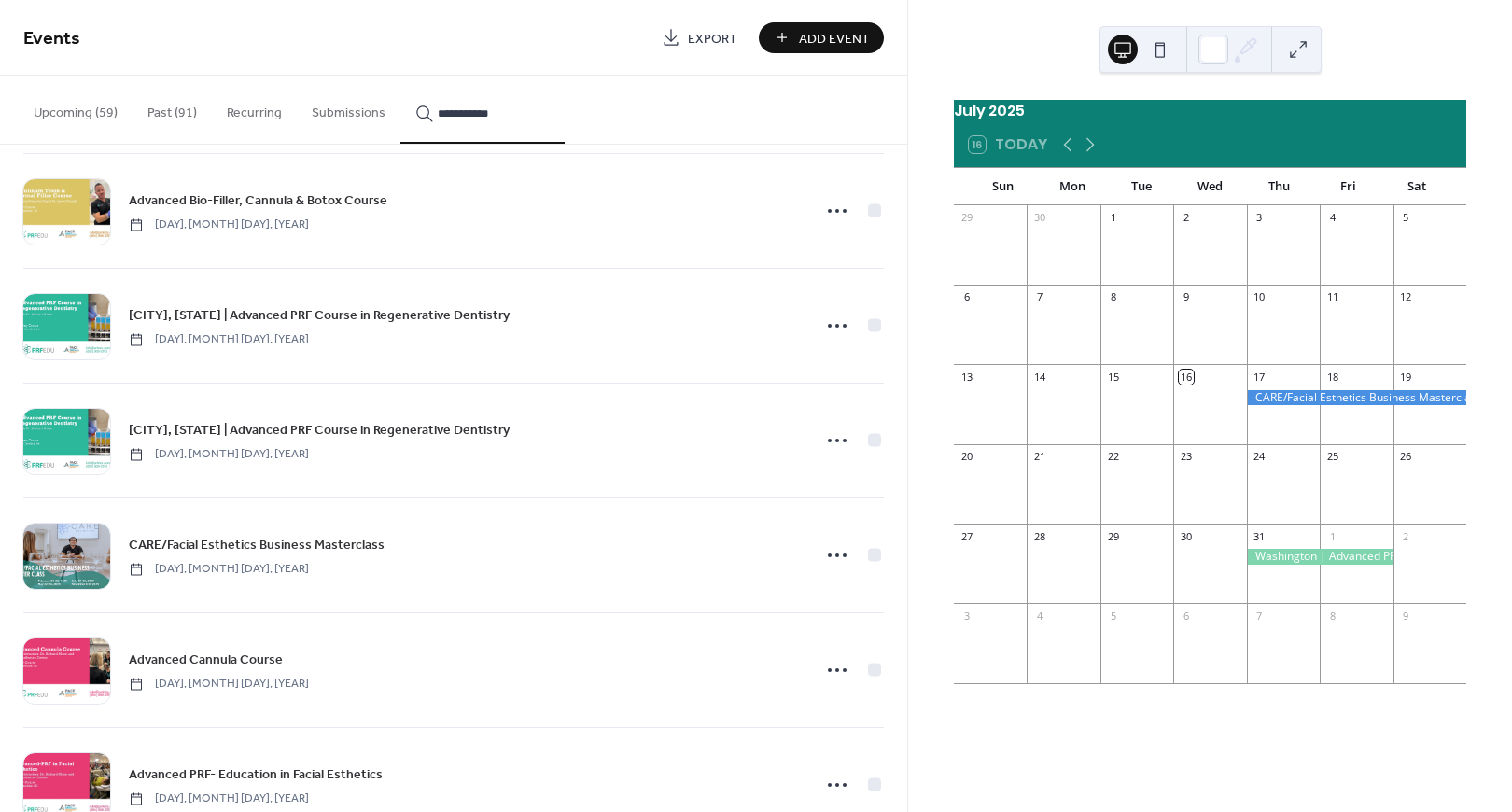 scroll, scrollTop: 1972, scrollLeft: 0, axis: vertical 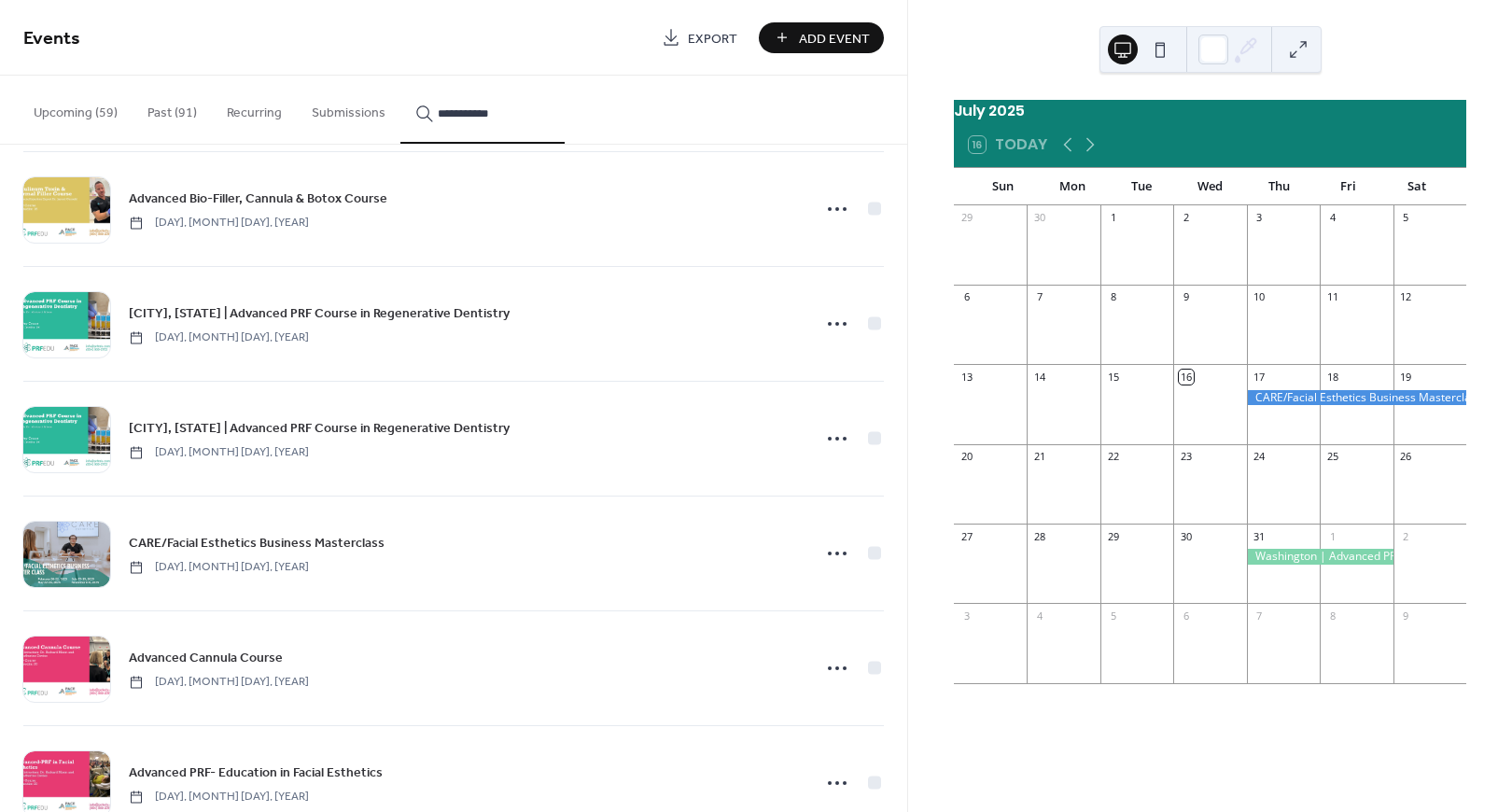 type on "**********" 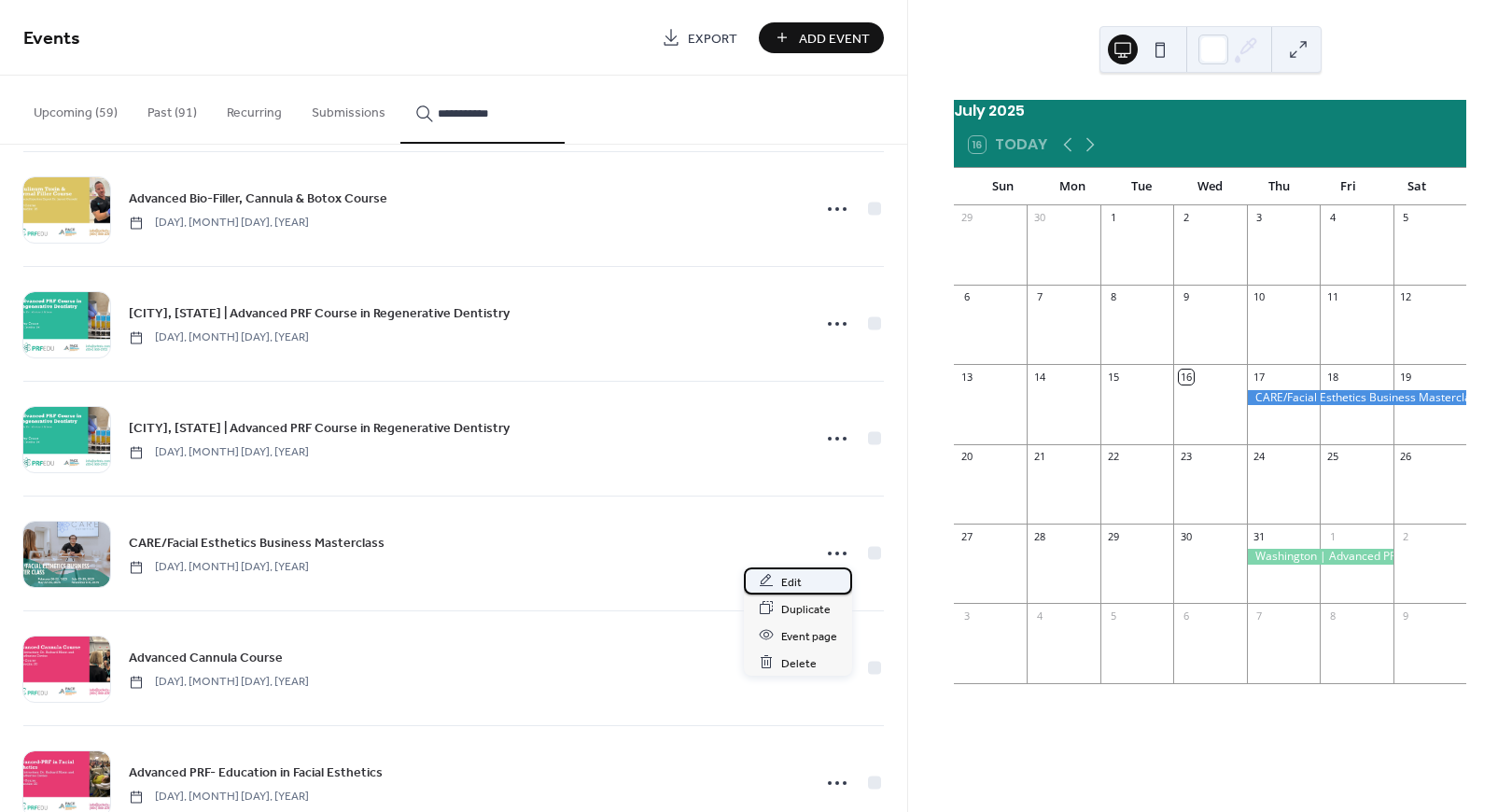 click on "Edit" at bounding box center (798, 581) 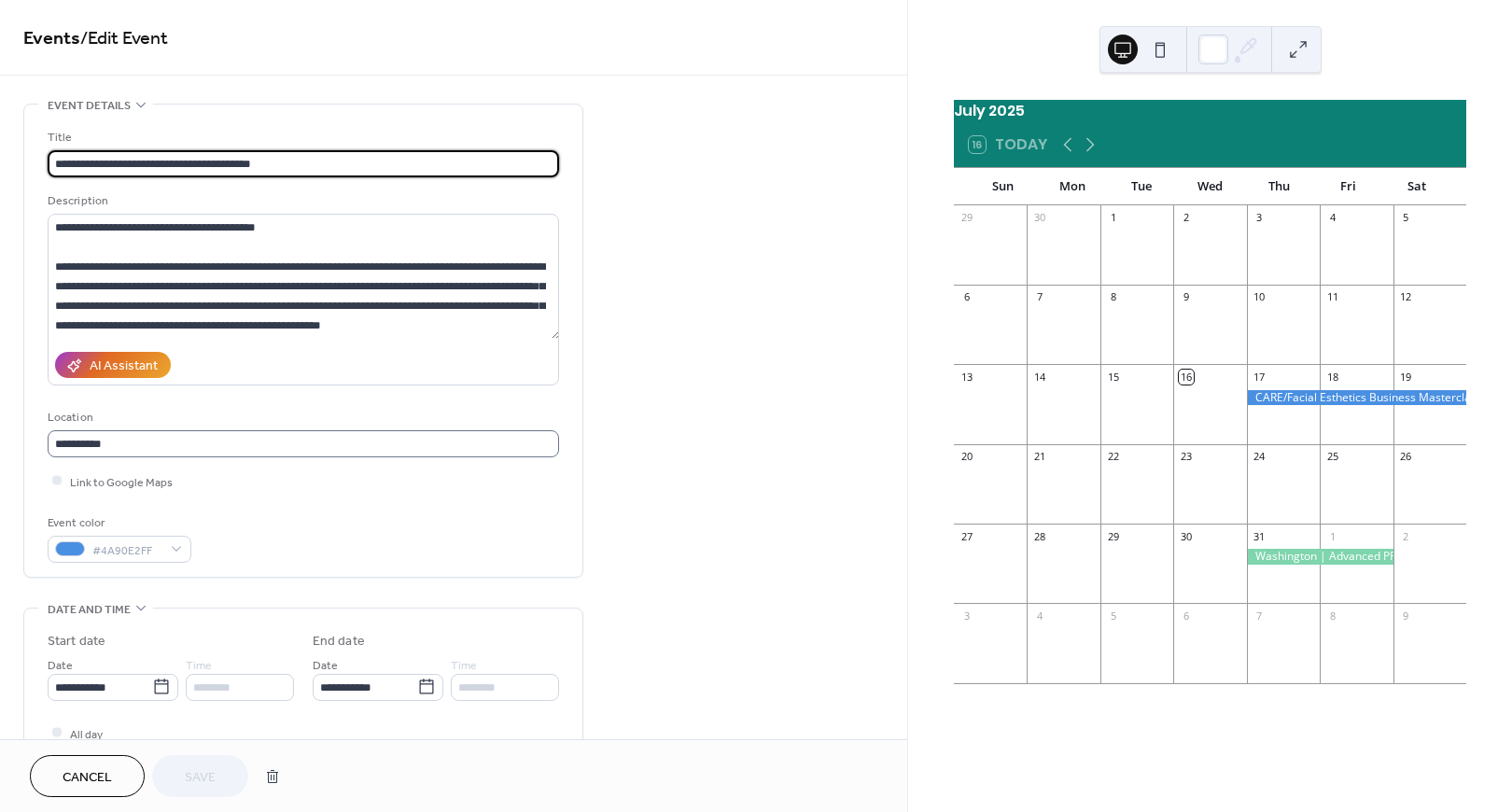 scroll, scrollTop: 0, scrollLeft: 0, axis: both 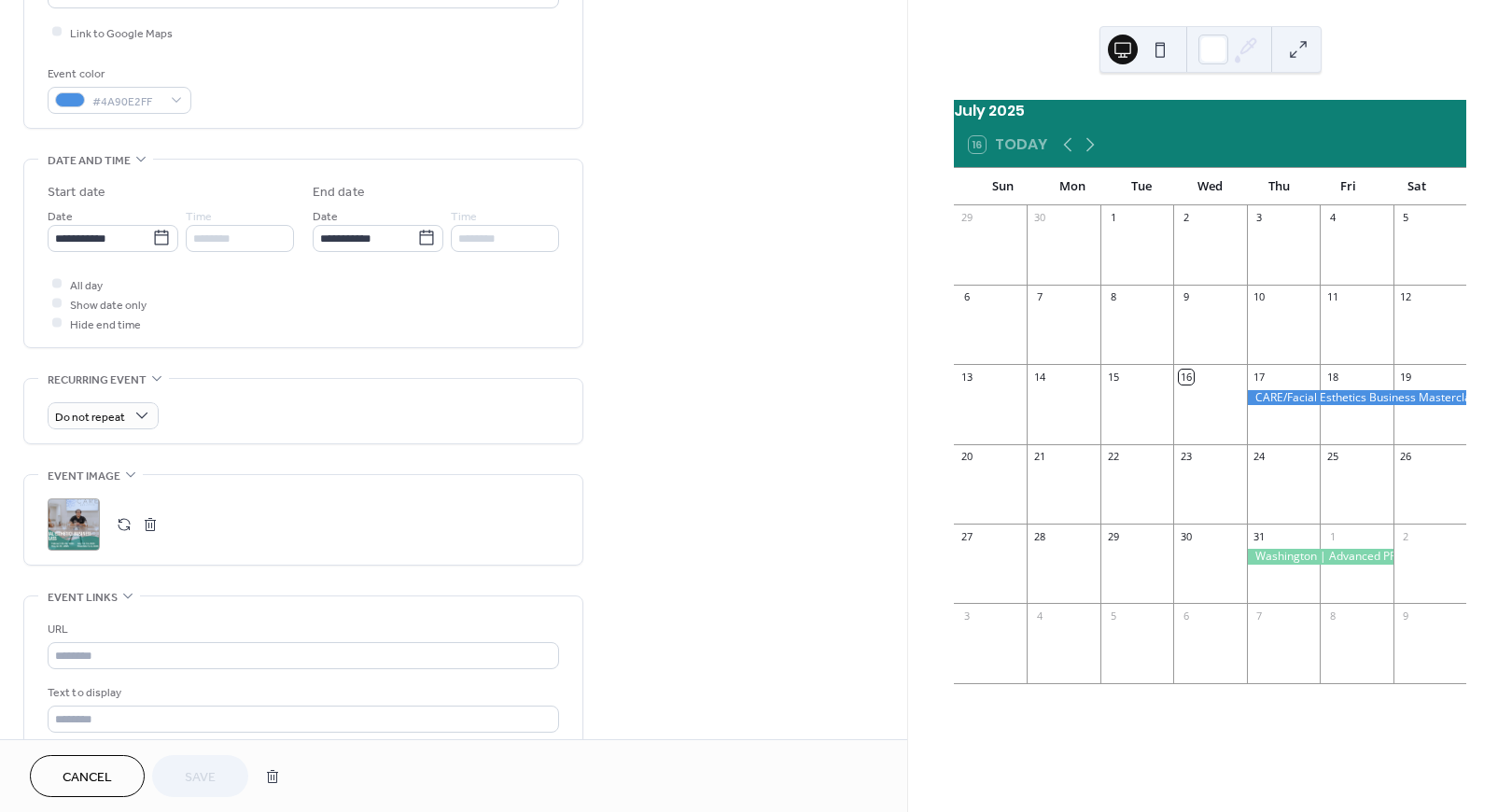 click on ";" at bounding box center [74, 525] 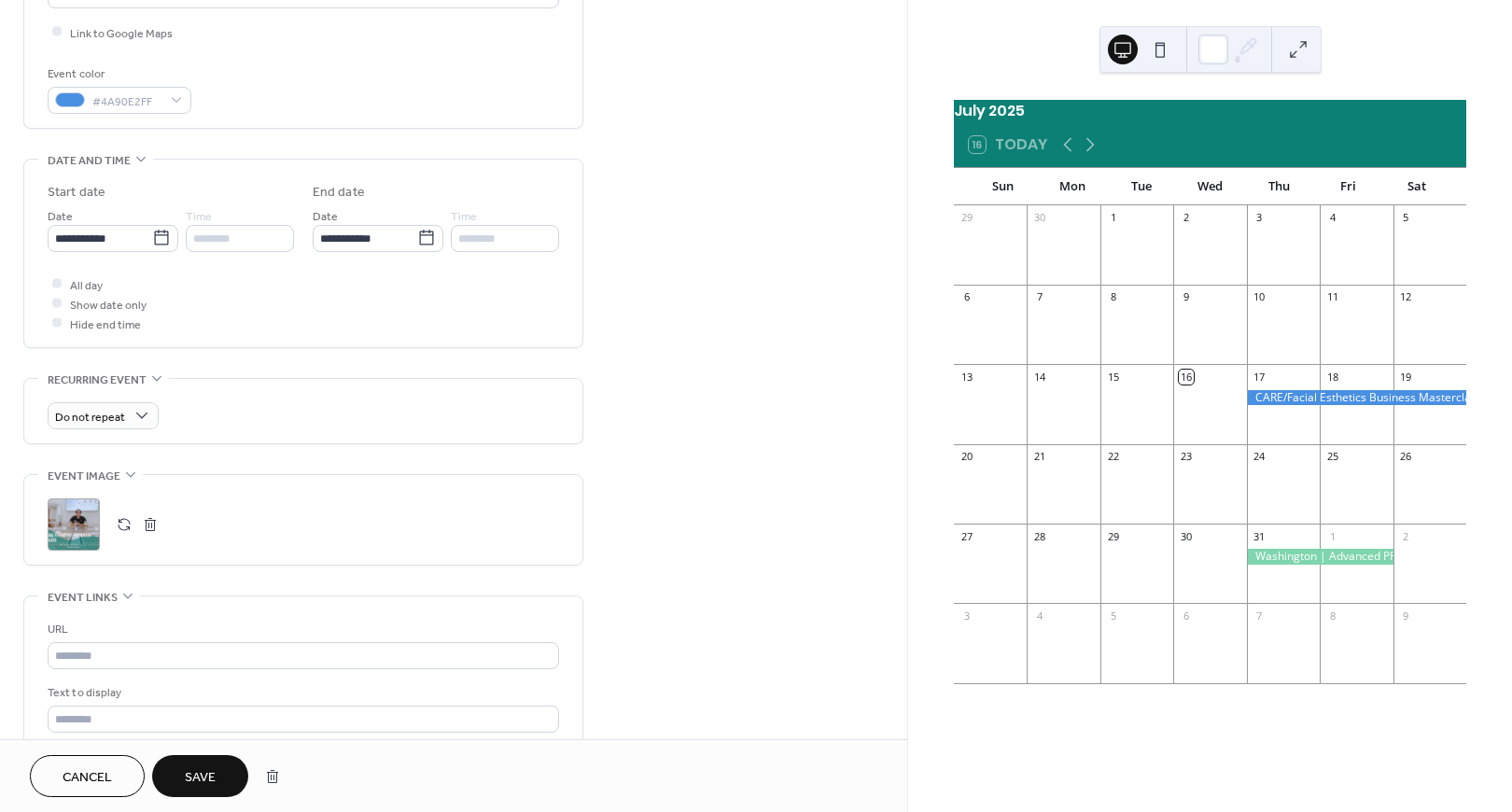 click on "Save" at bounding box center [200, 777] 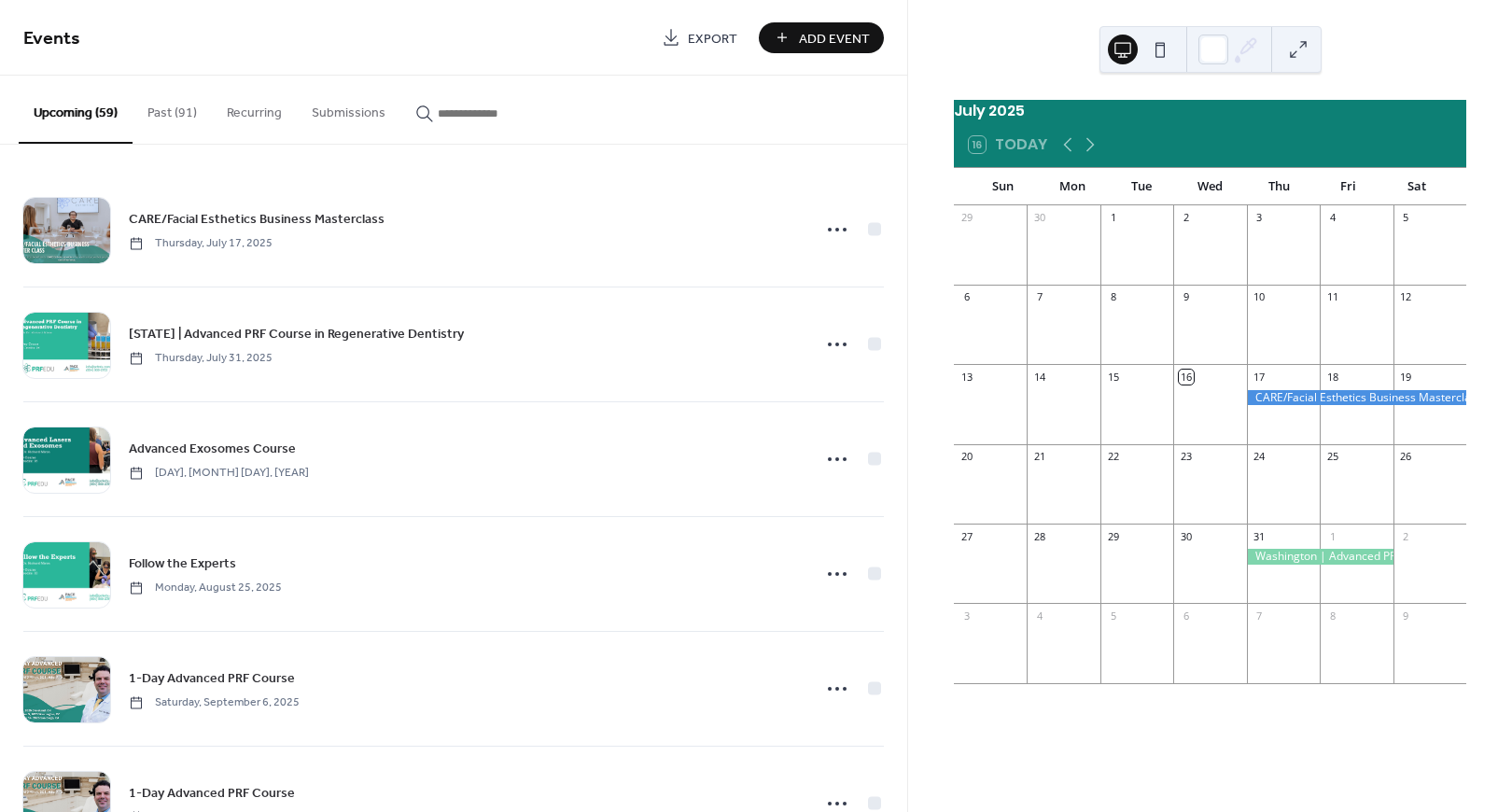 click at bounding box center [494, 113] 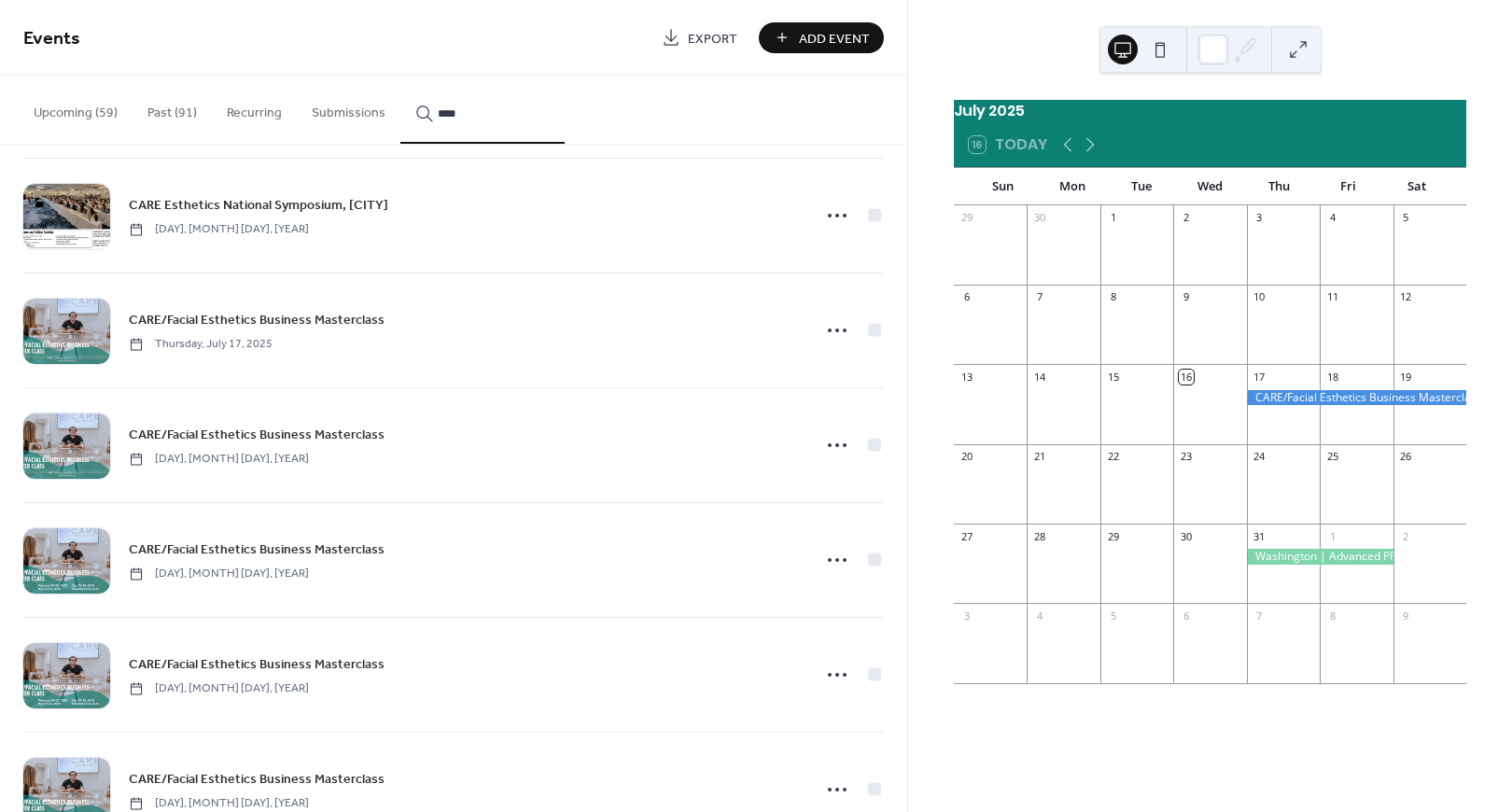 scroll, scrollTop: 247, scrollLeft: 0, axis: vertical 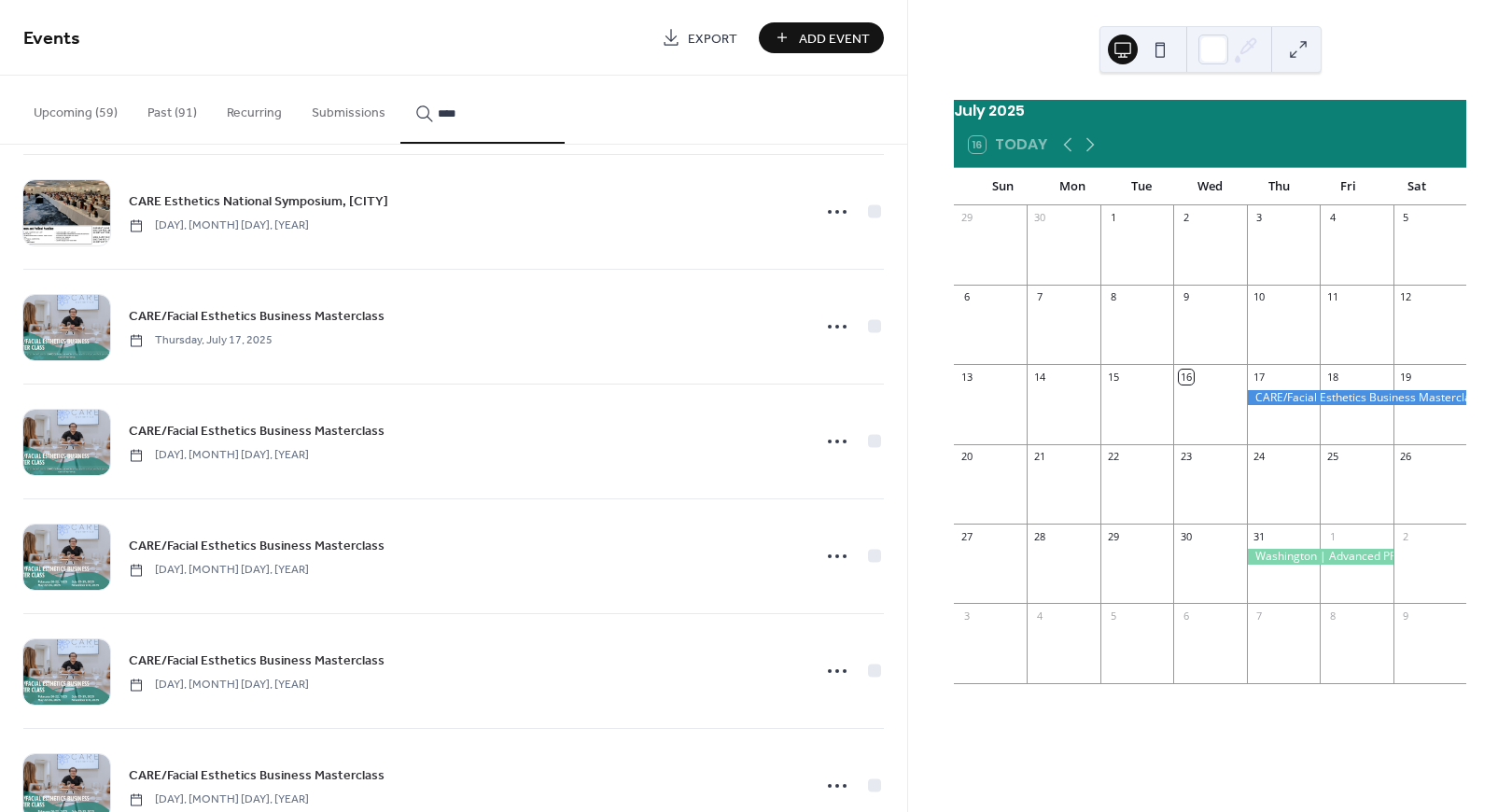 type on "****" 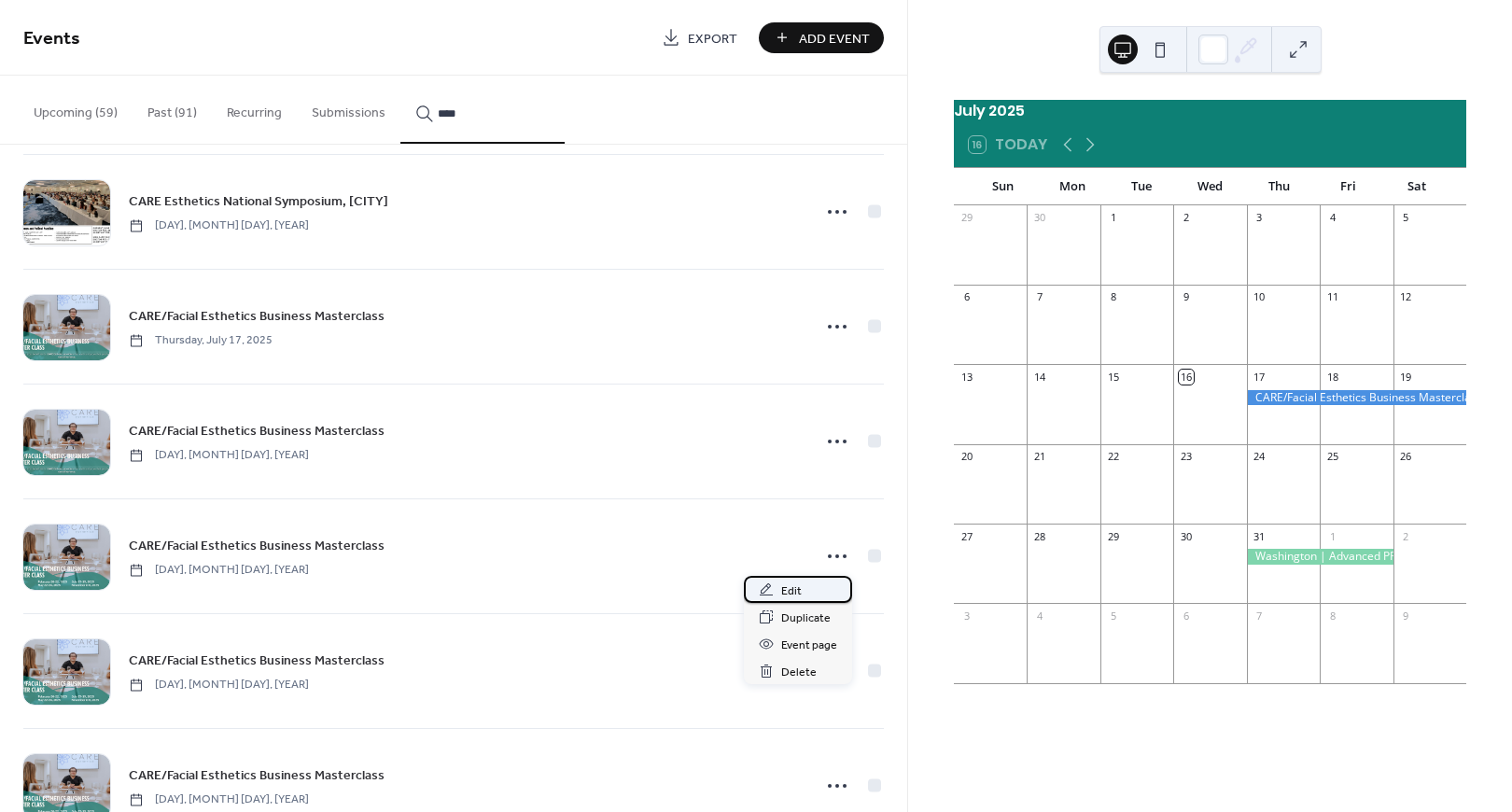 click on "Edit" at bounding box center [791, 591] 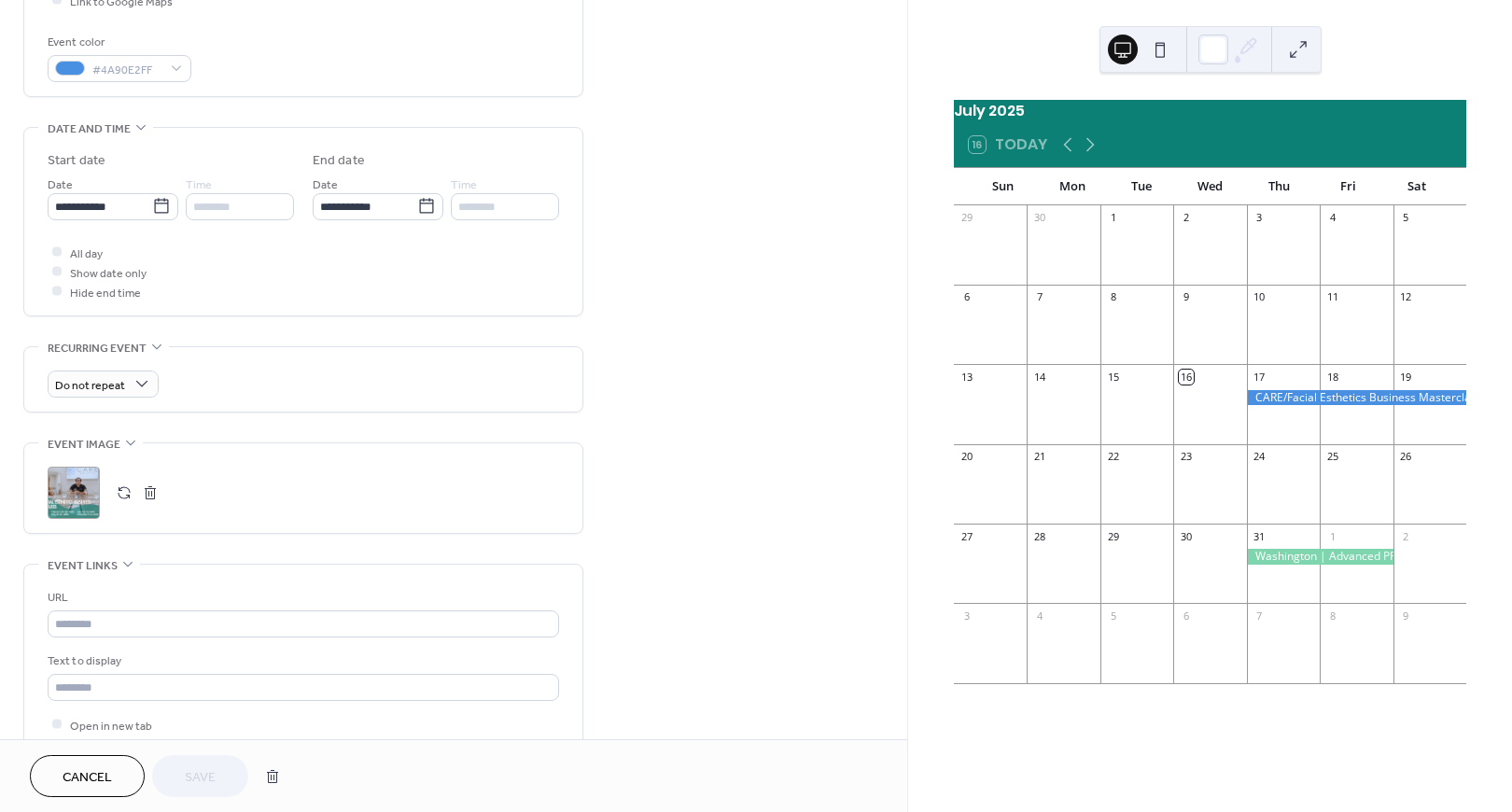 scroll, scrollTop: 575, scrollLeft: 0, axis: vertical 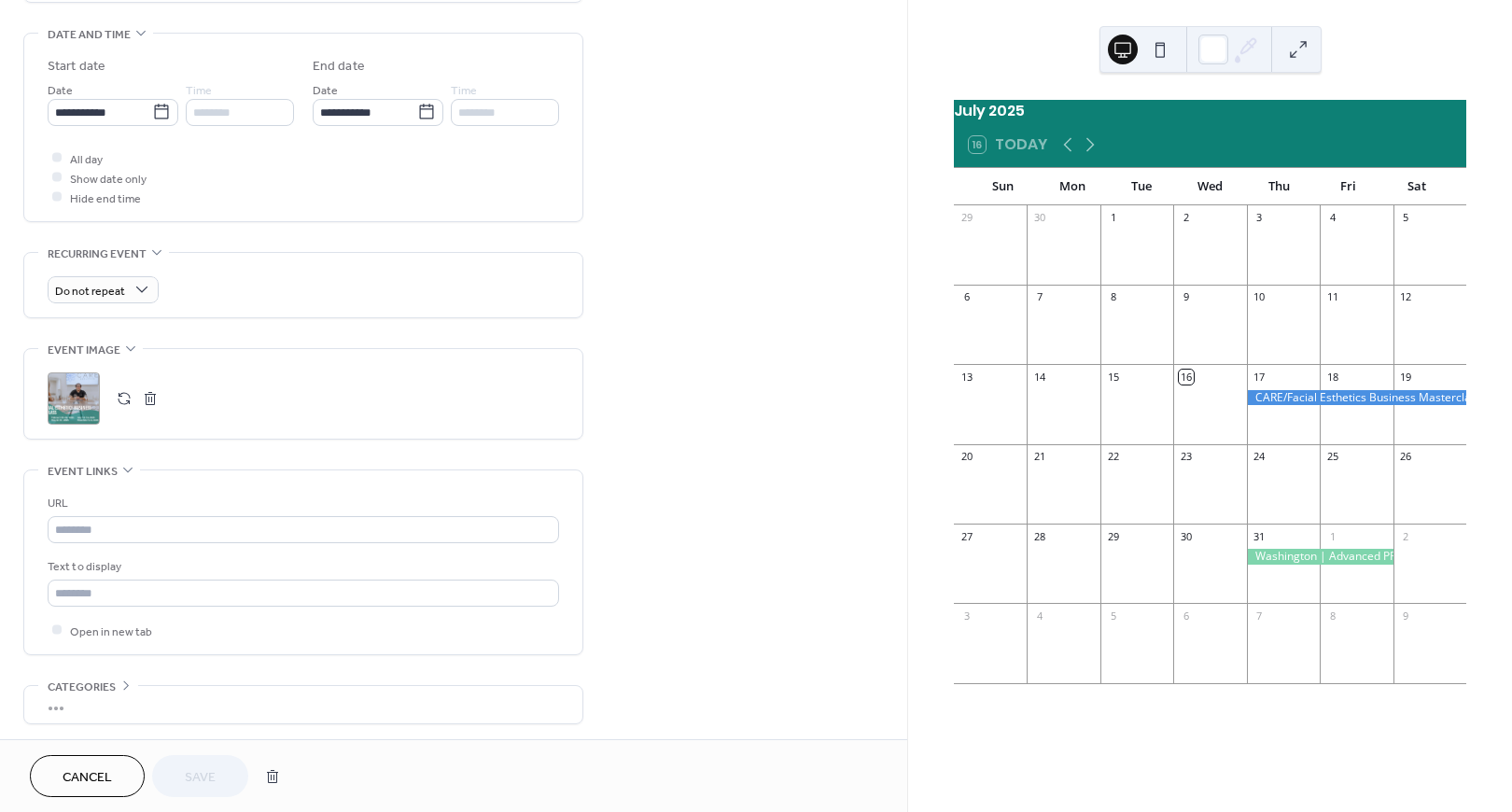 click on ";" at bounding box center (74, 399) 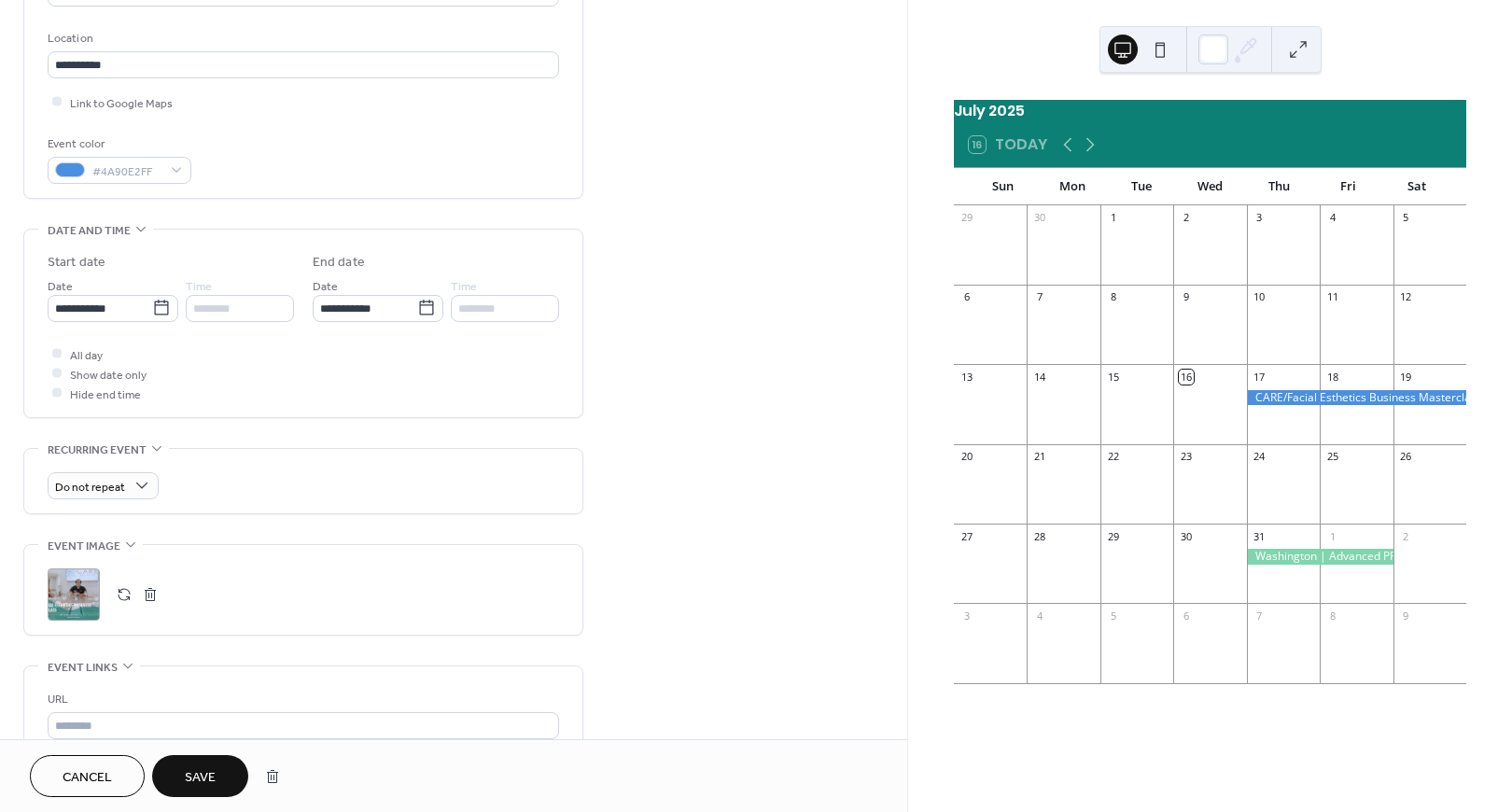 scroll, scrollTop: 641, scrollLeft: 0, axis: vertical 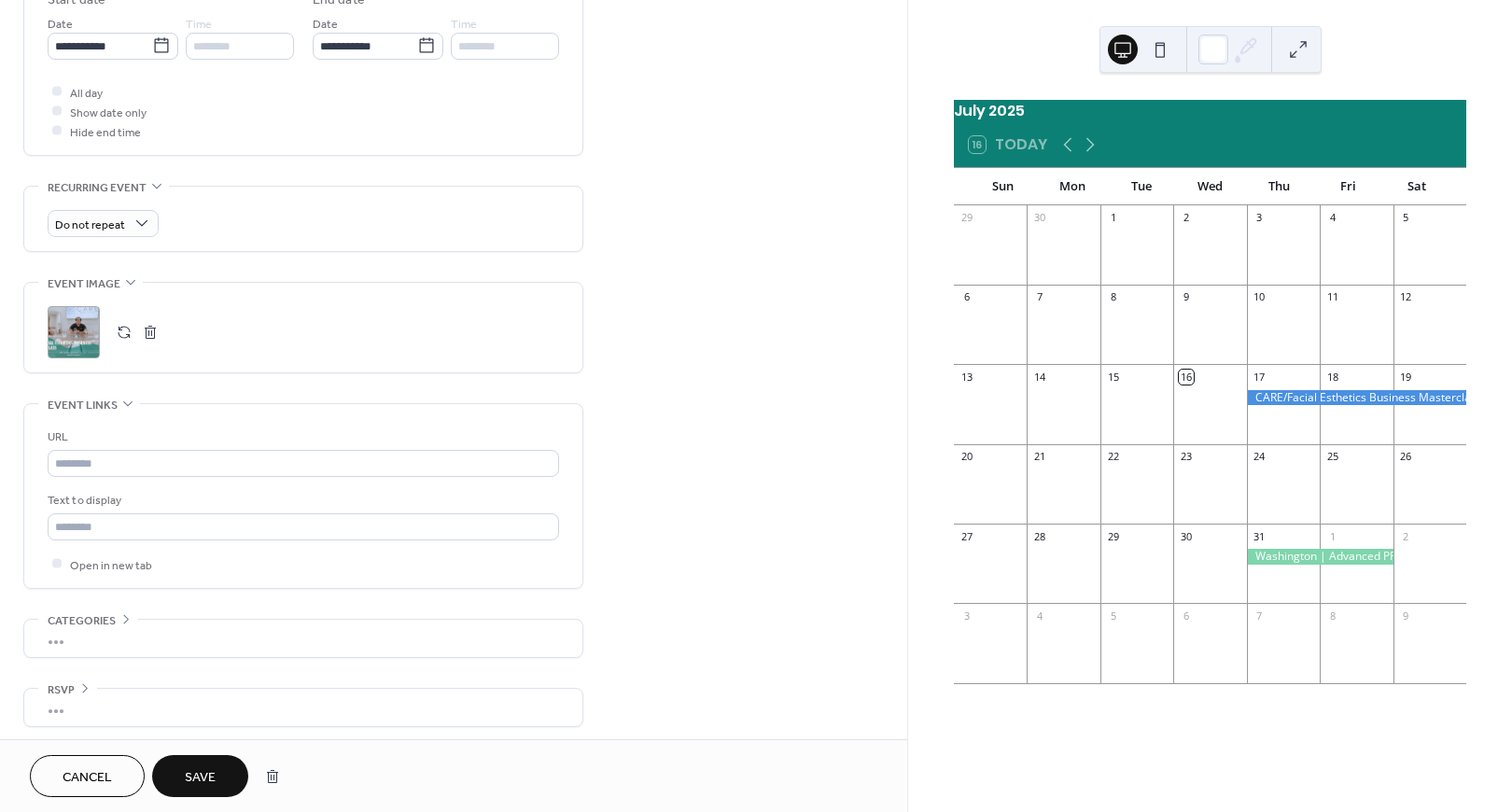 click on "Save" at bounding box center (200, 777) 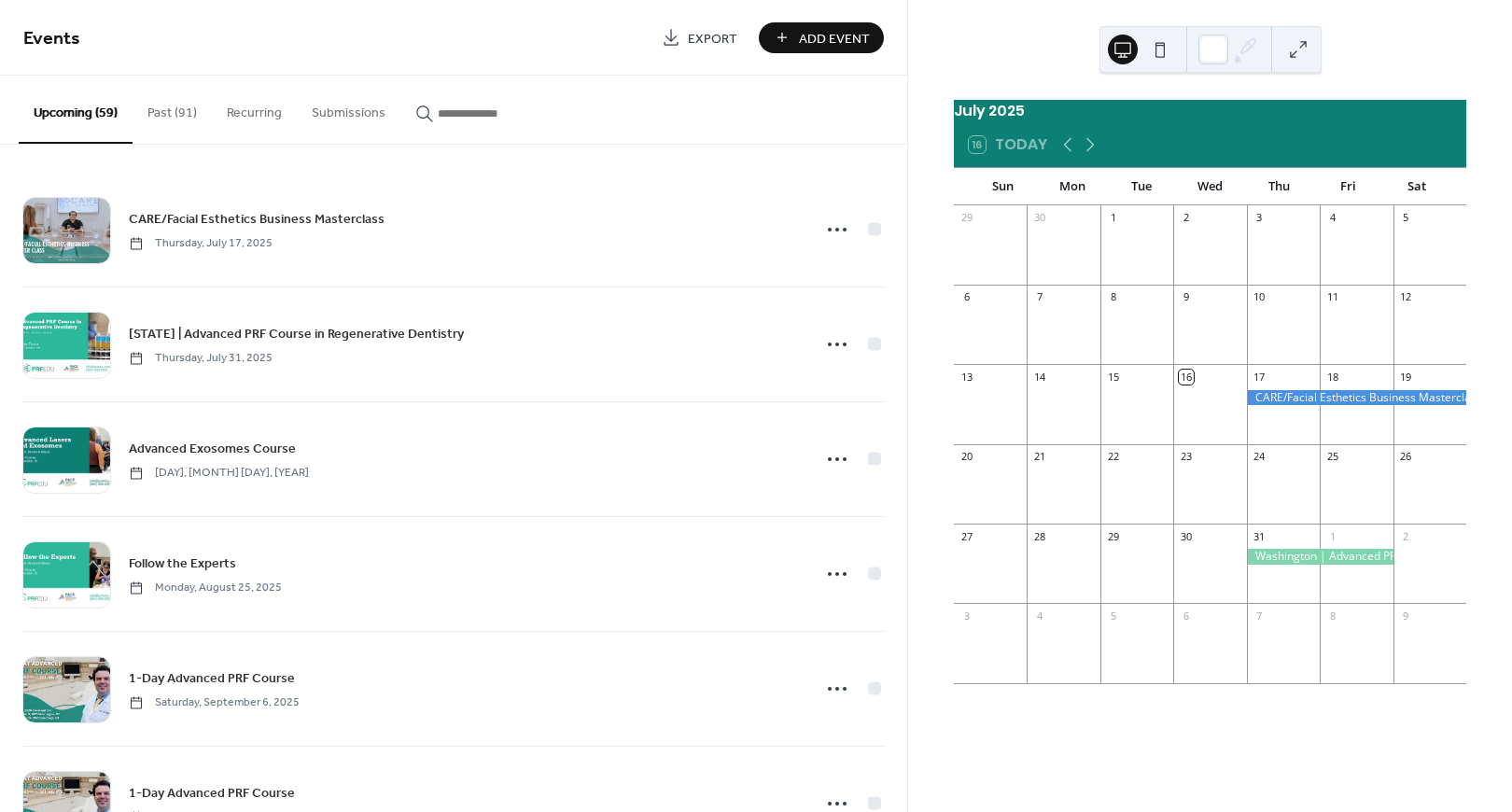 click at bounding box center (494, 113) 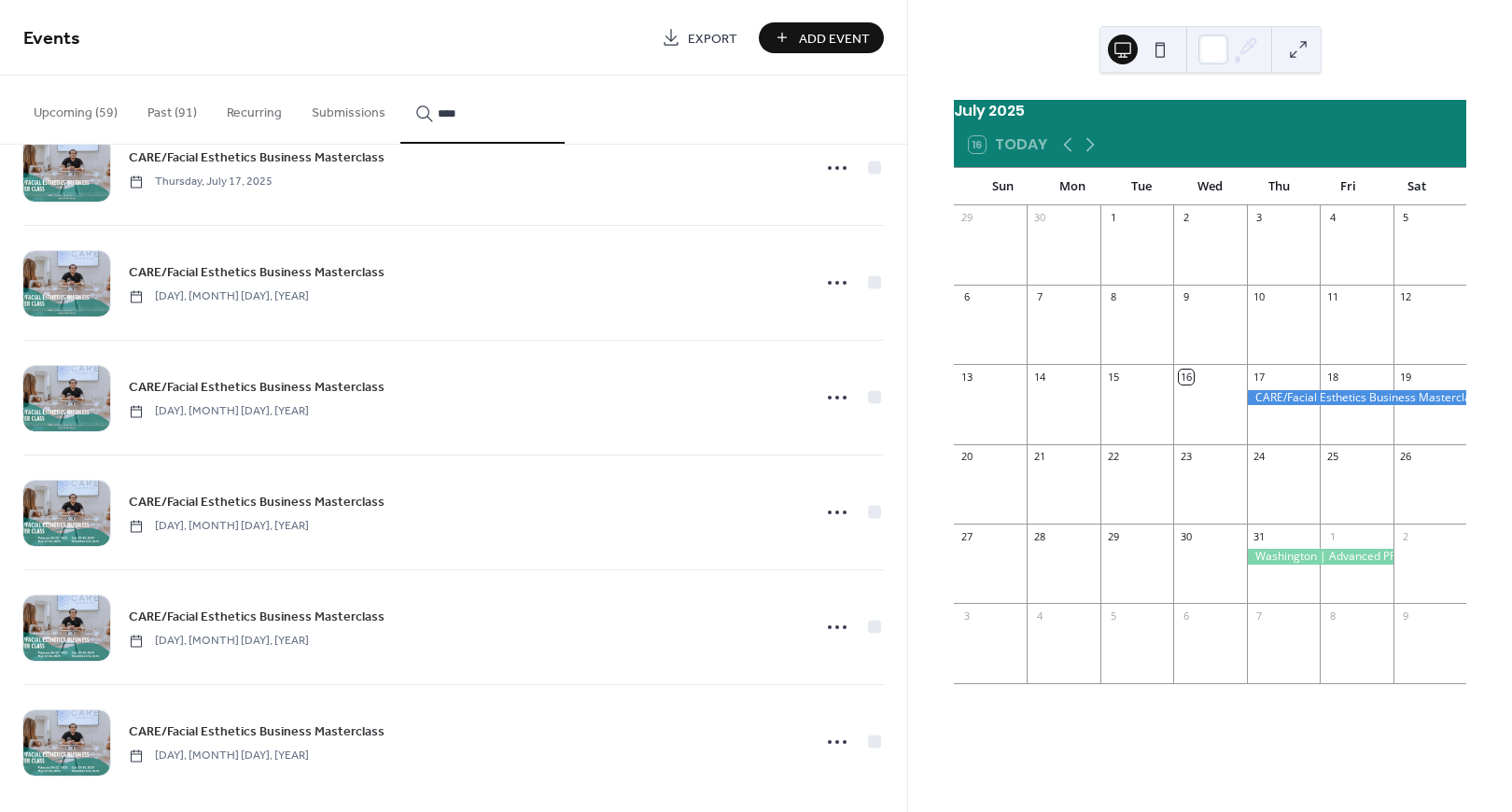 scroll, scrollTop: 416, scrollLeft: 0, axis: vertical 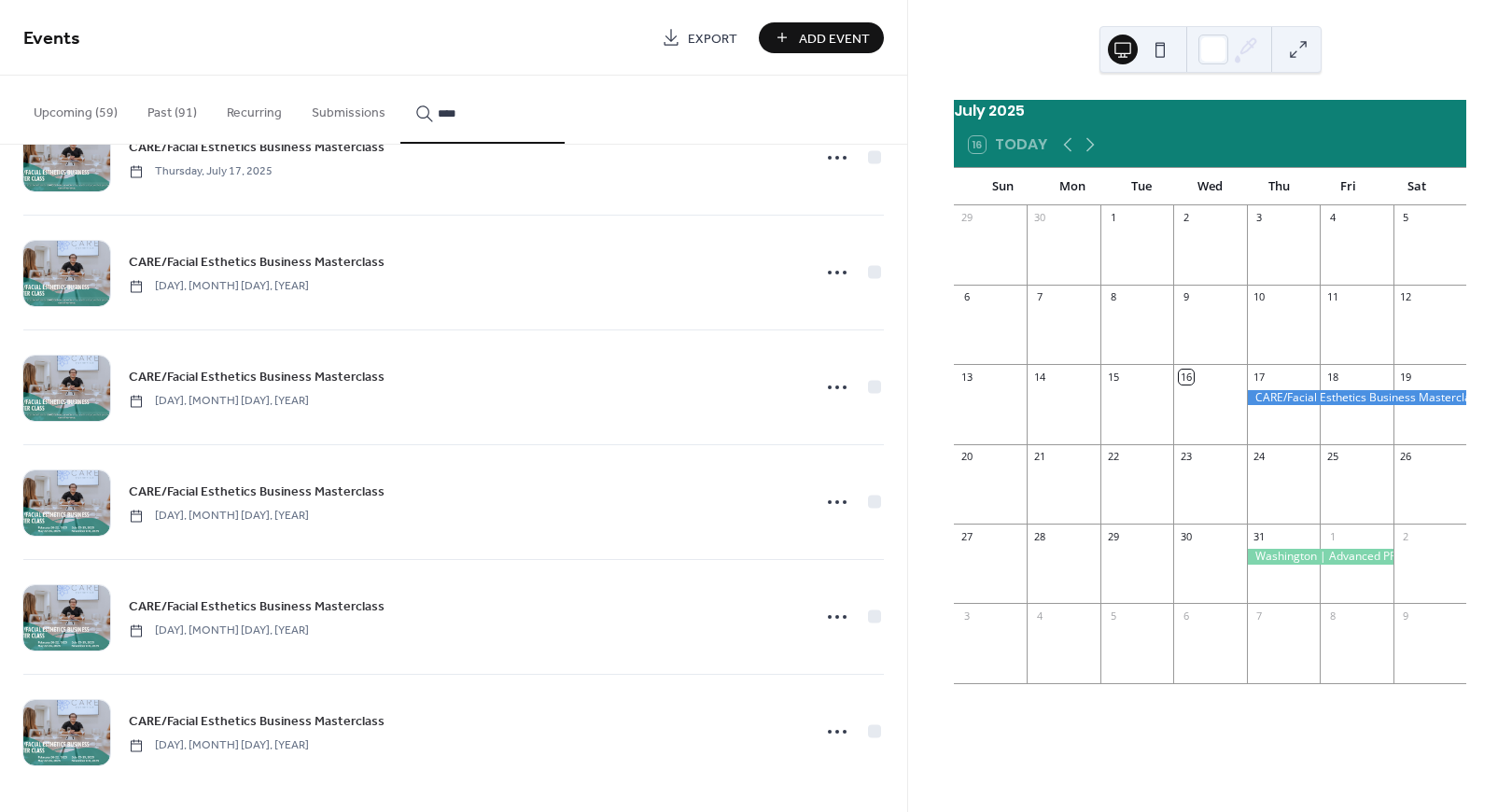 type on "****" 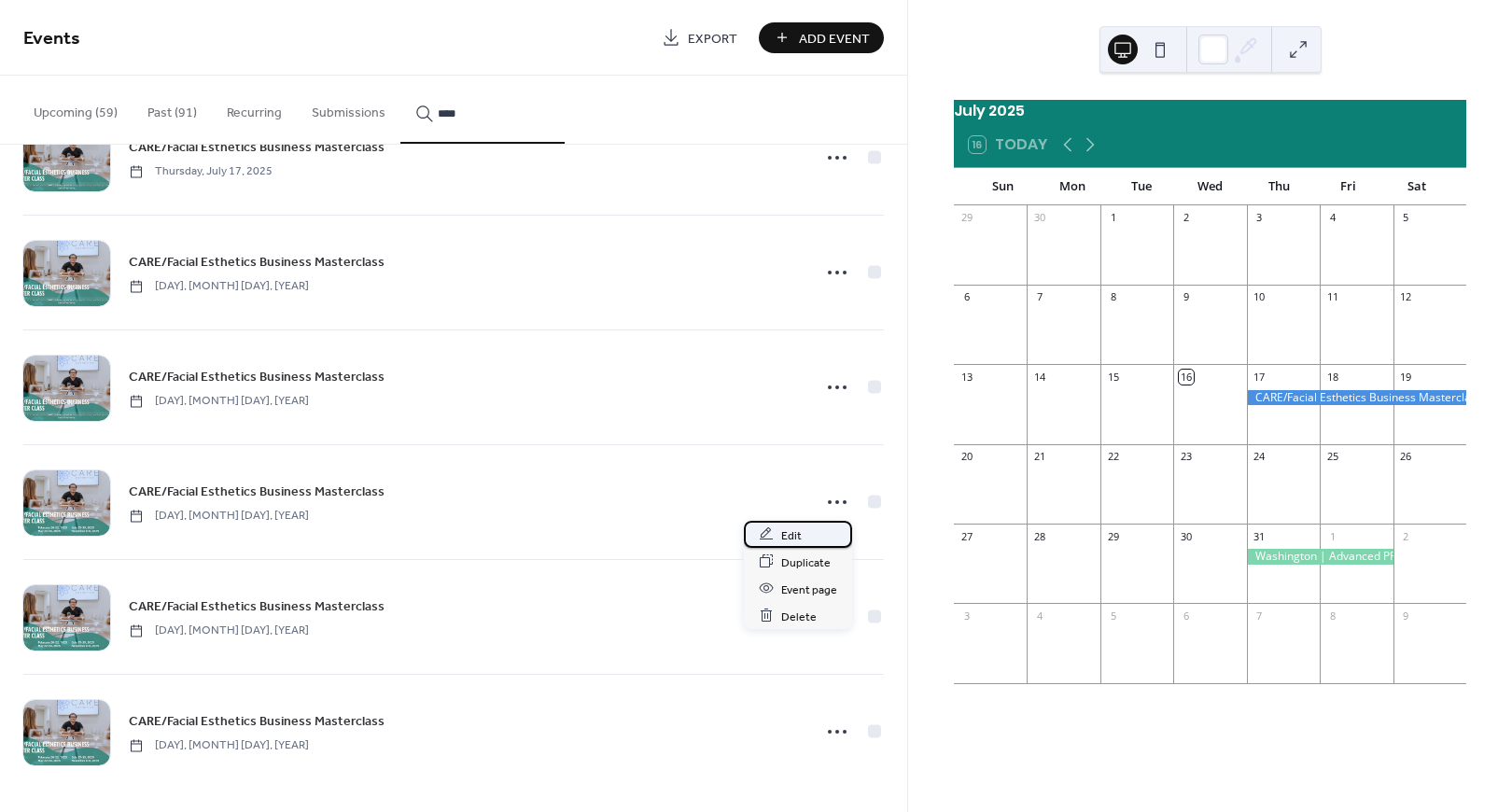 click on "Edit" at bounding box center [791, 535] 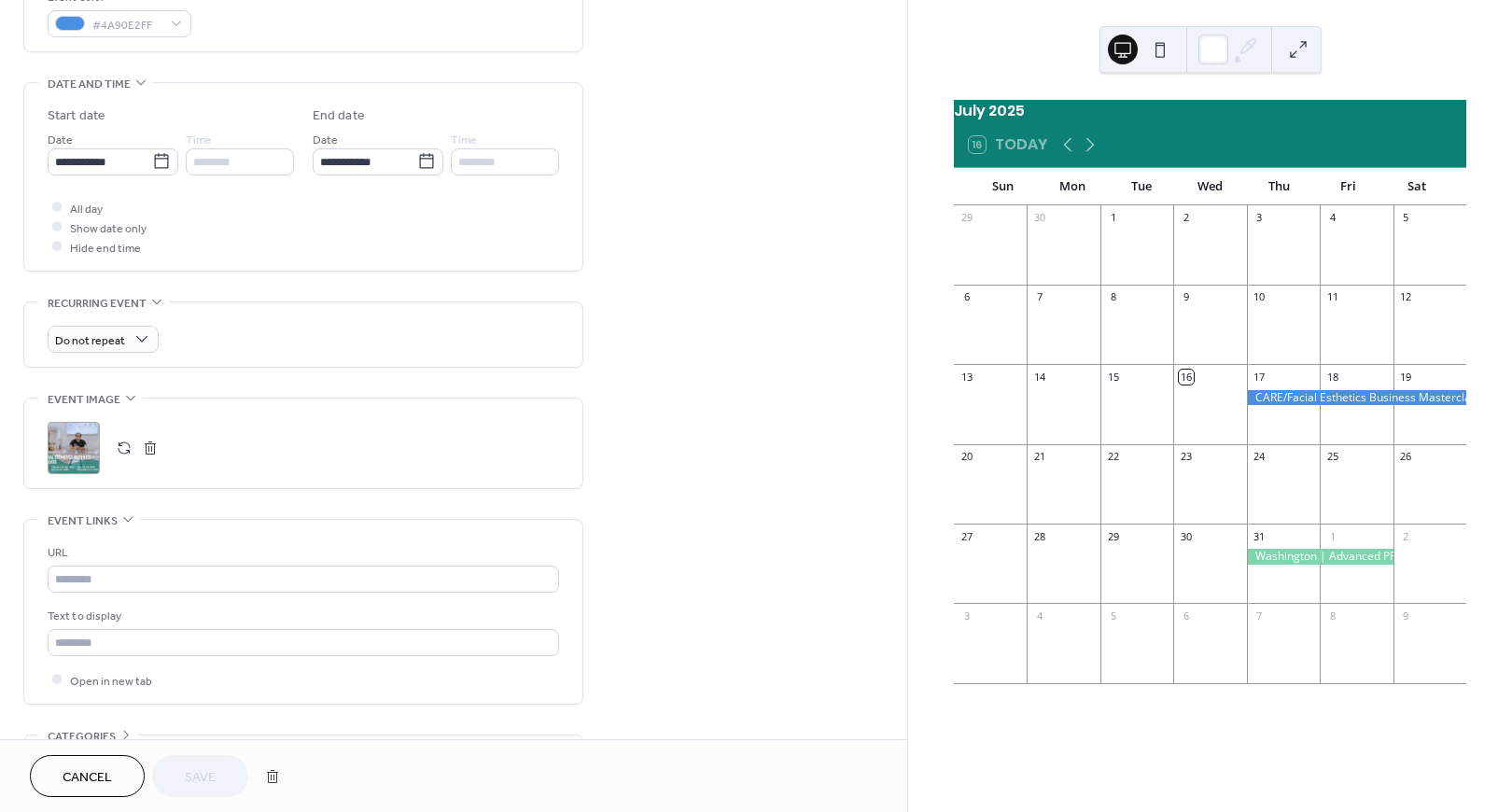 scroll, scrollTop: 641, scrollLeft: 0, axis: vertical 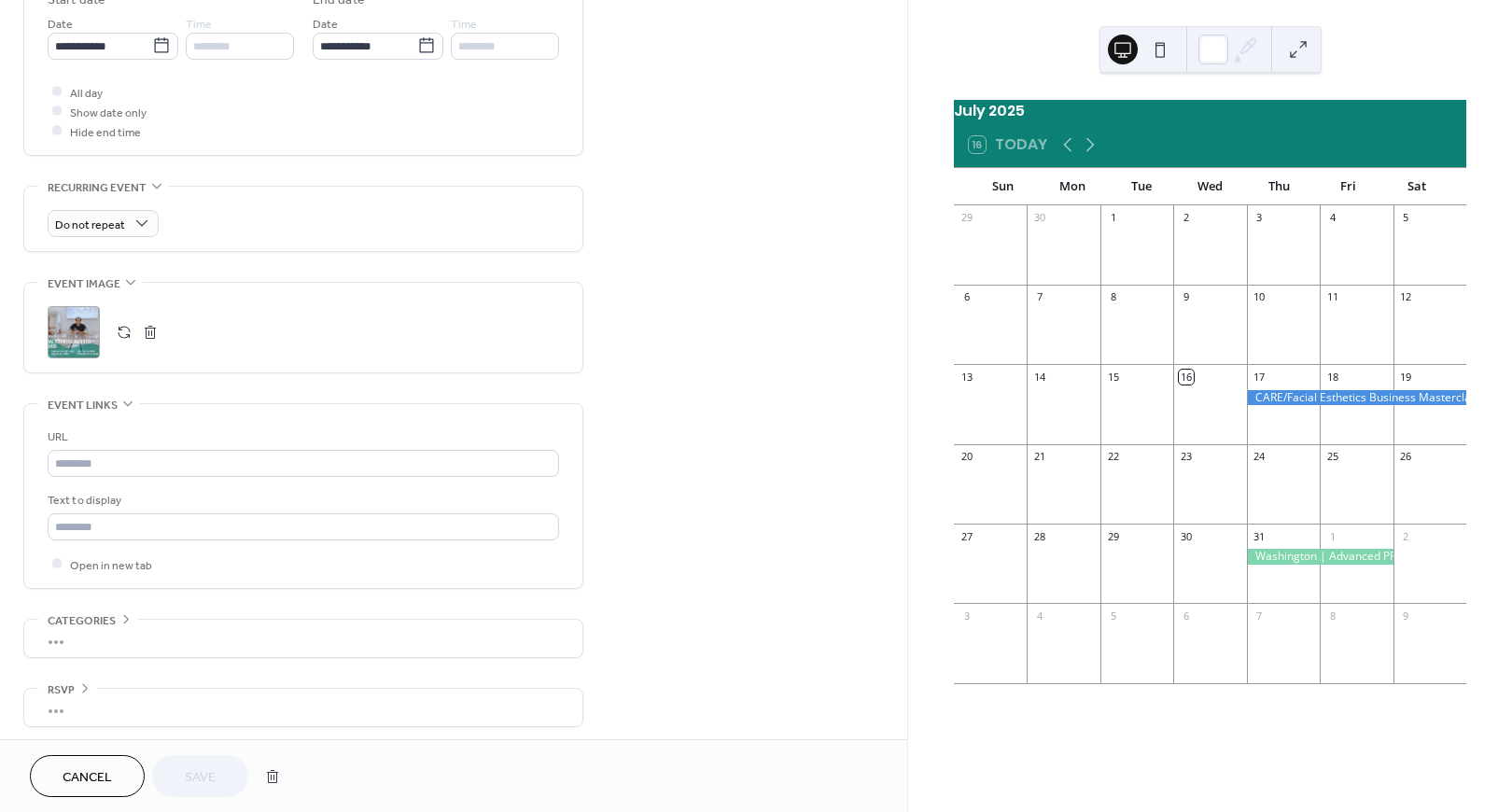 click on ";" at bounding box center [74, 332] 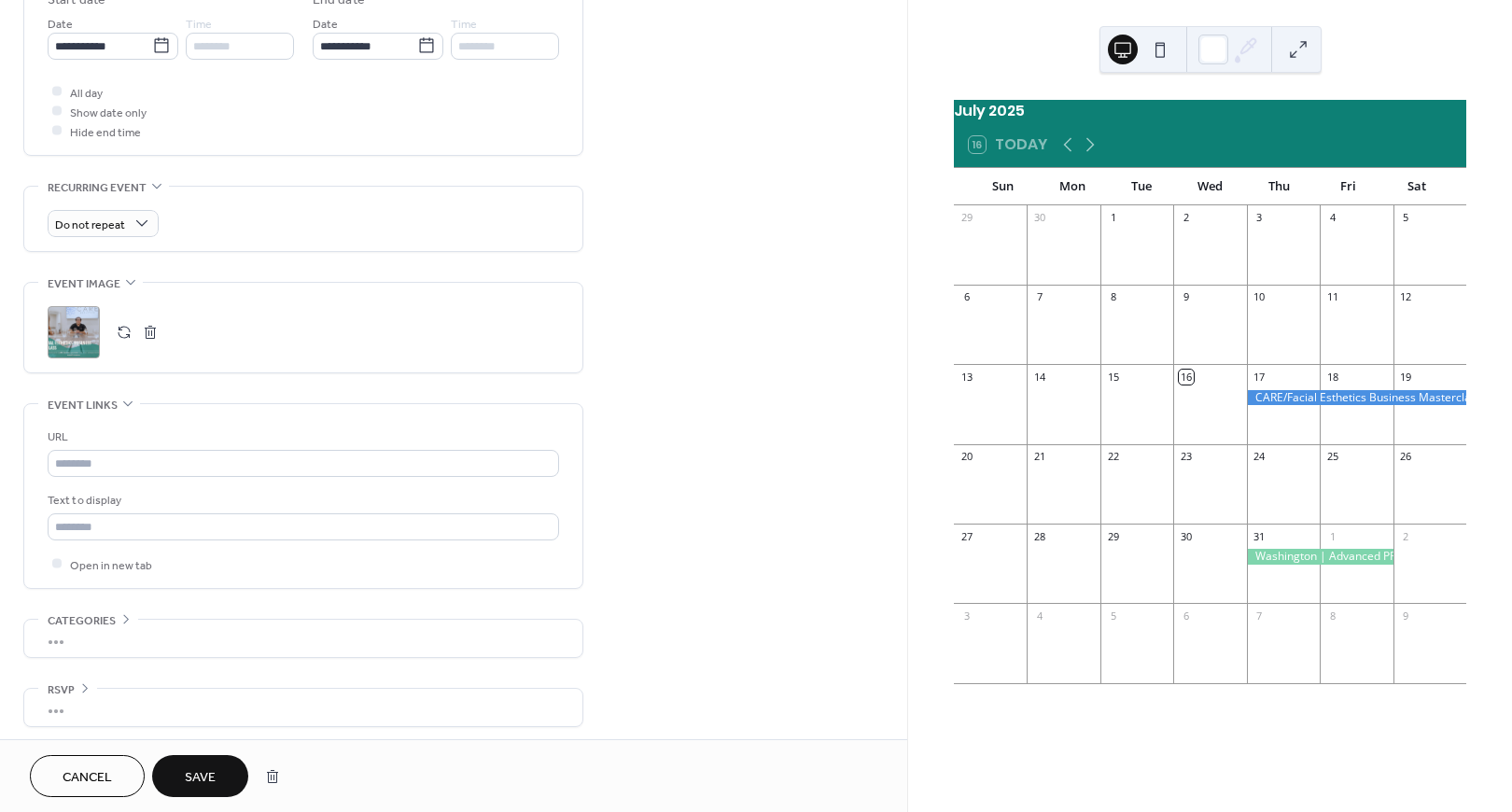 click on "Save" at bounding box center (200, 777) 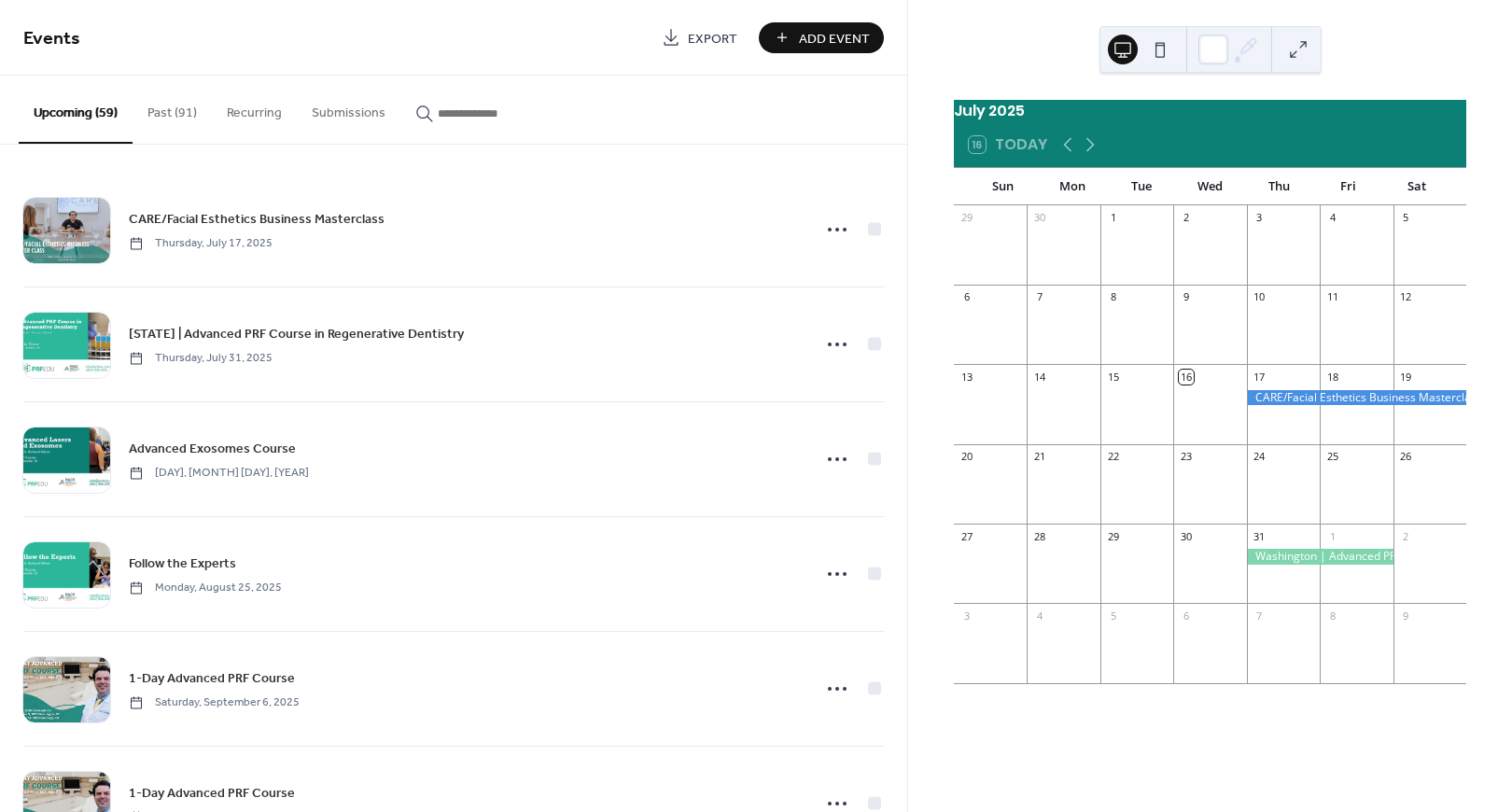 click at bounding box center (494, 113) 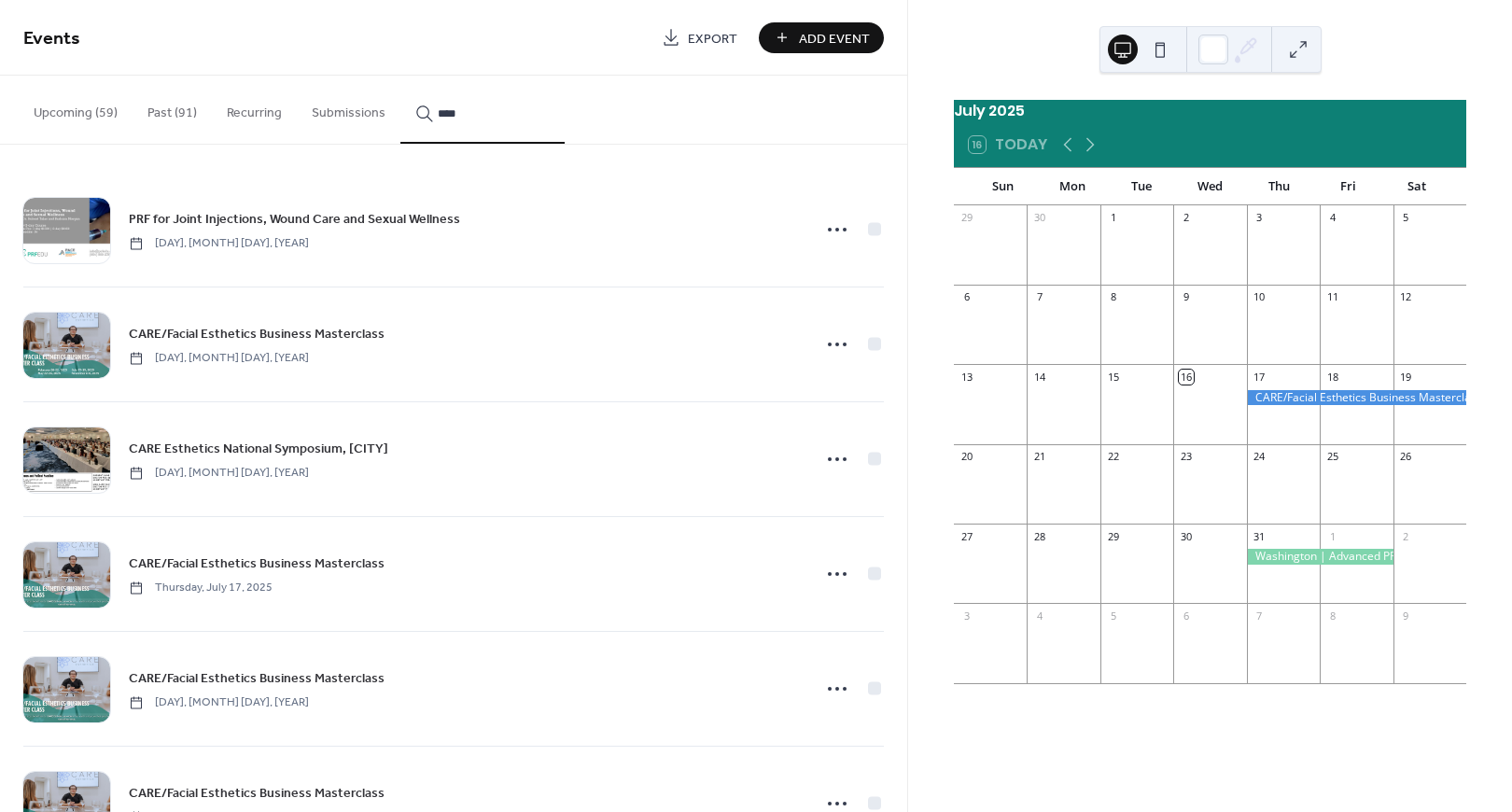 scroll, scrollTop: 416, scrollLeft: 0, axis: vertical 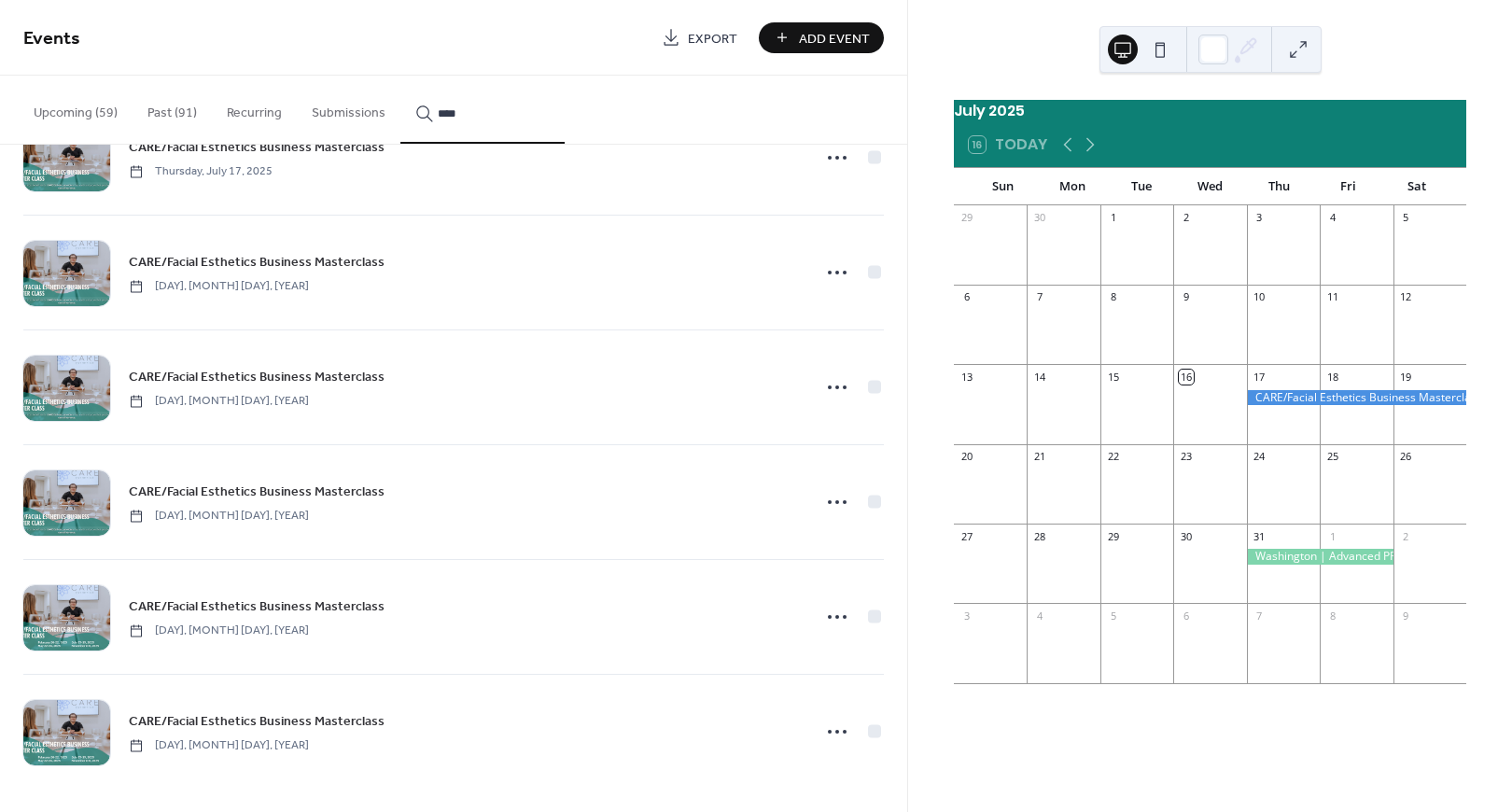 type on "****" 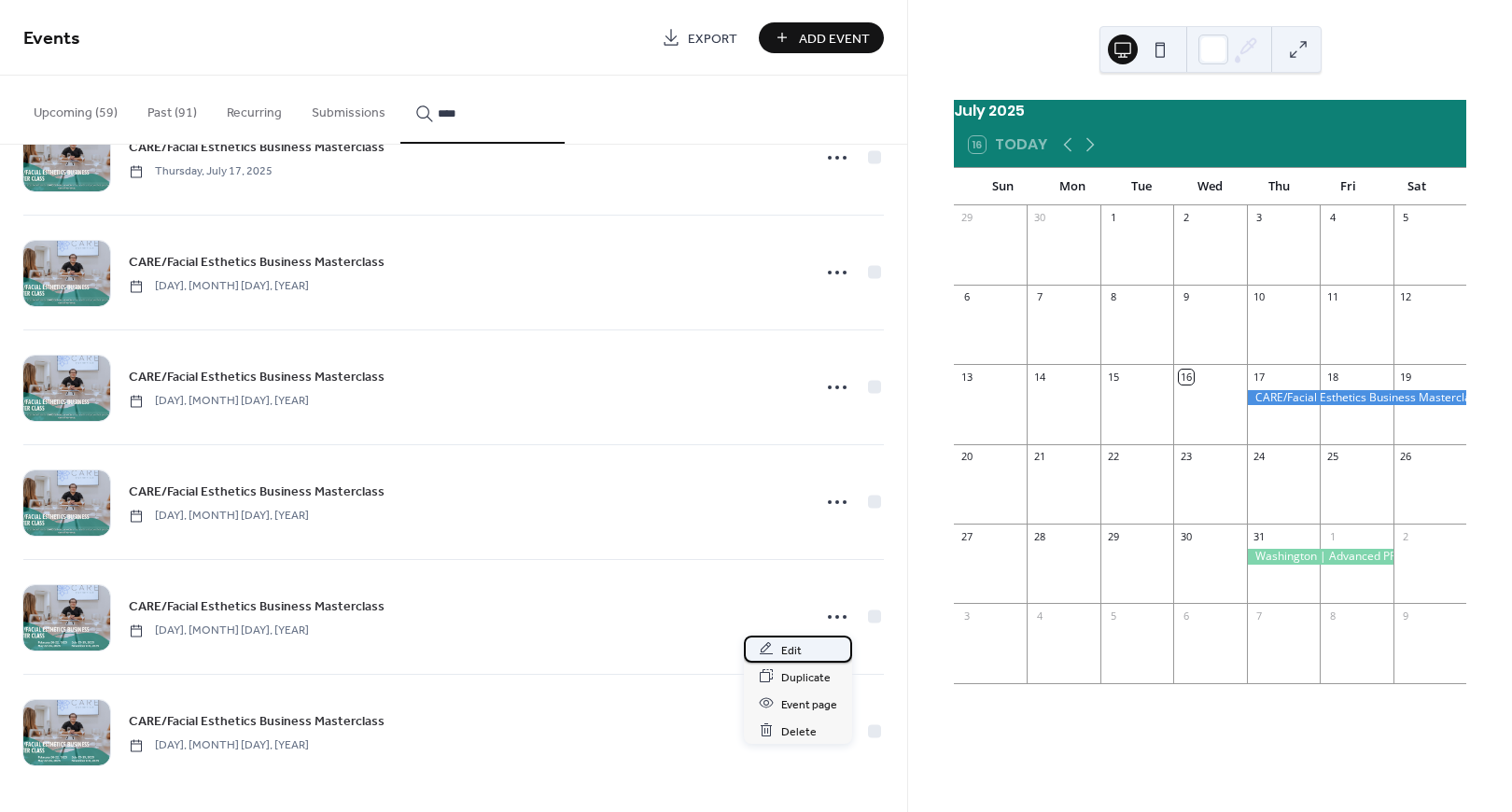 click on "Edit" at bounding box center (791, 650) 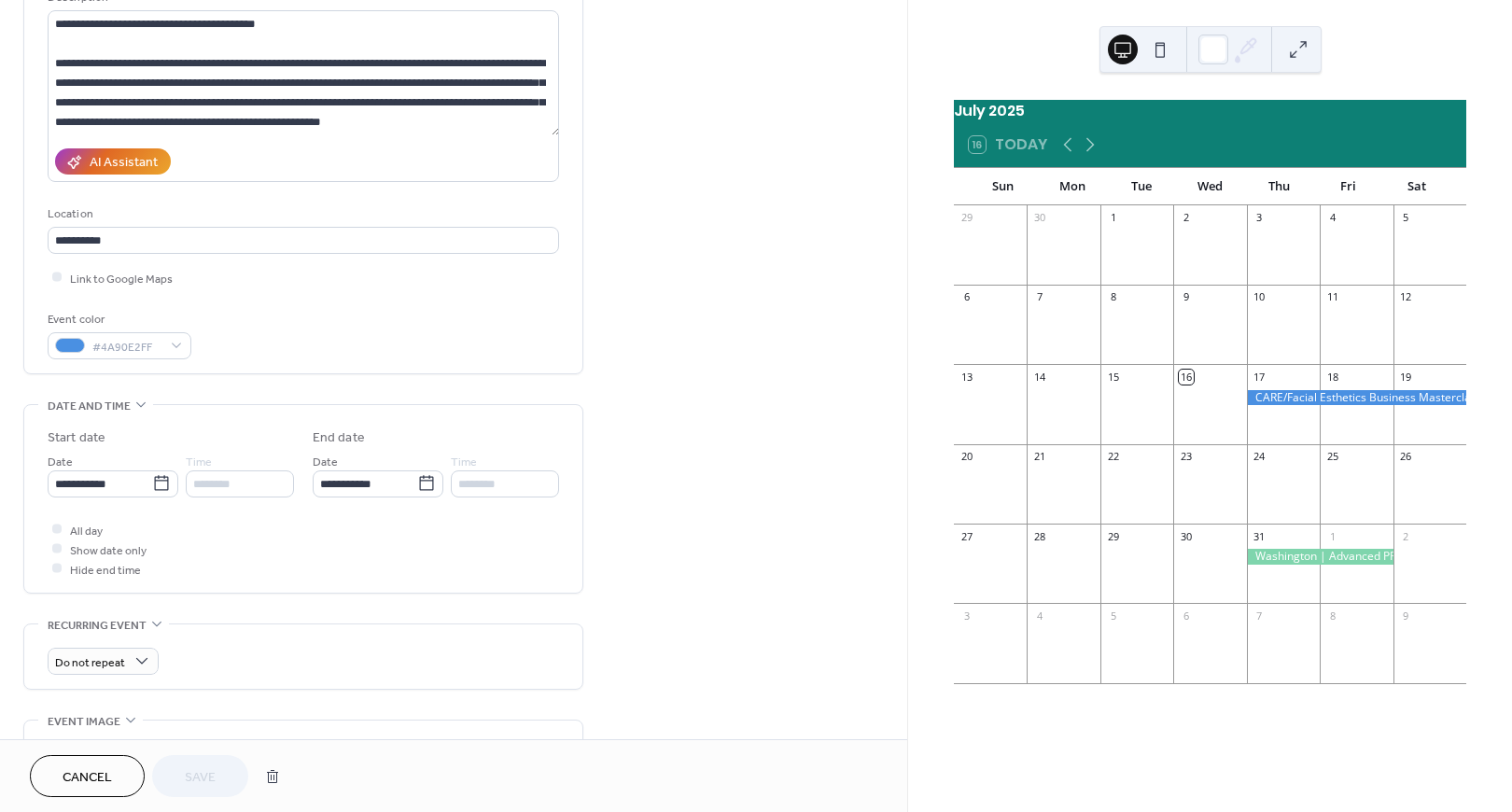 scroll, scrollTop: 641, scrollLeft: 0, axis: vertical 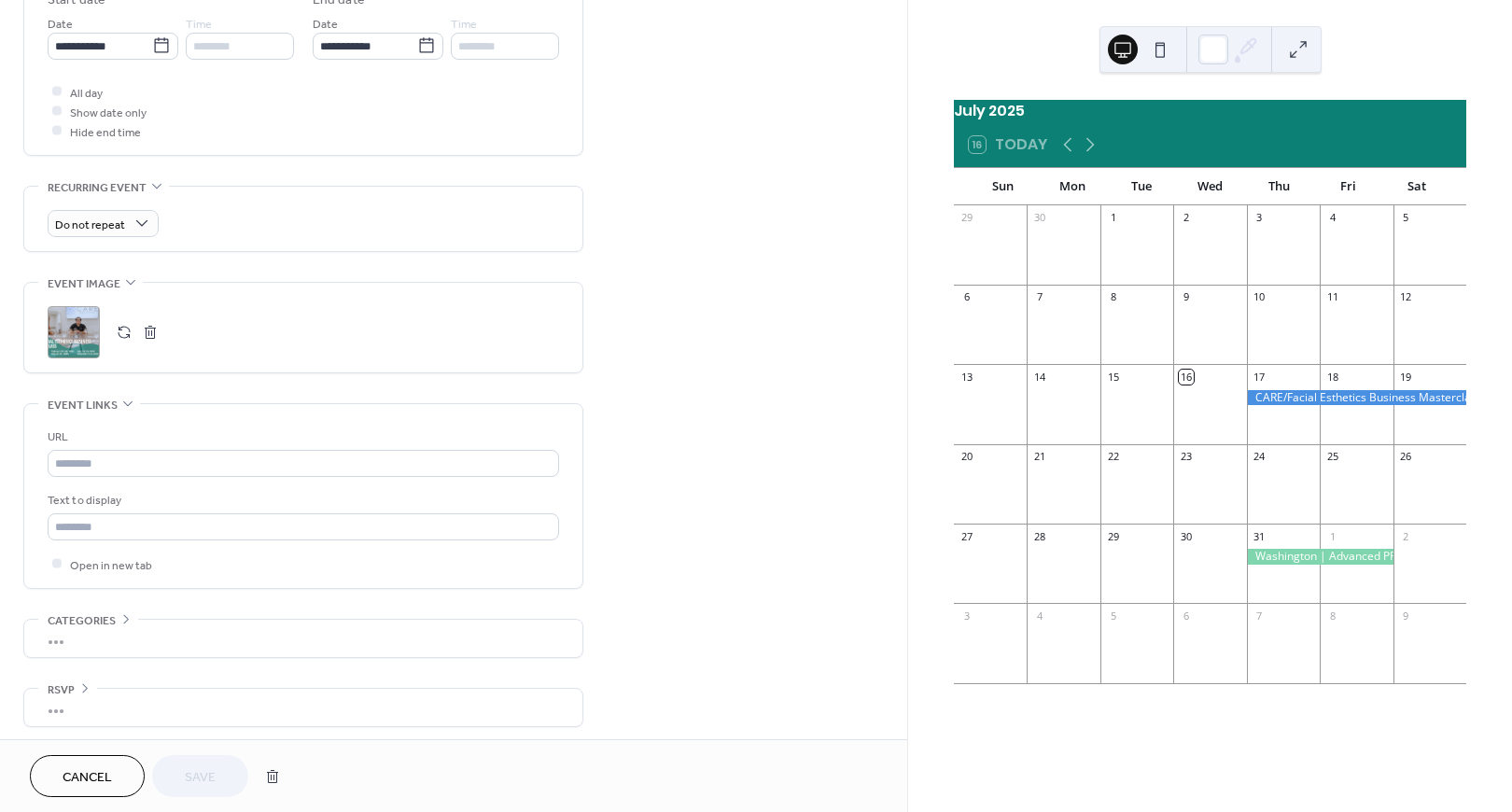 click on ";" at bounding box center (74, 332) 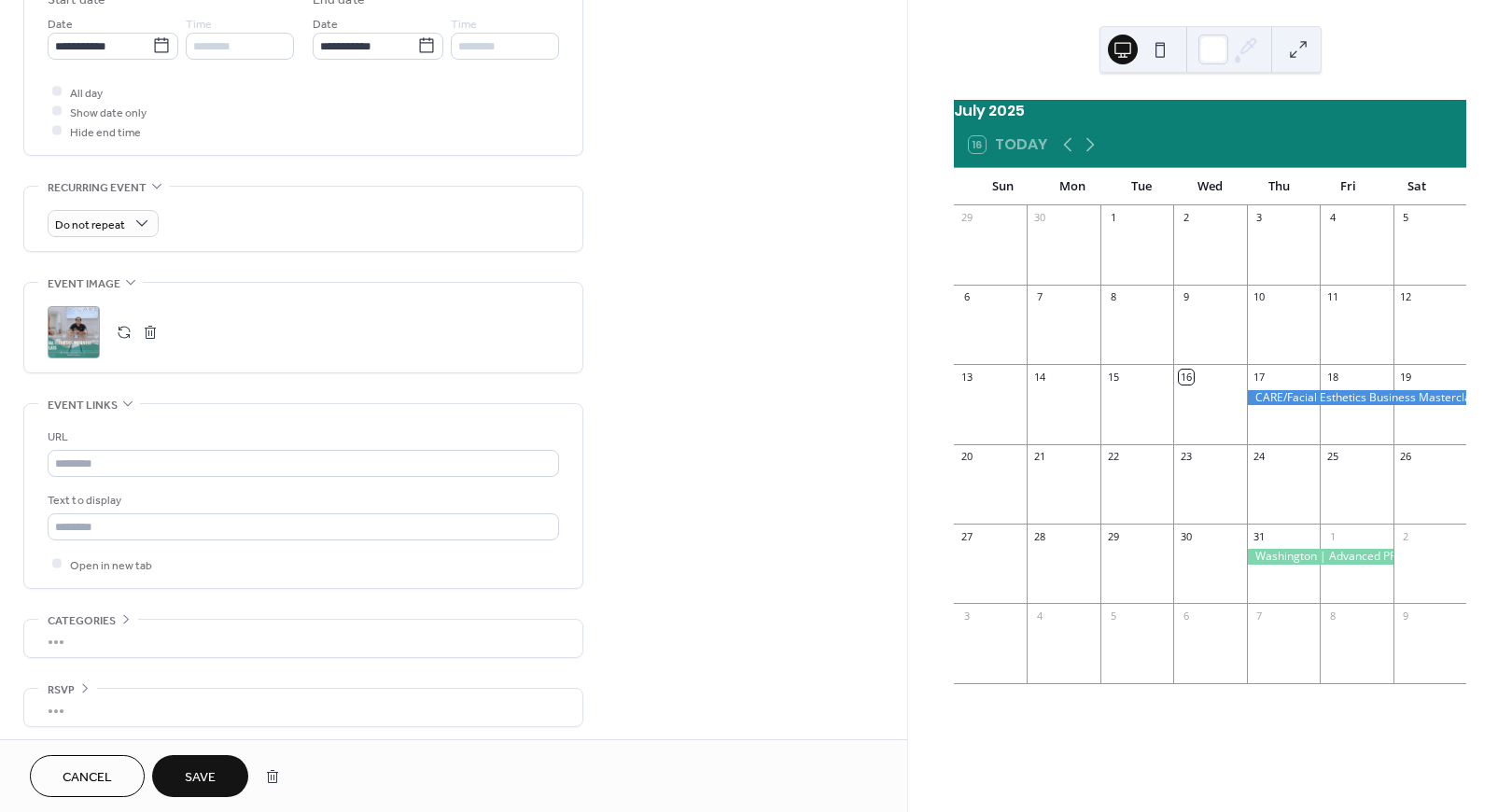 click on "Save" at bounding box center (200, 777) 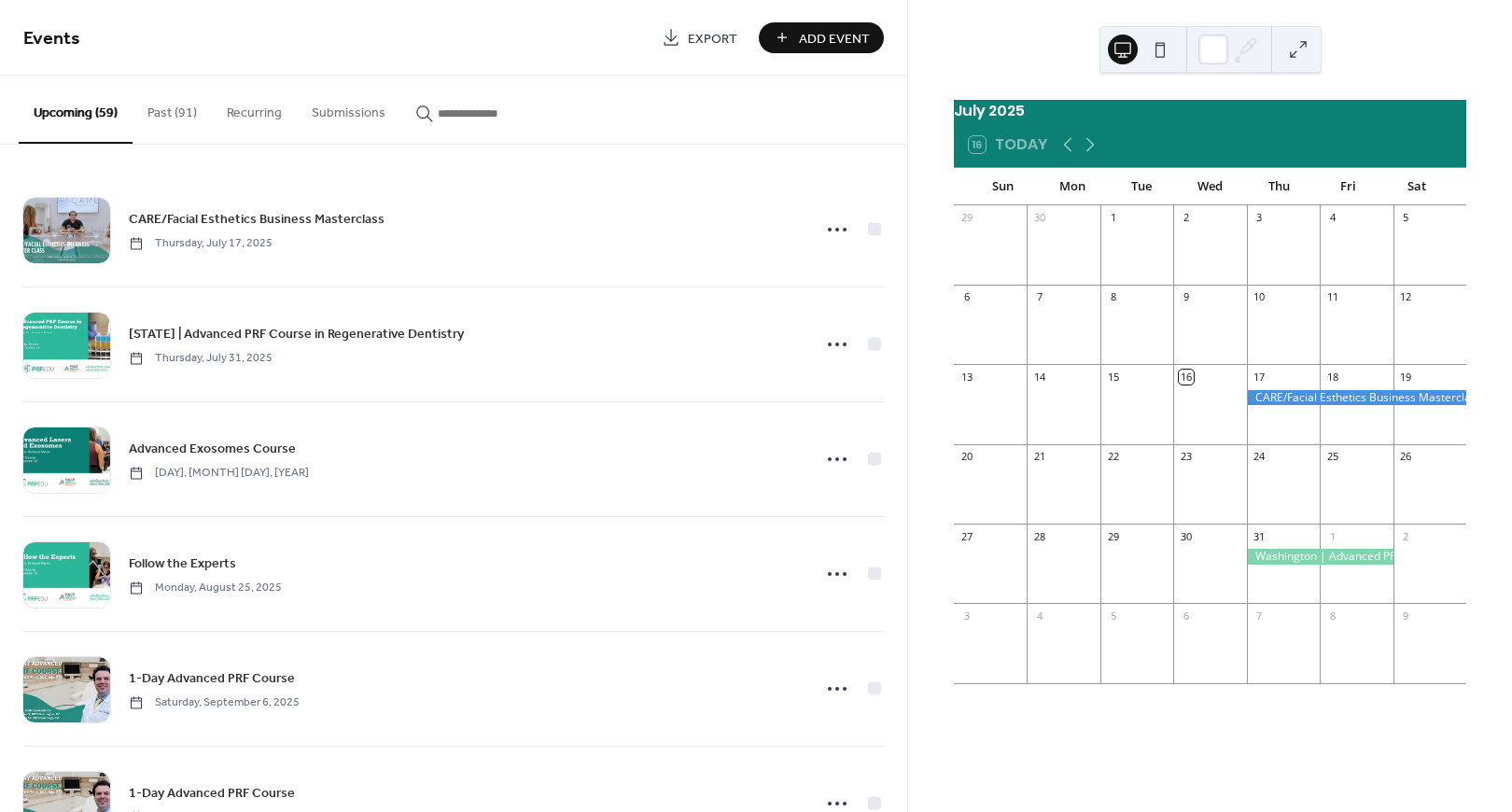 click at bounding box center (494, 113) 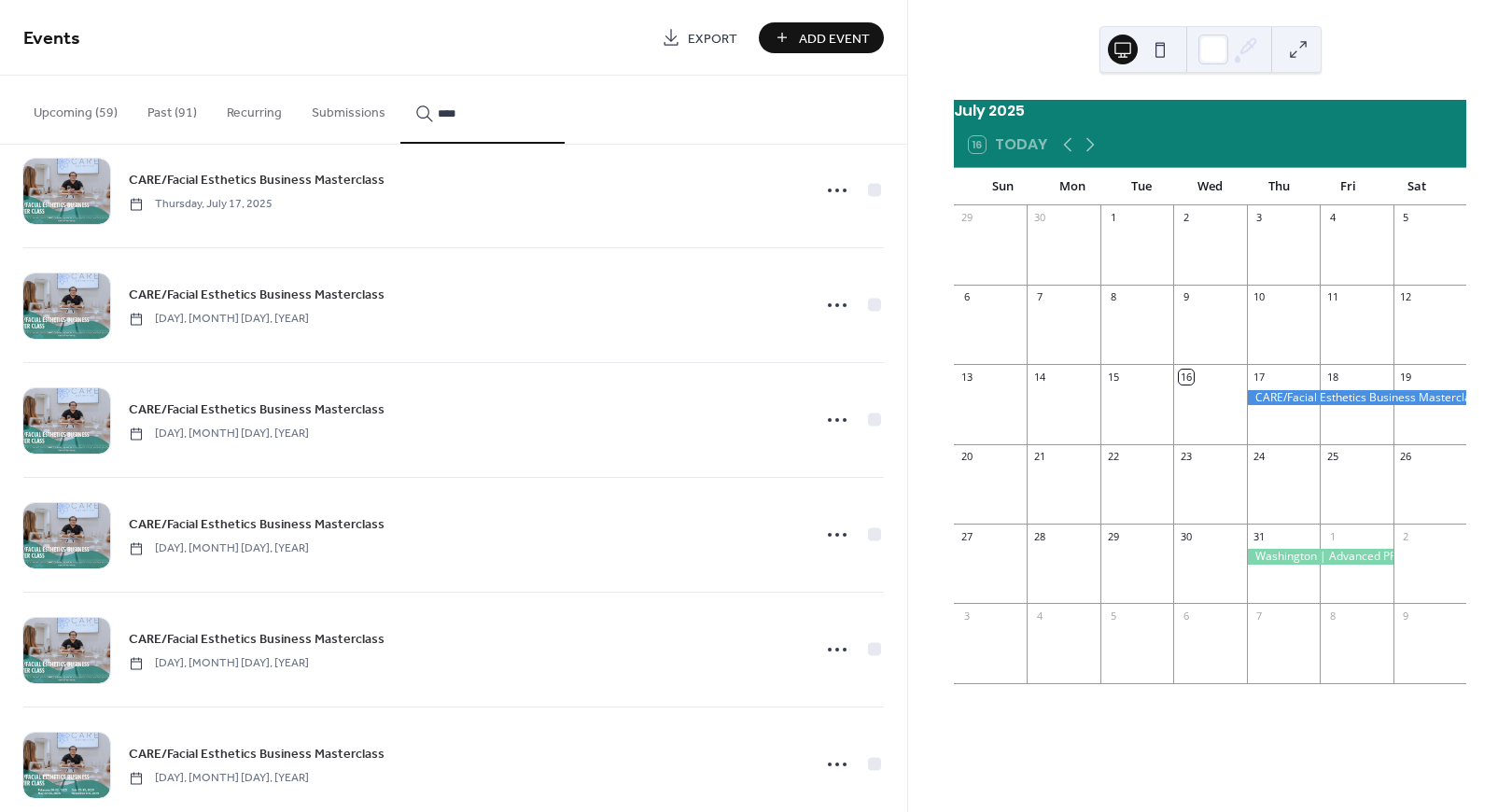 scroll, scrollTop: 3850, scrollLeft: 0, axis: vertical 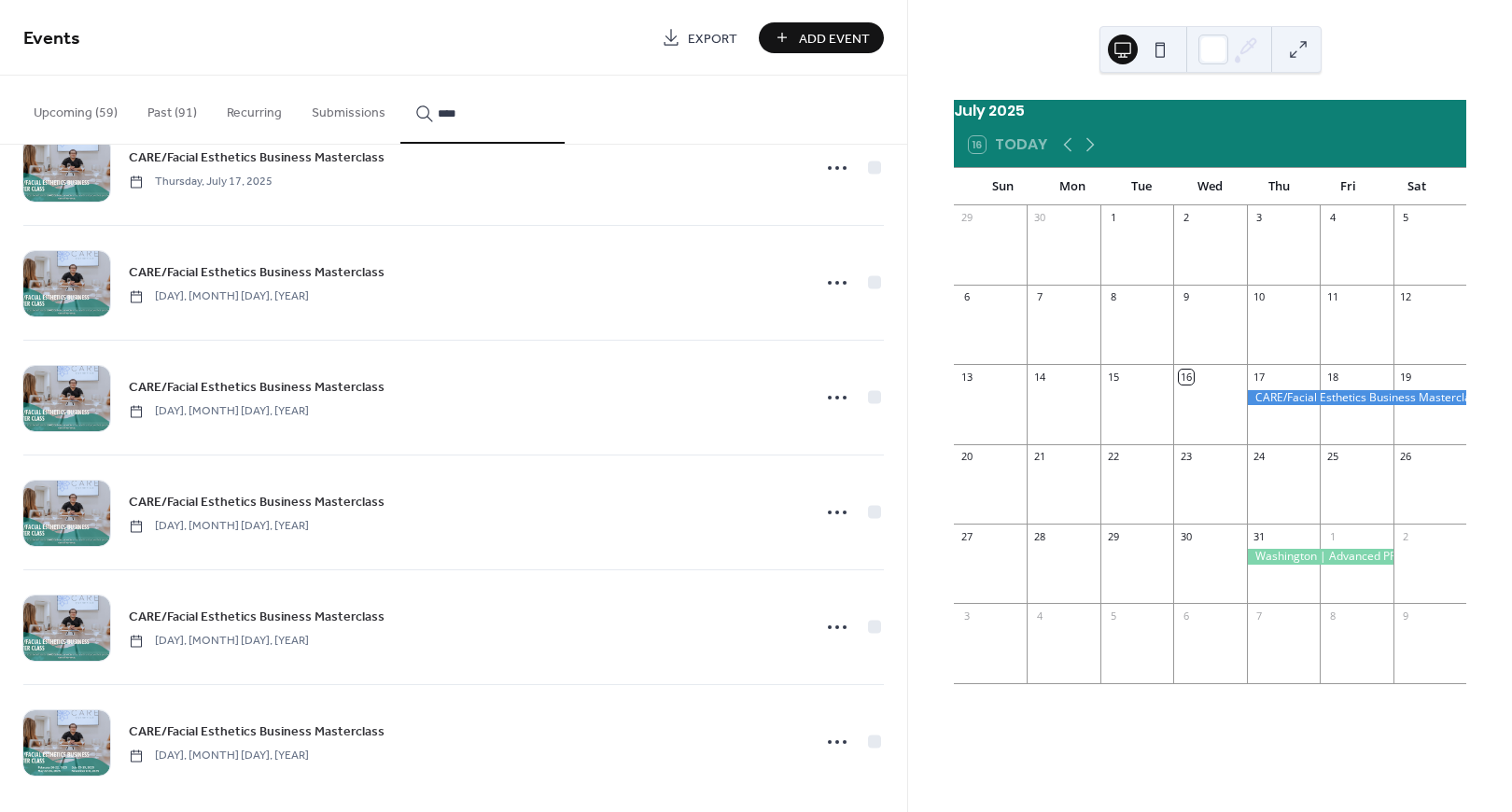 type on "****" 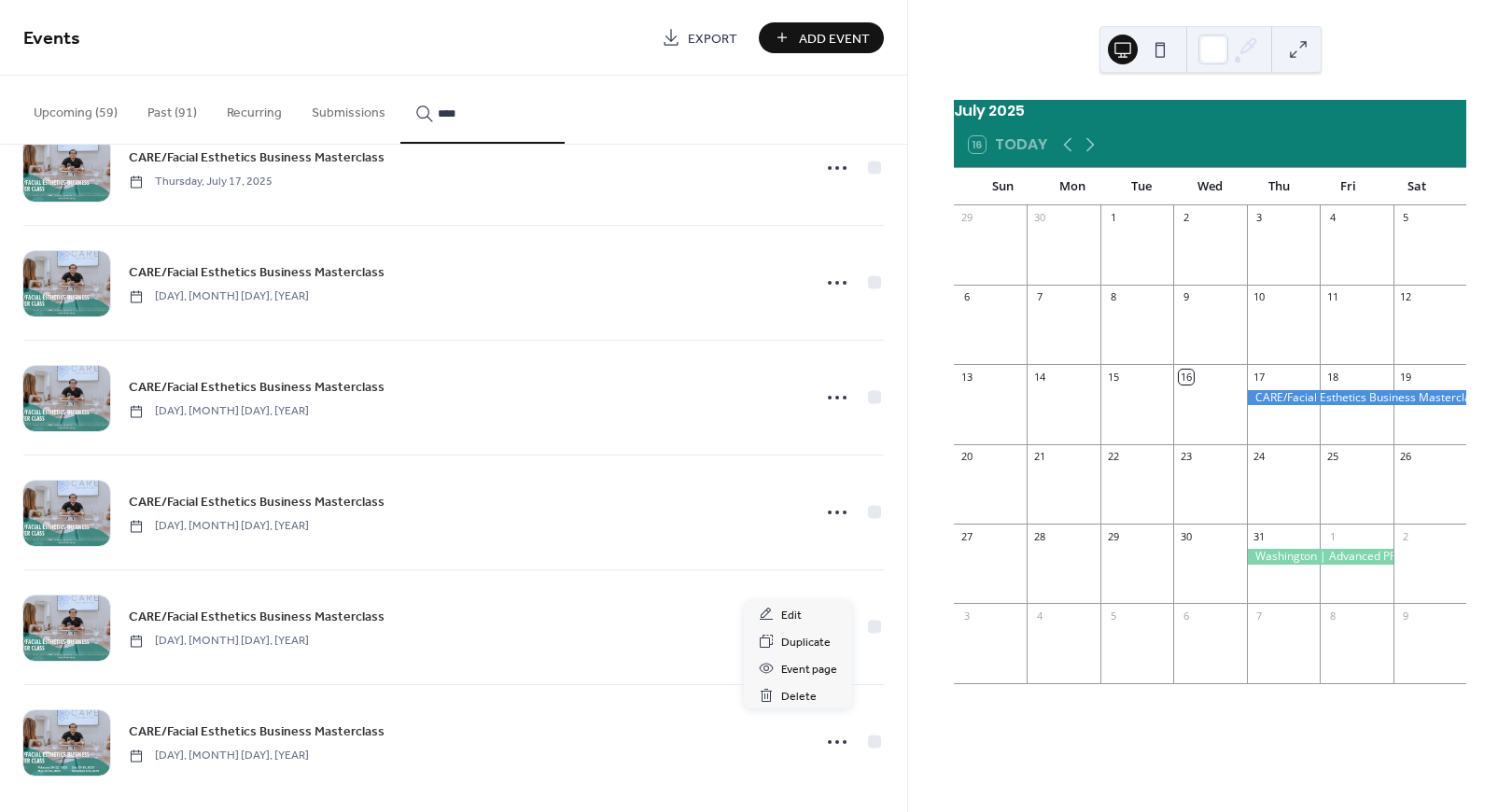 click 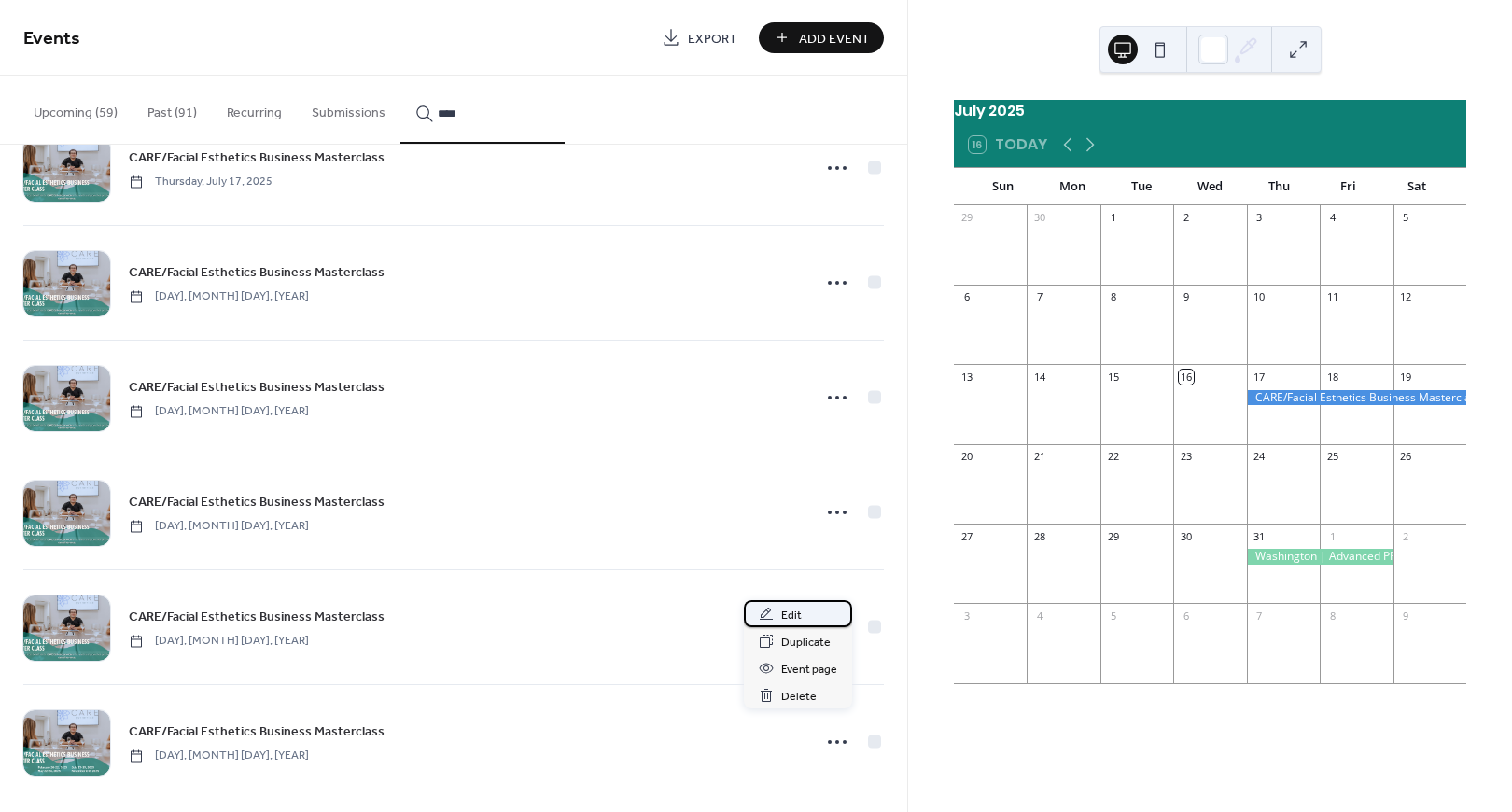 click on "Edit" at bounding box center [791, 615] 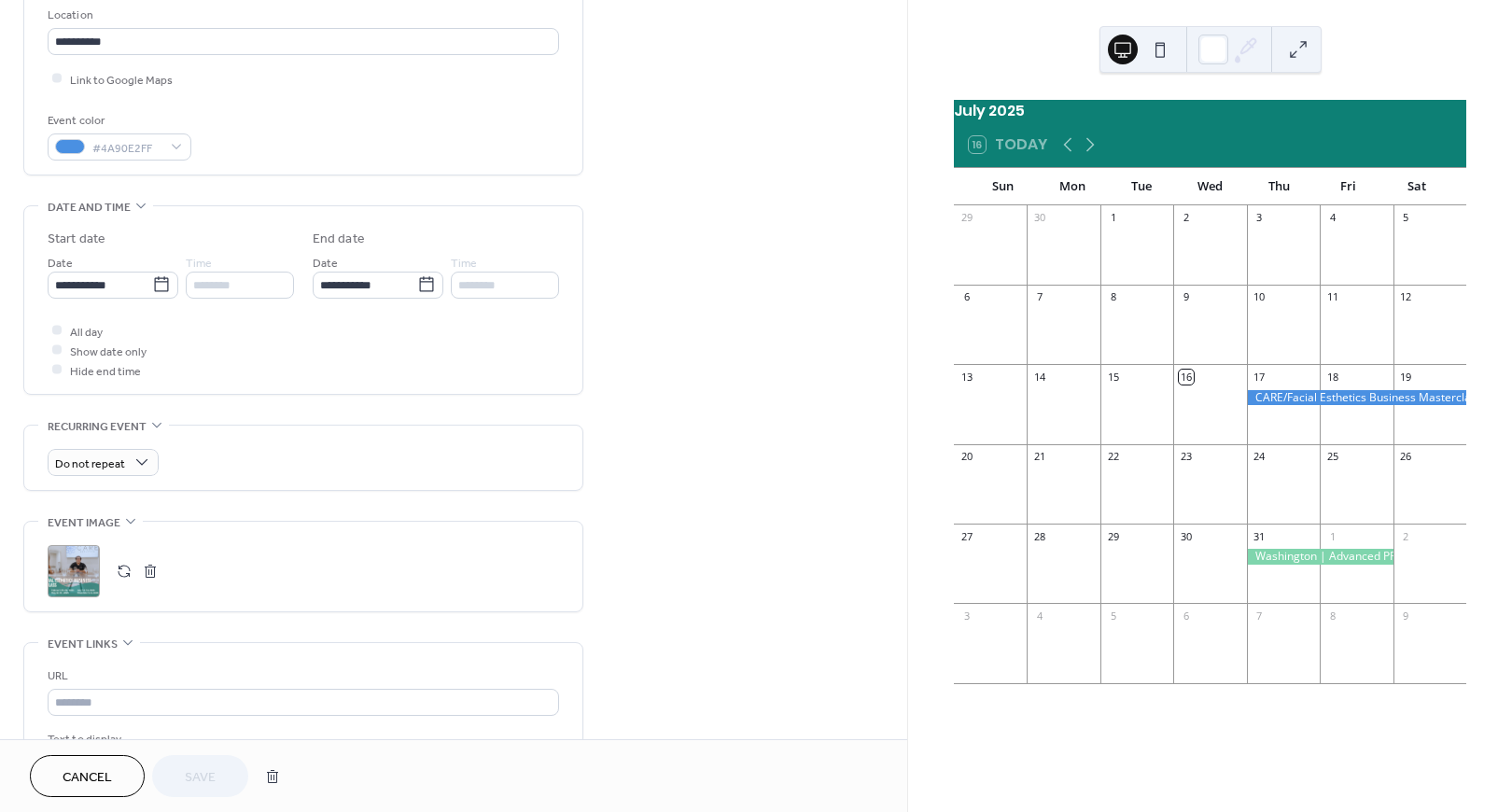 scroll, scrollTop: 641, scrollLeft: 0, axis: vertical 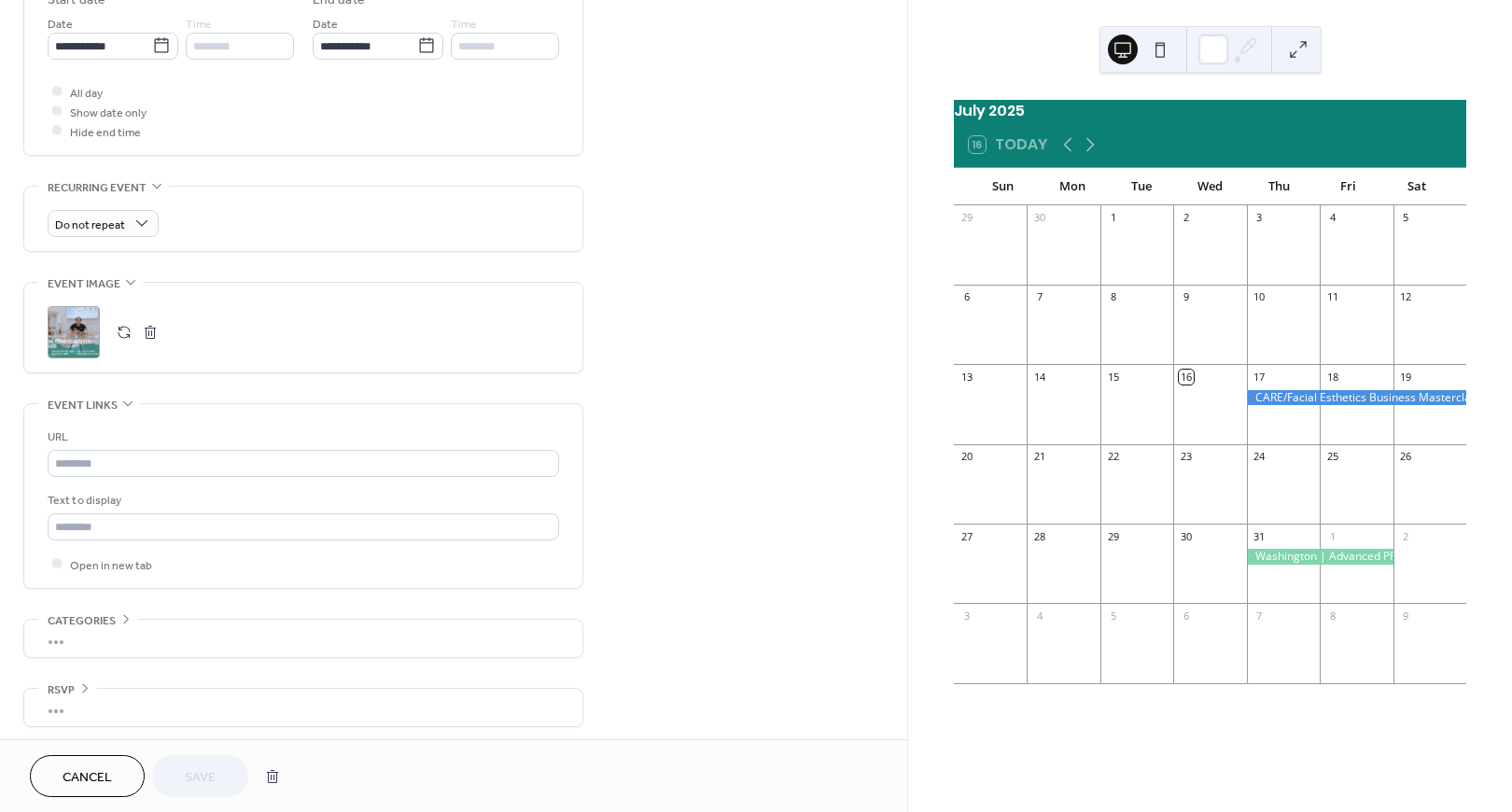 click on ";" at bounding box center [74, 332] 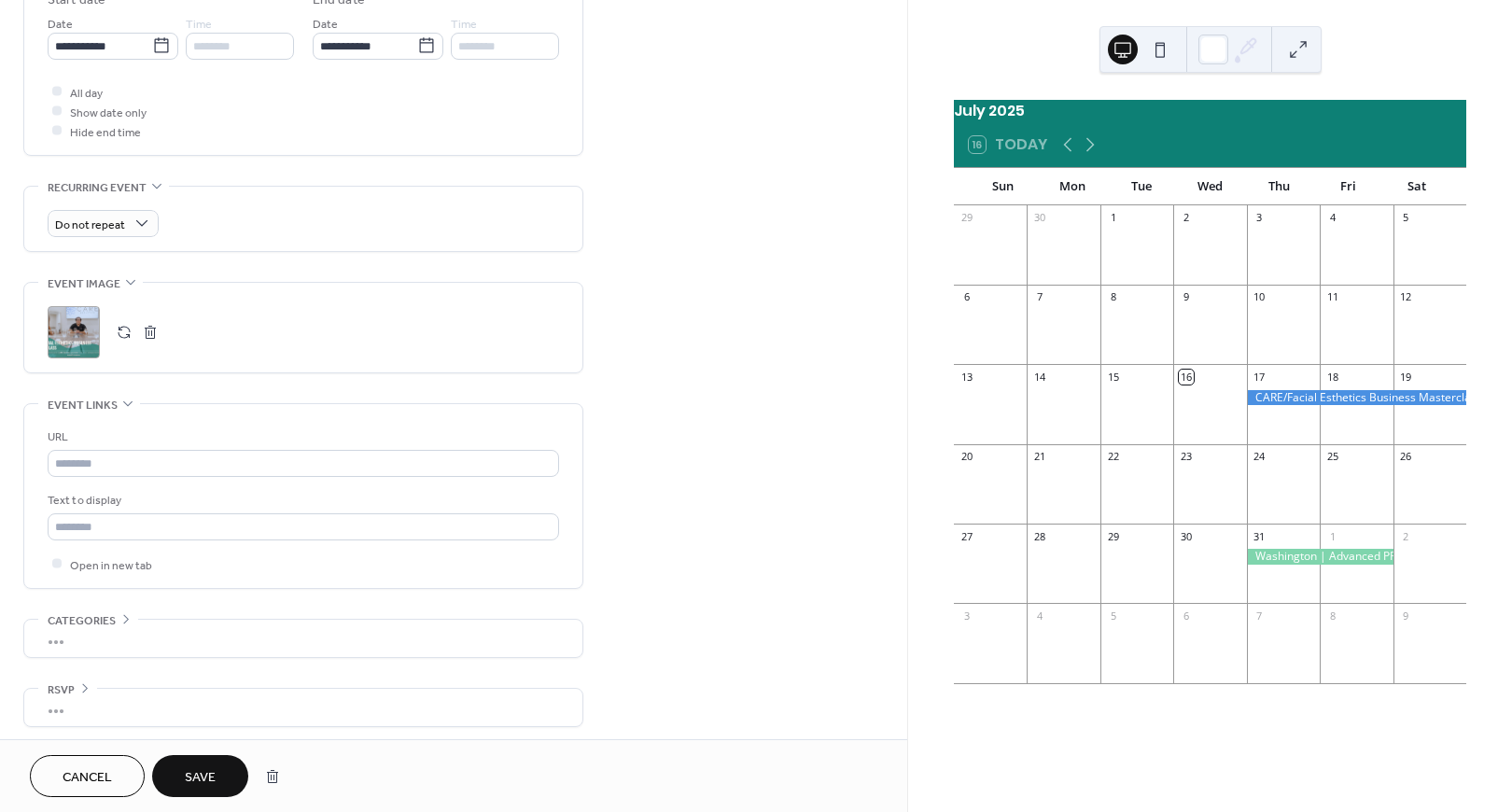 click on "Save" at bounding box center (200, 777) 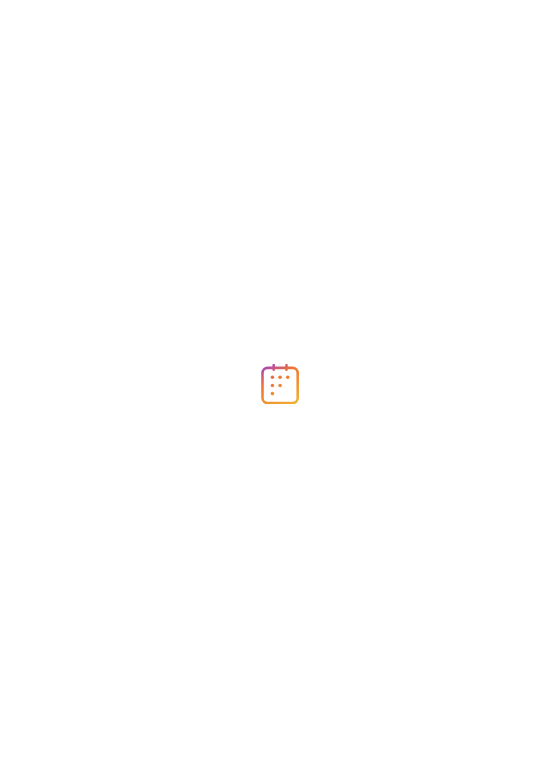 scroll, scrollTop: 0, scrollLeft: 0, axis: both 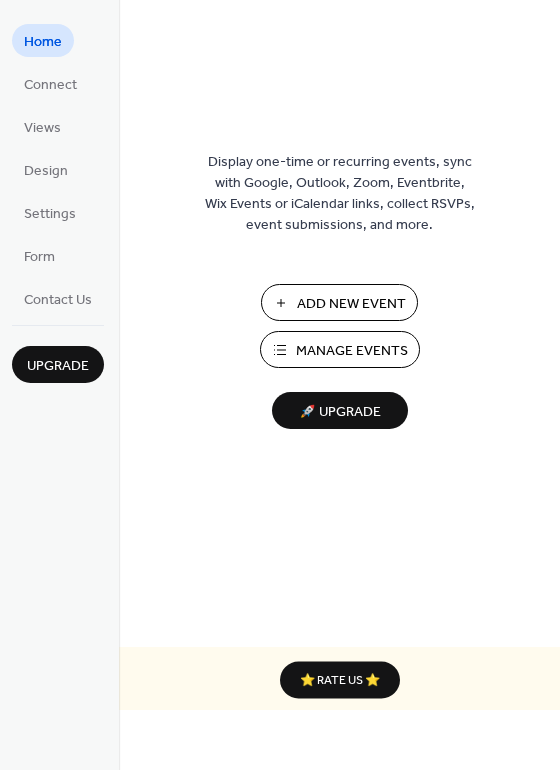click on "Manage Events" at bounding box center (340, 349) 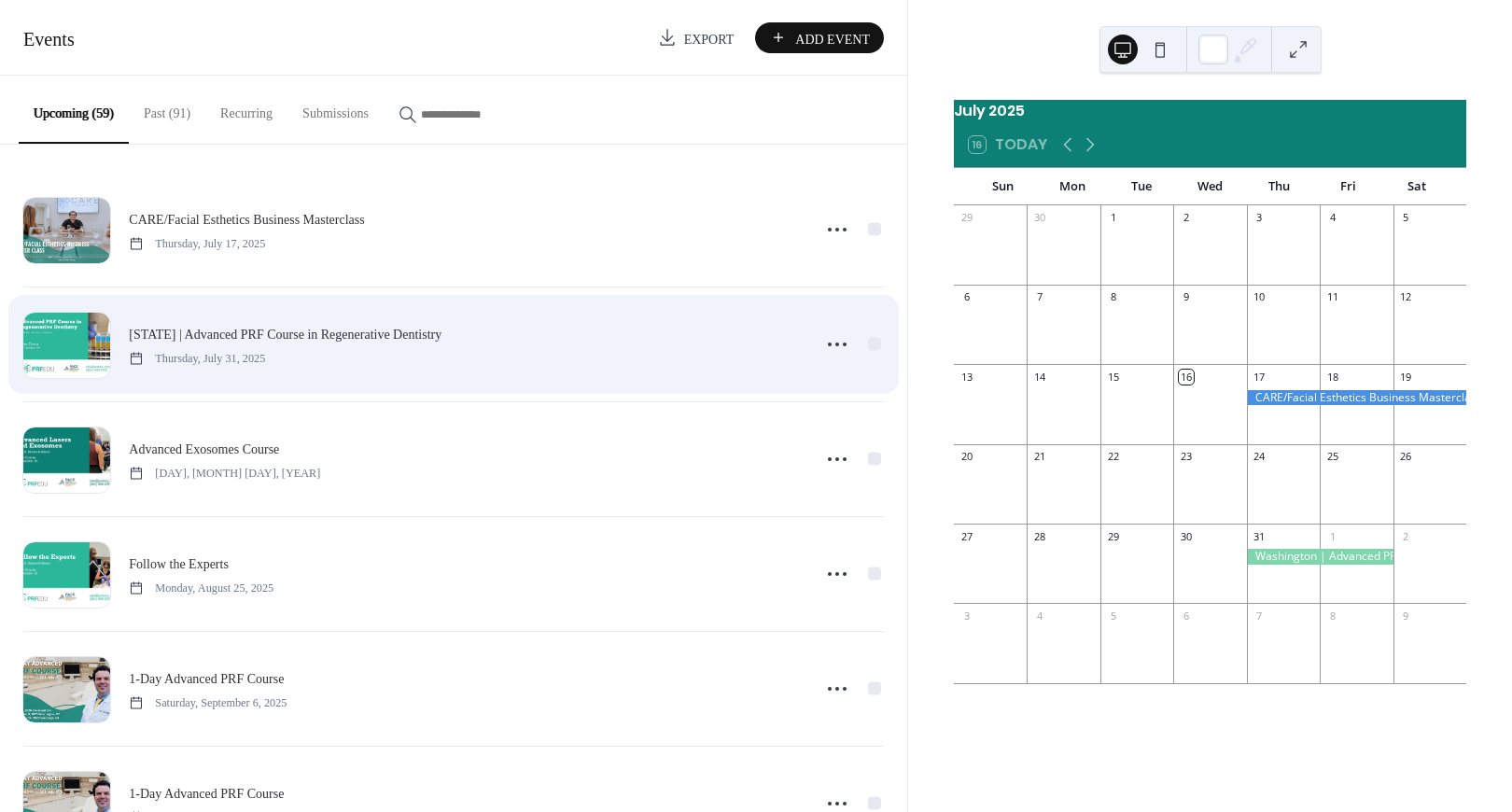 scroll, scrollTop: 0, scrollLeft: 0, axis: both 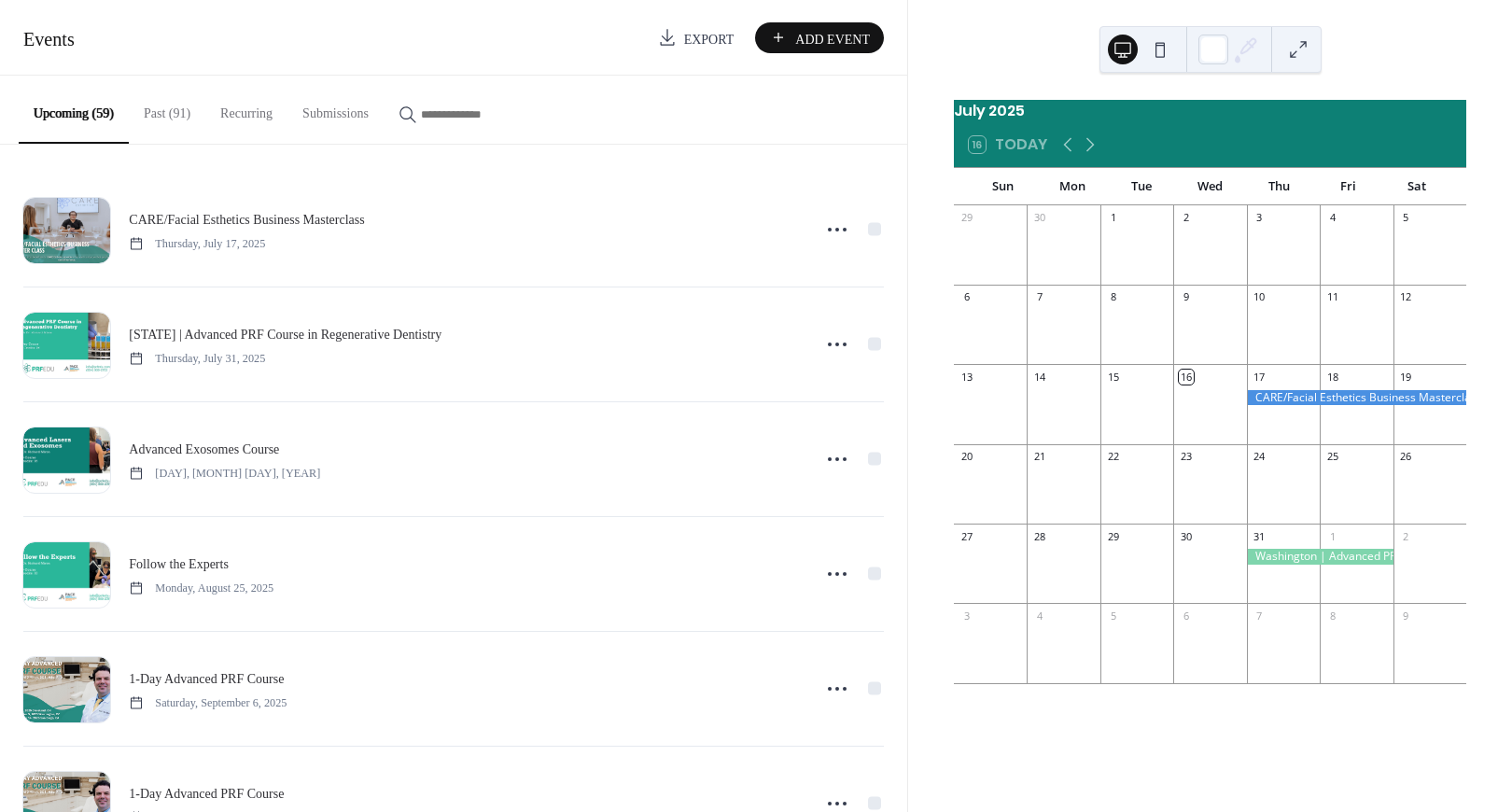 click at bounding box center (477, 114) 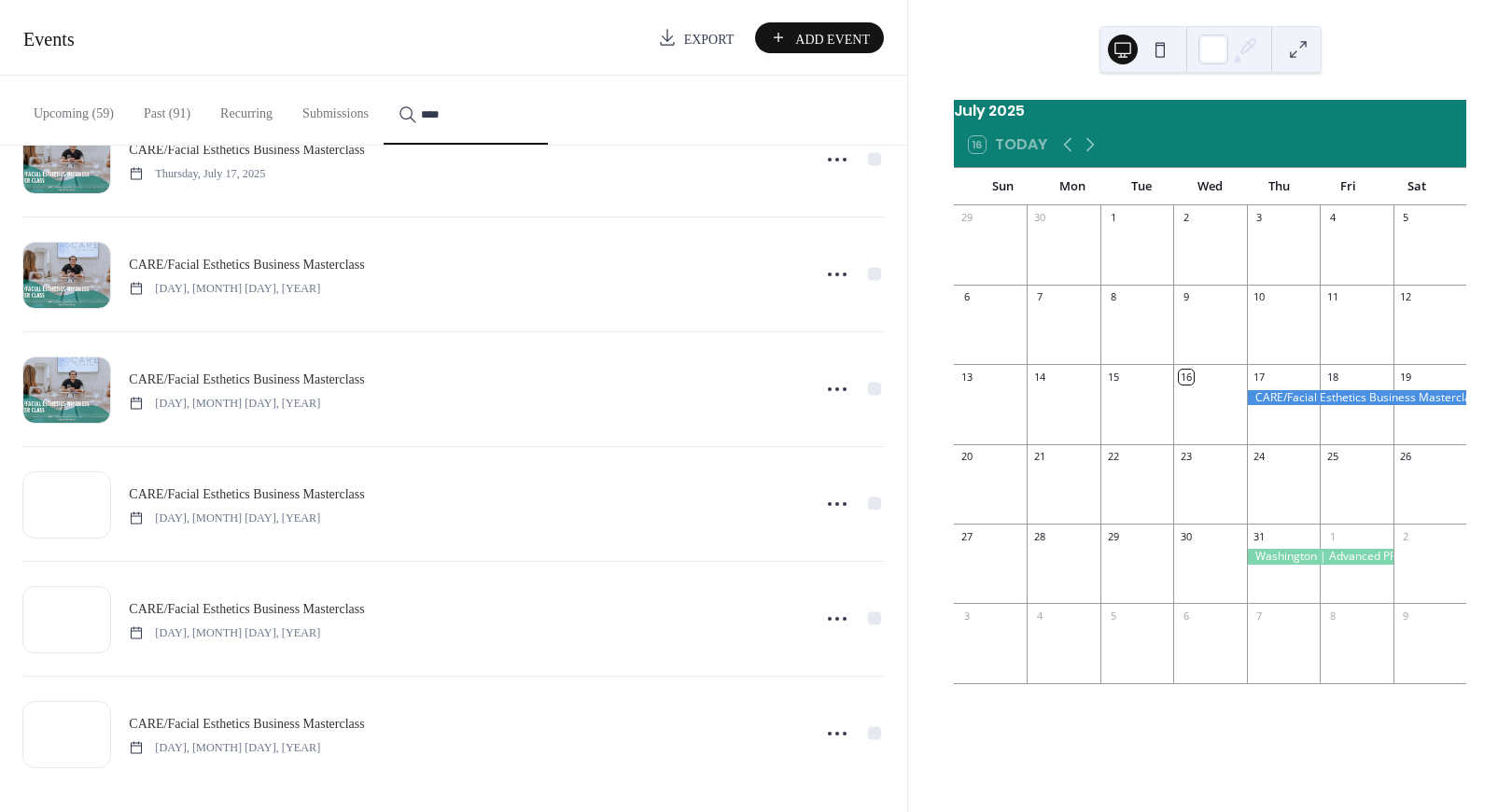 scroll, scrollTop: 416, scrollLeft: 0, axis: vertical 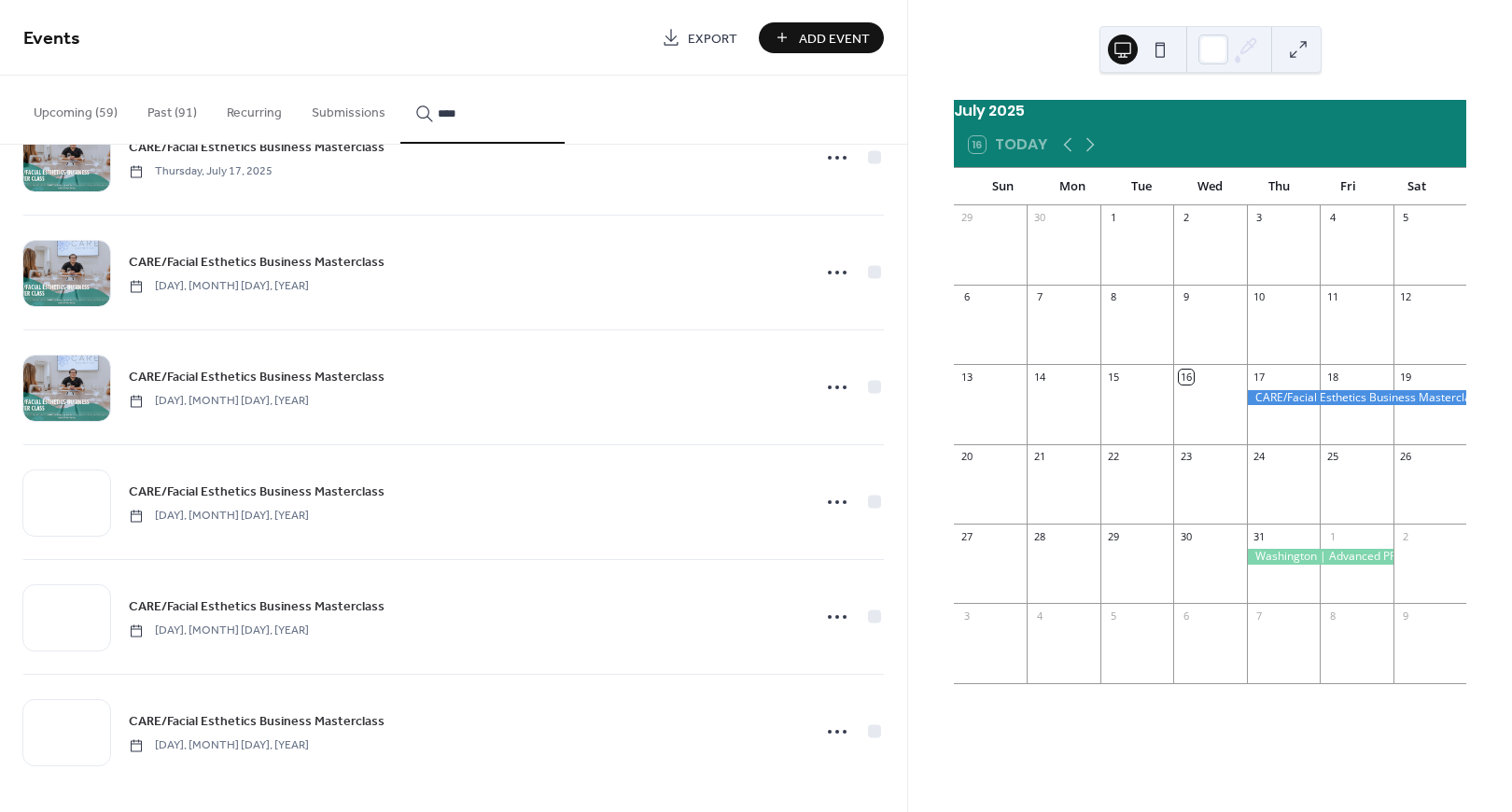 type on "****" 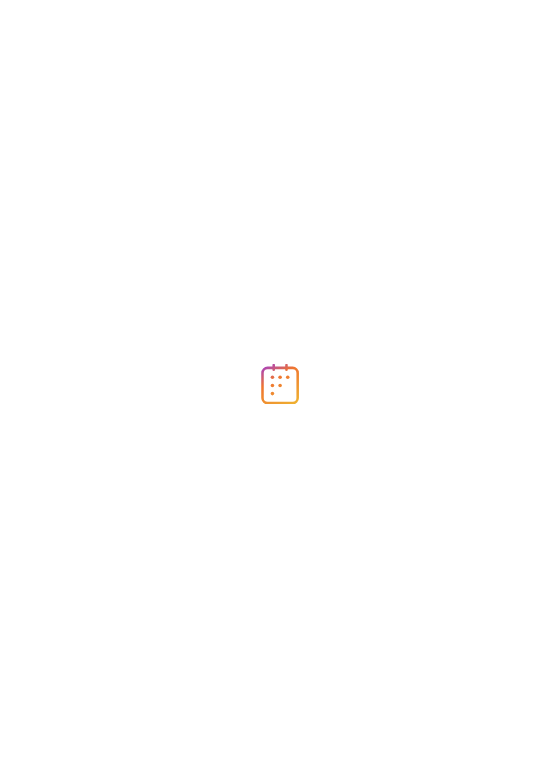 scroll, scrollTop: 0, scrollLeft: 0, axis: both 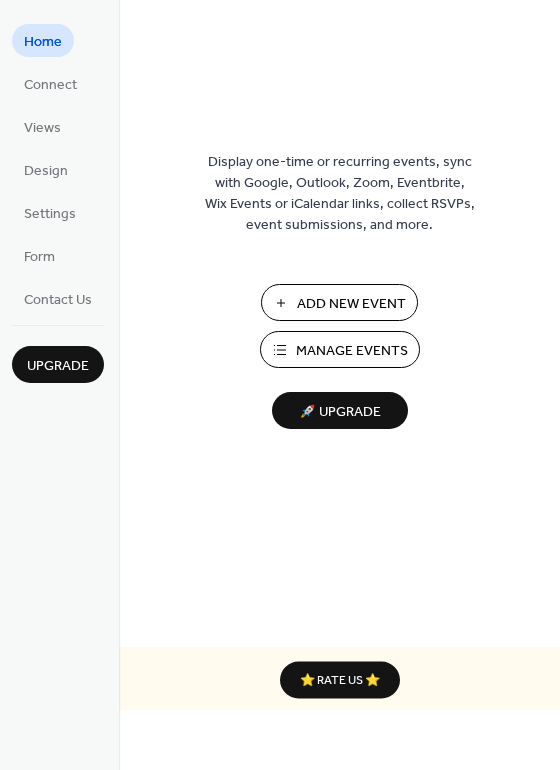click on "Manage Events" at bounding box center (352, 351) 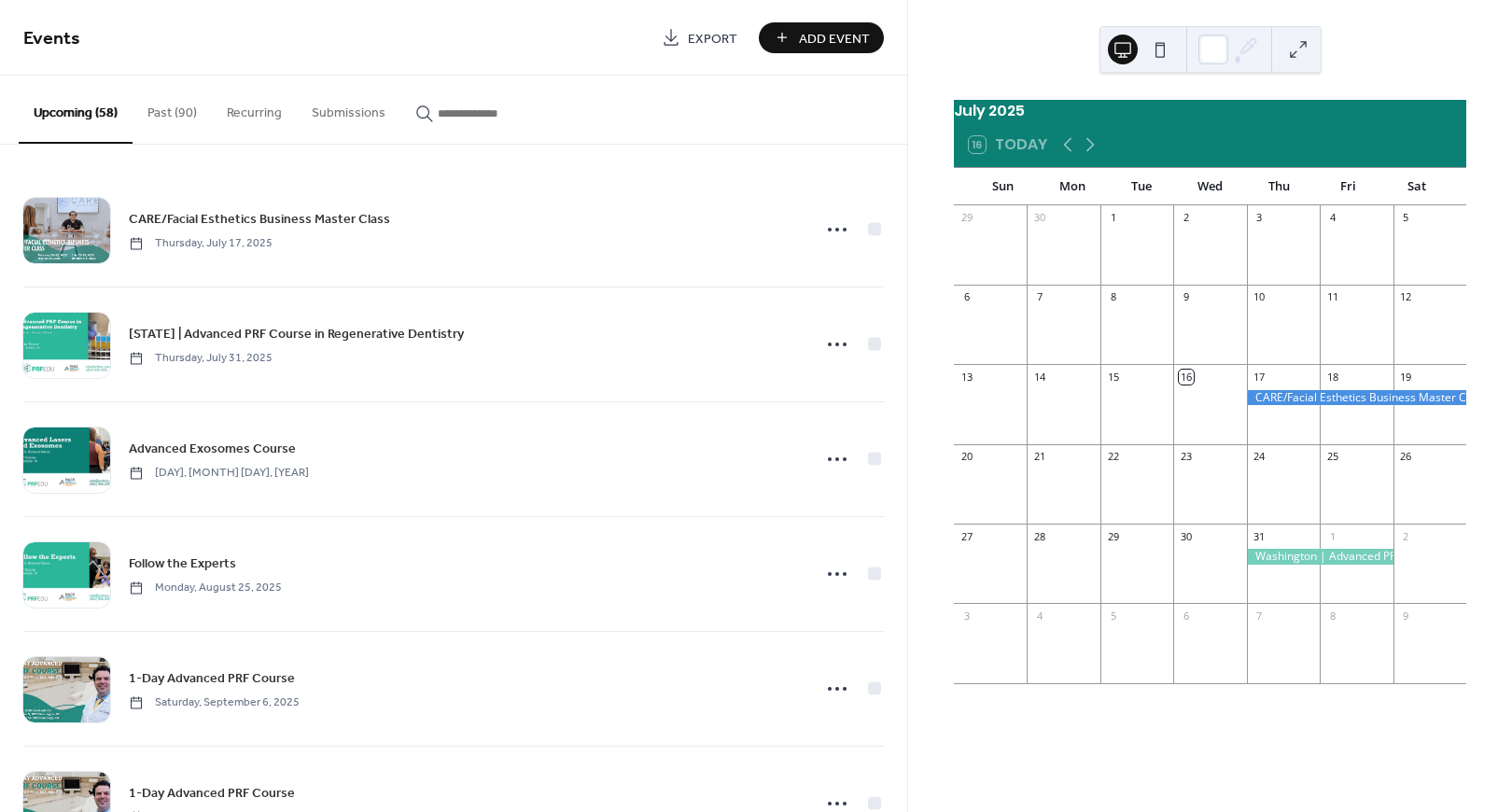 scroll, scrollTop: 0, scrollLeft: 0, axis: both 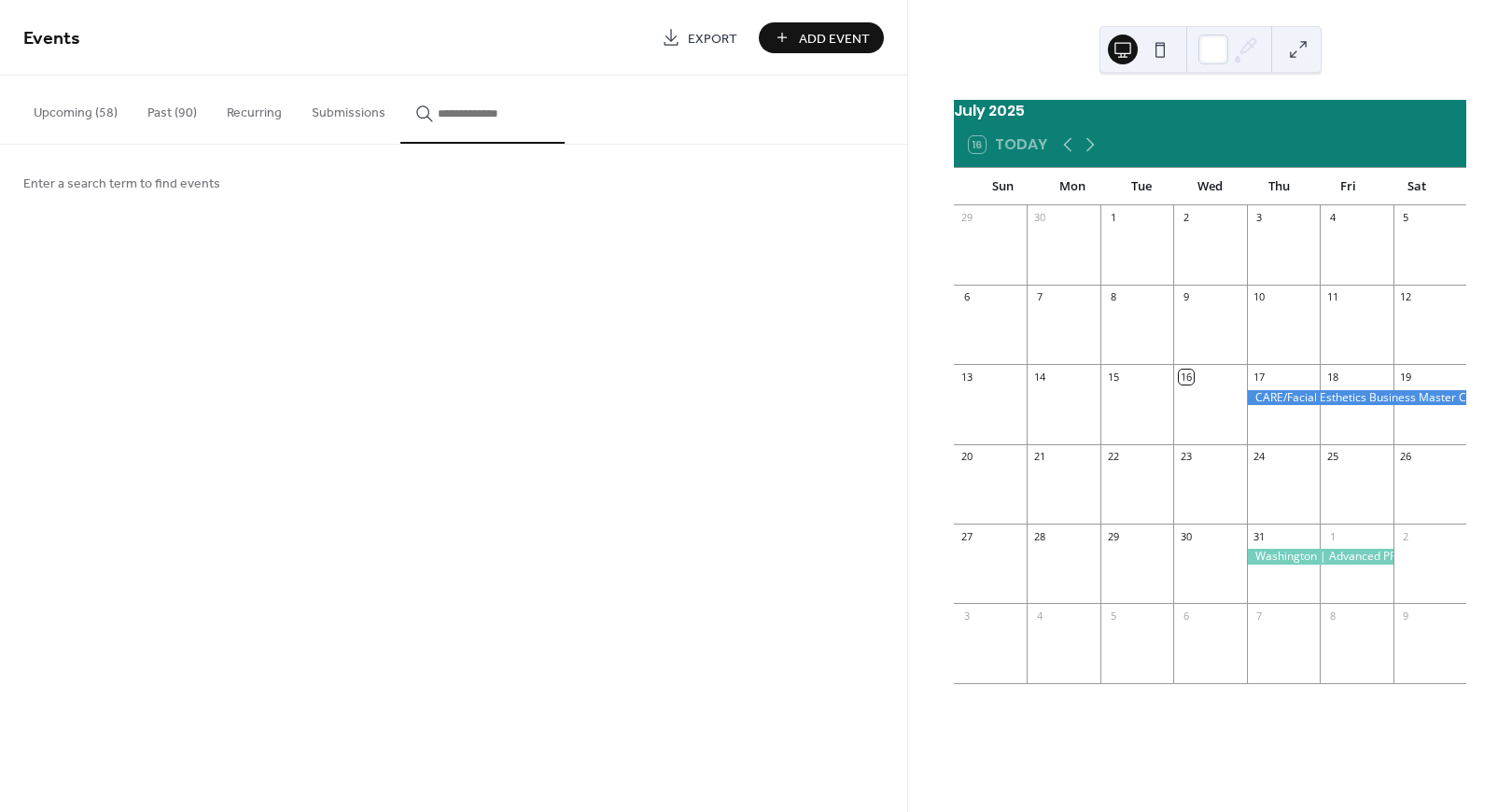 click on "Upcoming (58)" at bounding box center [76, 108] 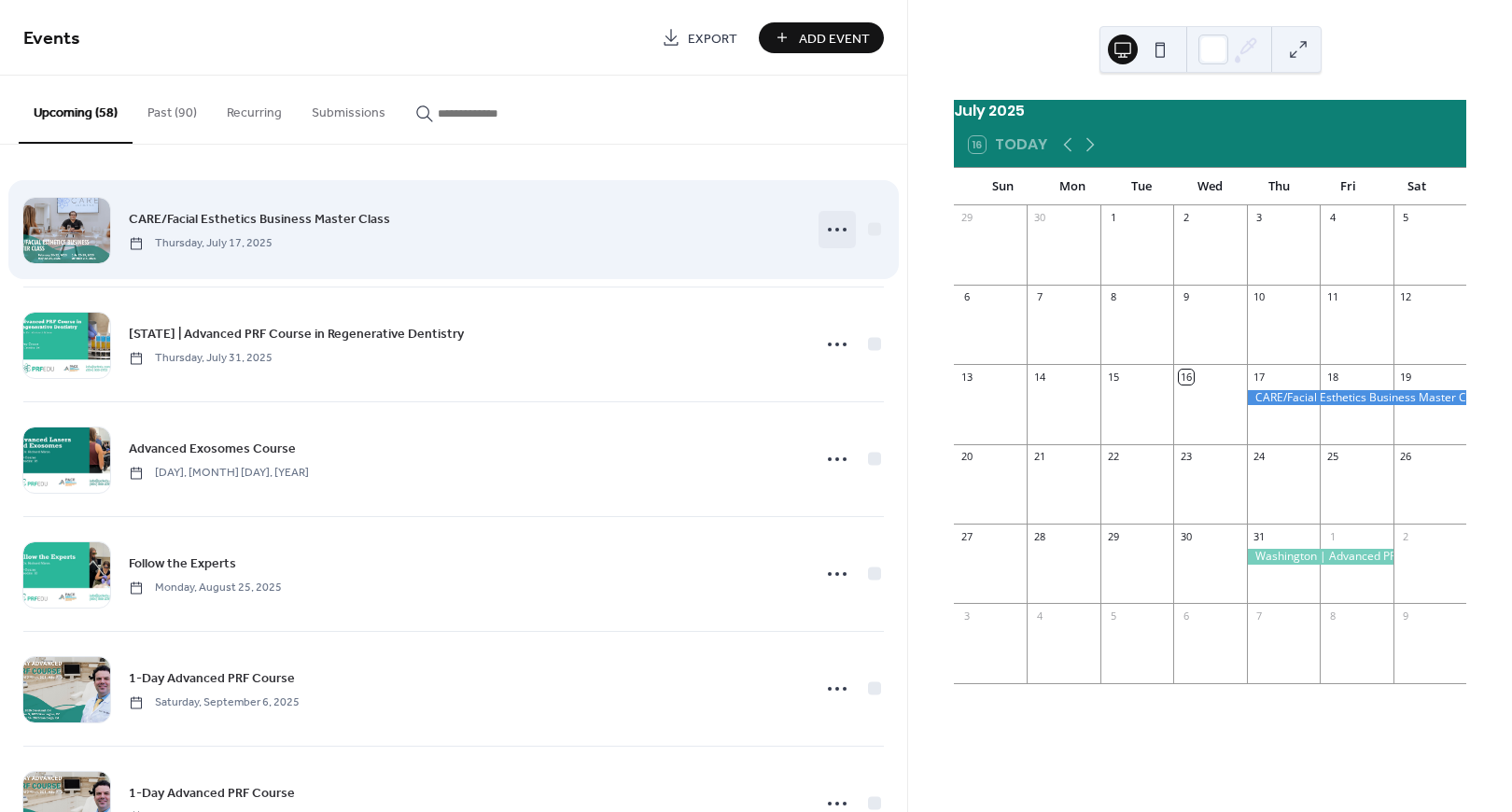 click 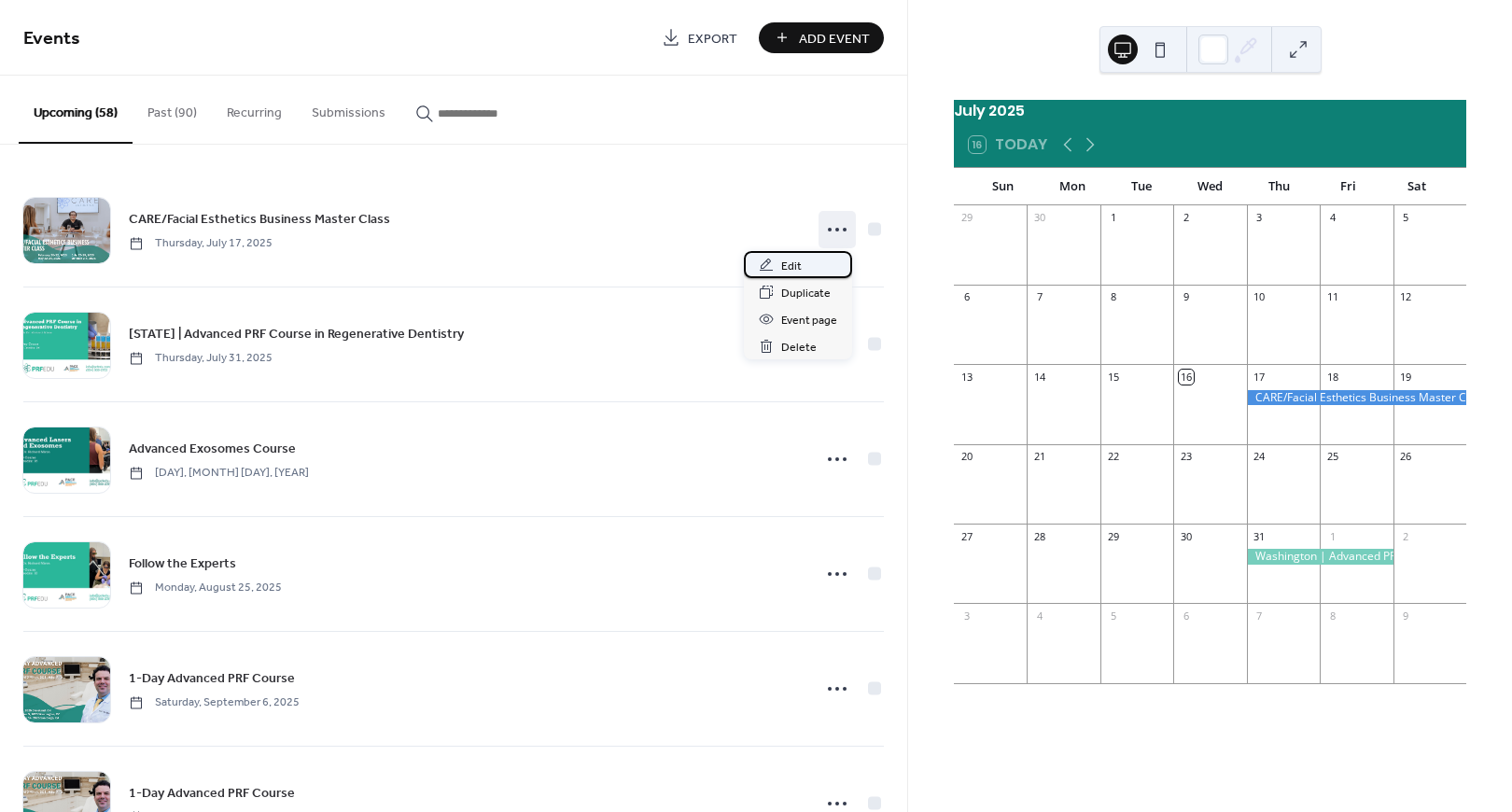 click on "Edit" at bounding box center [798, 264] 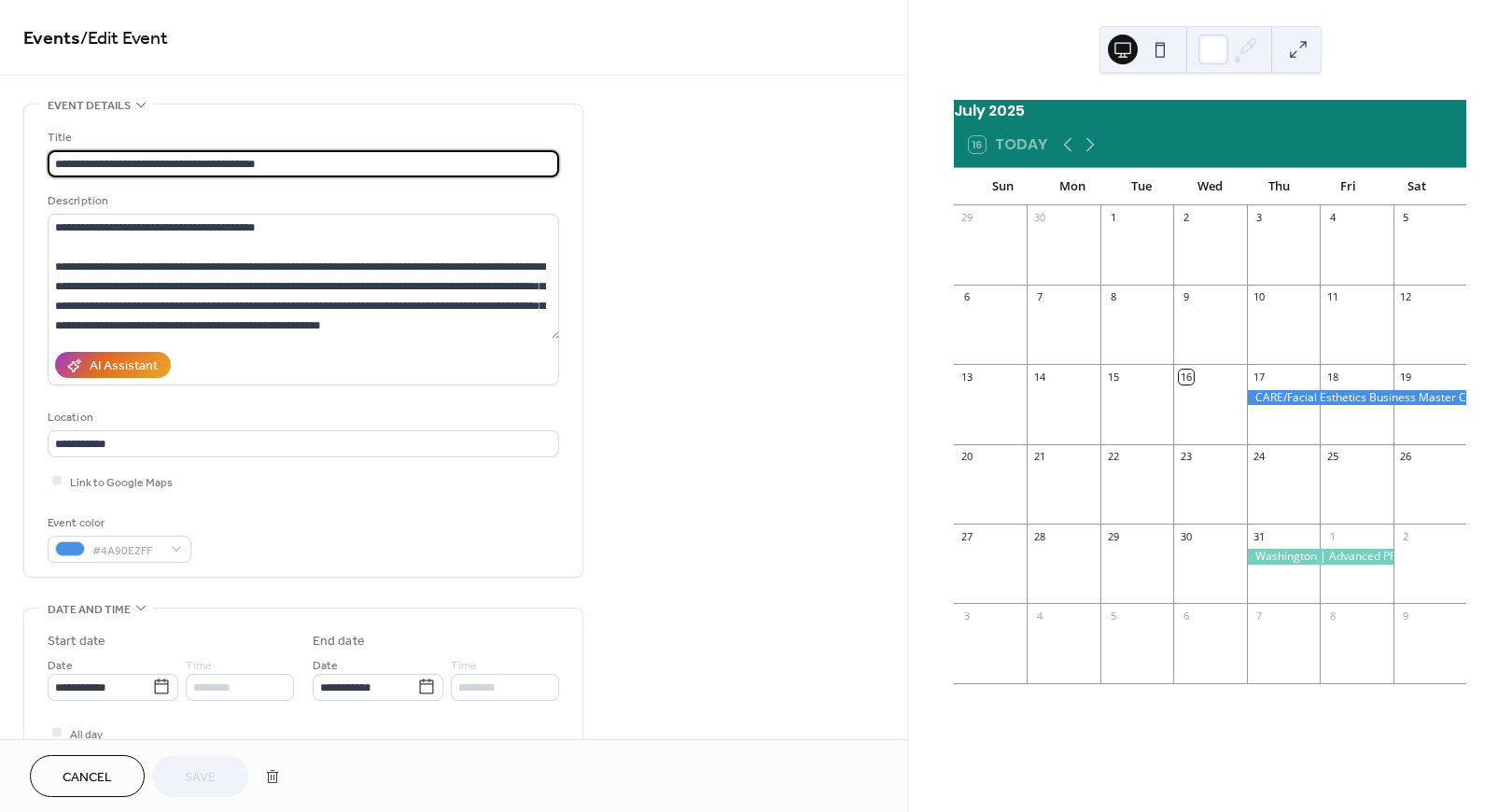 scroll, scrollTop: 641, scrollLeft: 0, axis: vertical 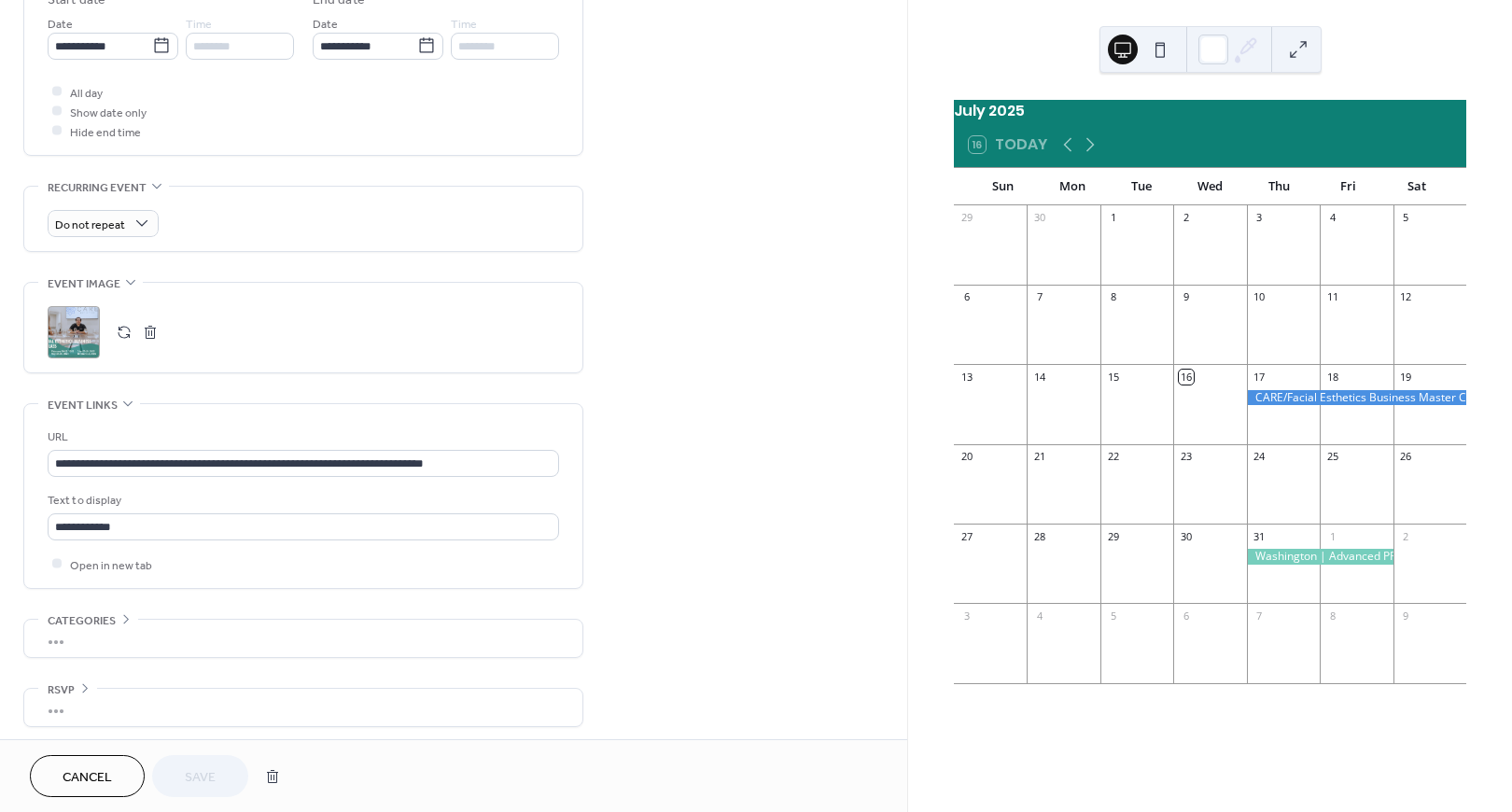 click on ";" at bounding box center [74, 332] 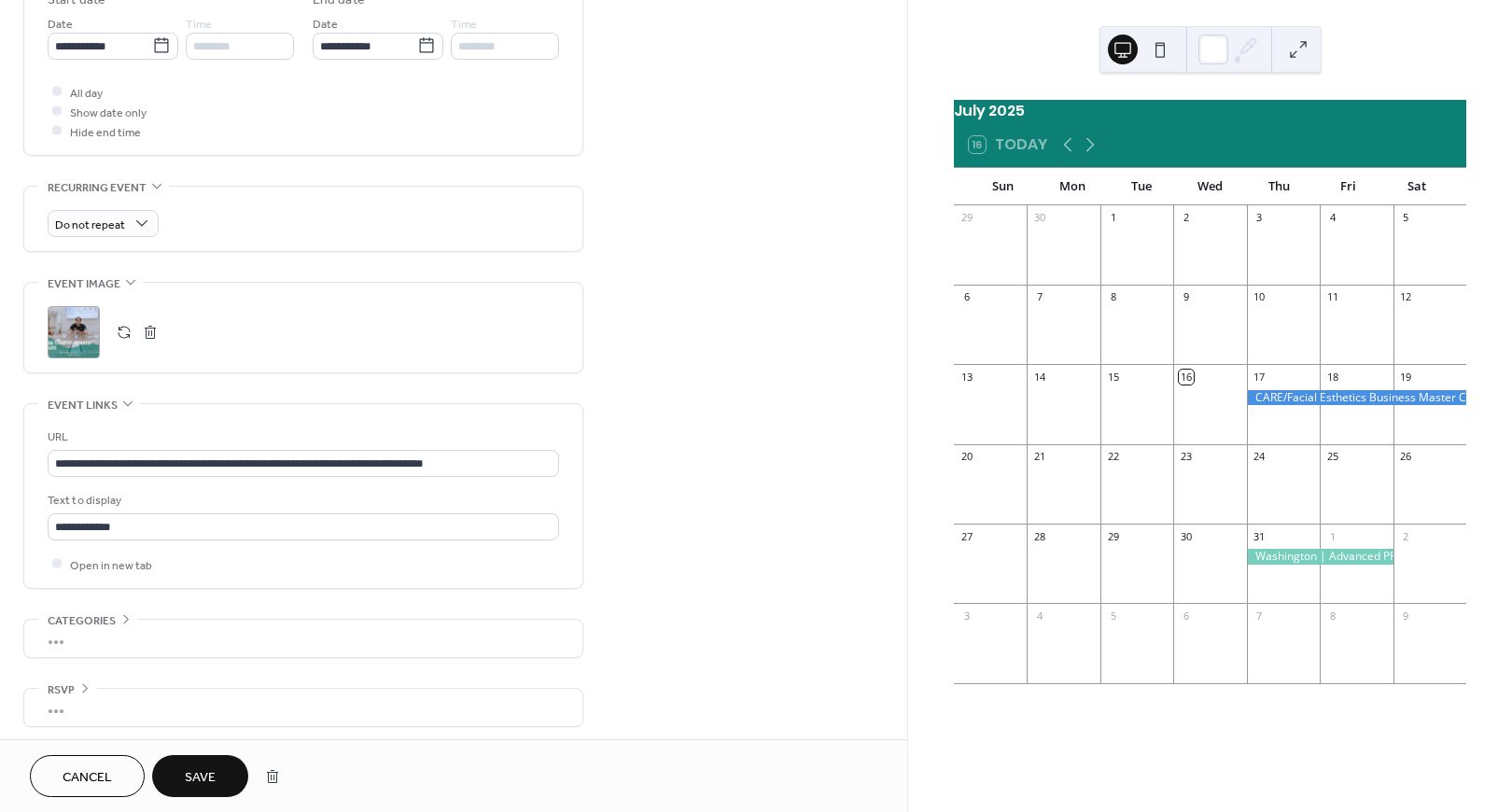 click on "Save" at bounding box center (200, 777) 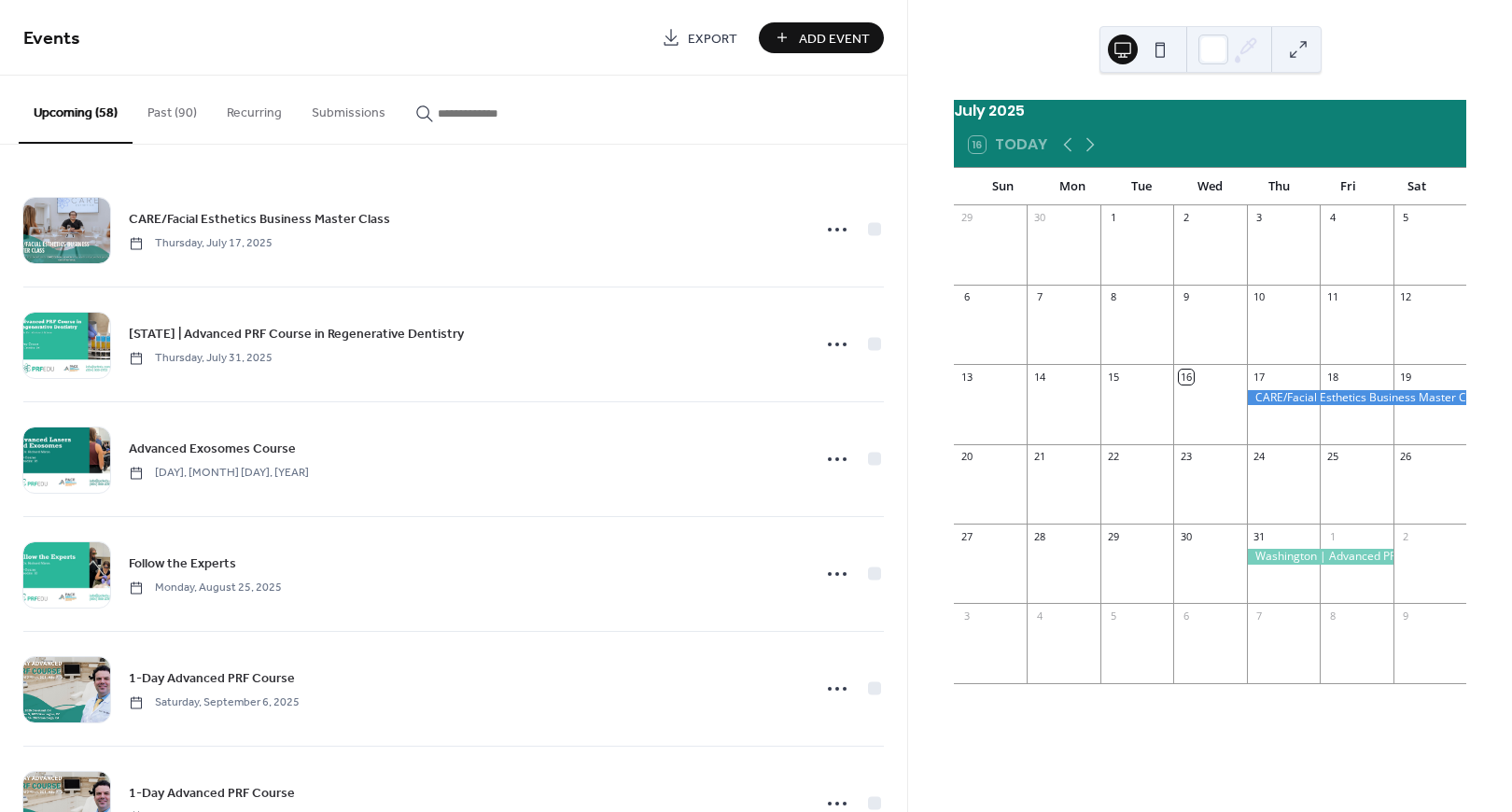 click at bounding box center [494, 113] 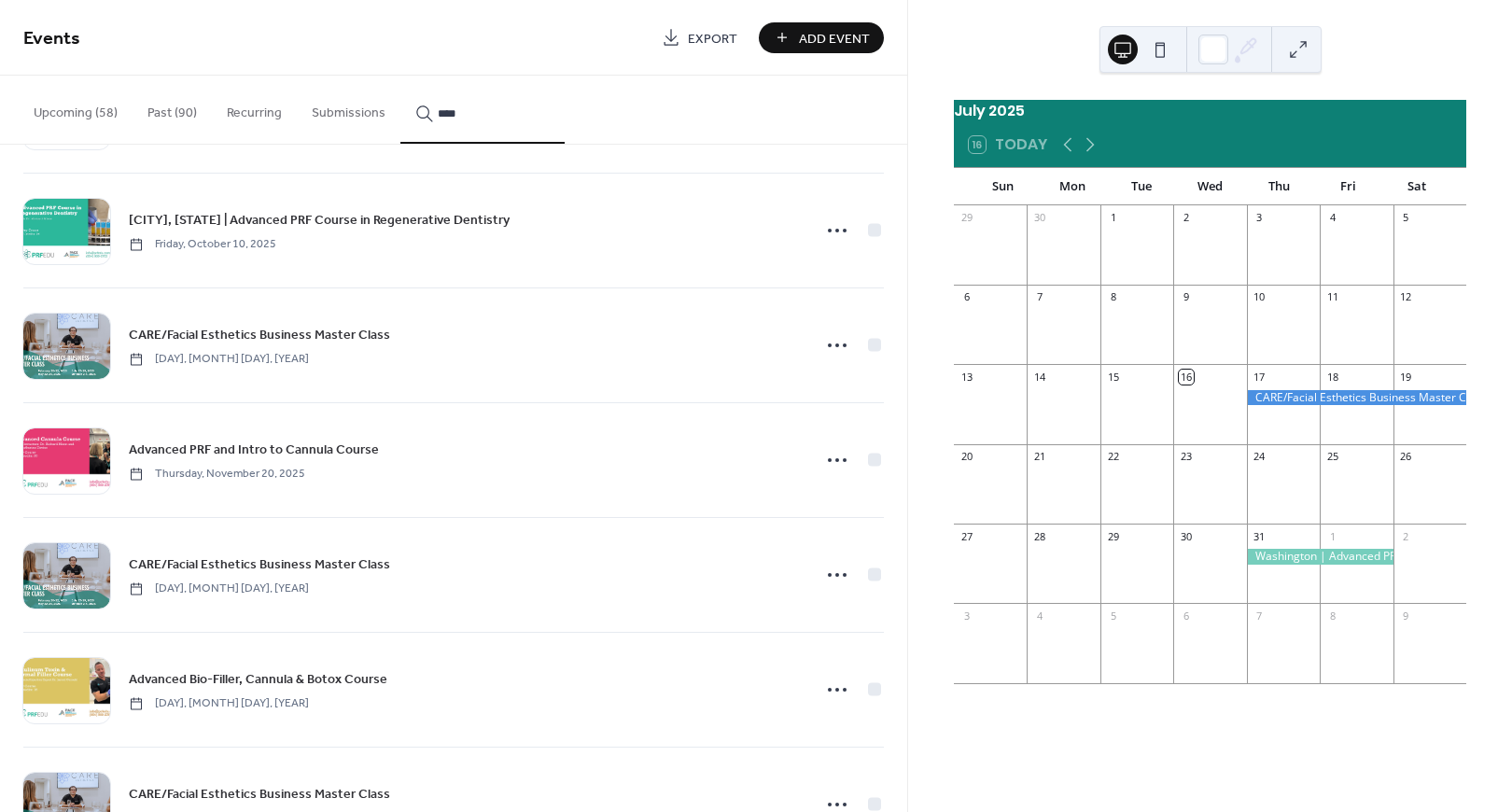 scroll, scrollTop: 2199, scrollLeft: 0, axis: vertical 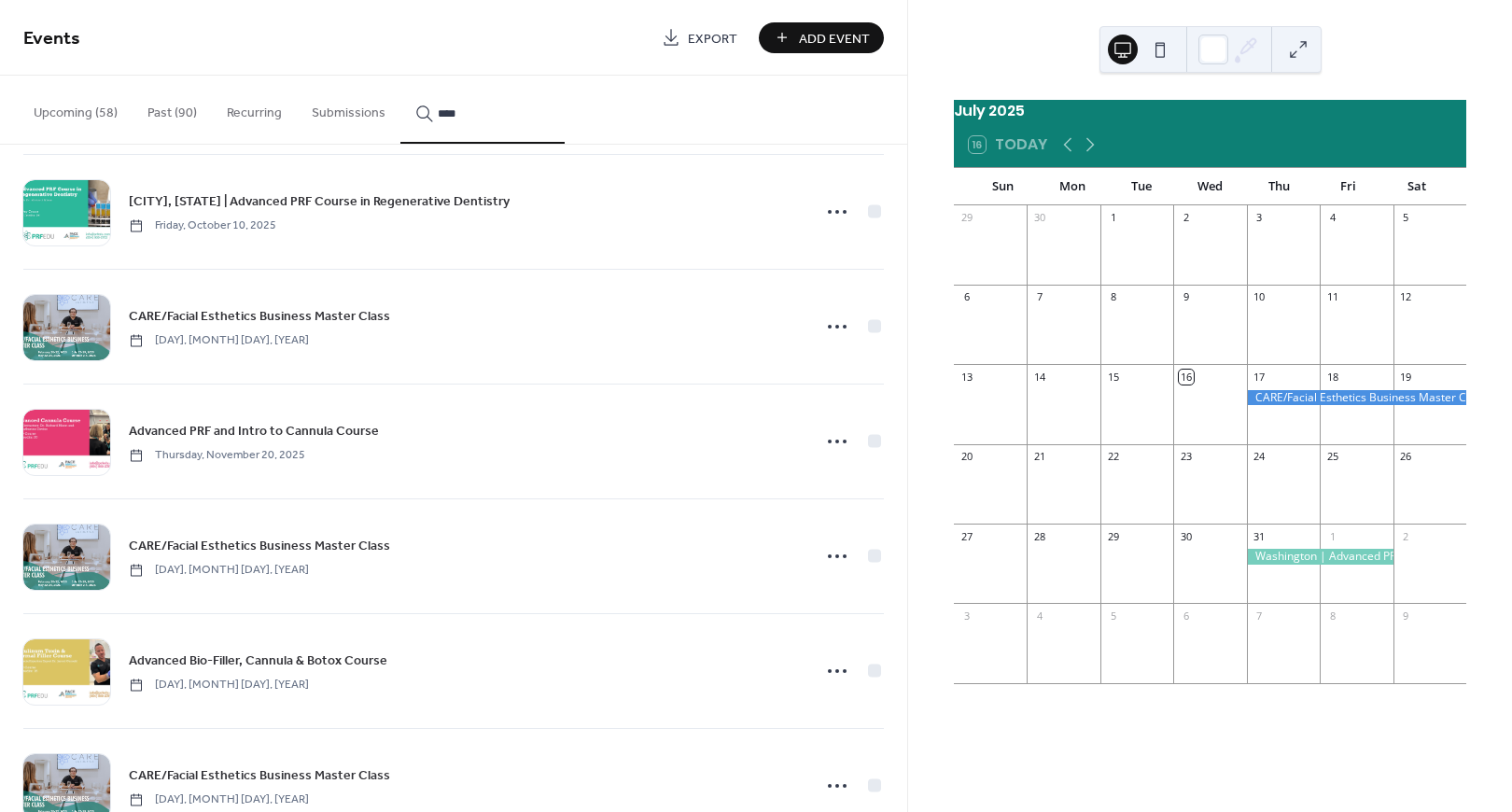 type on "****" 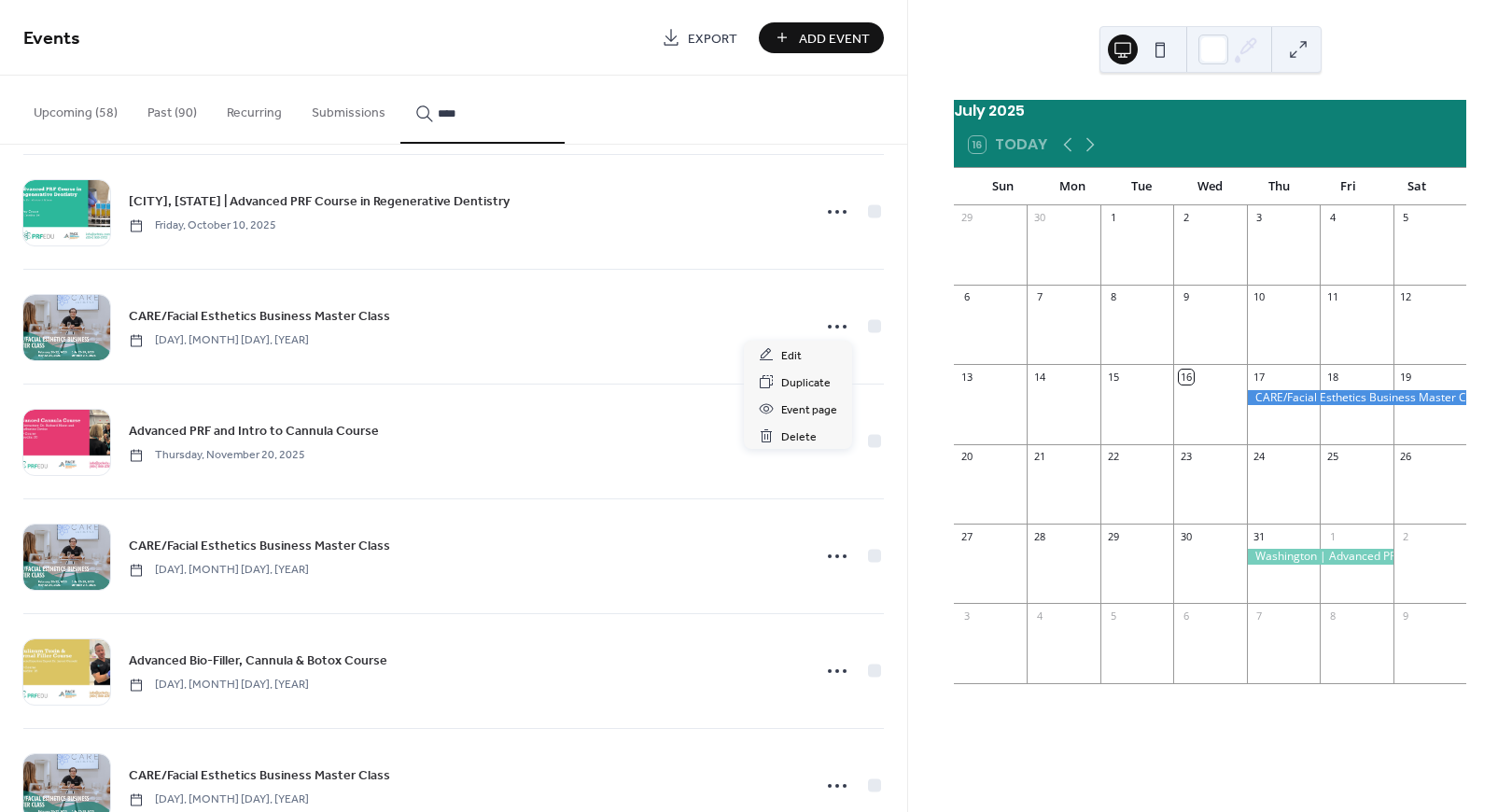 click 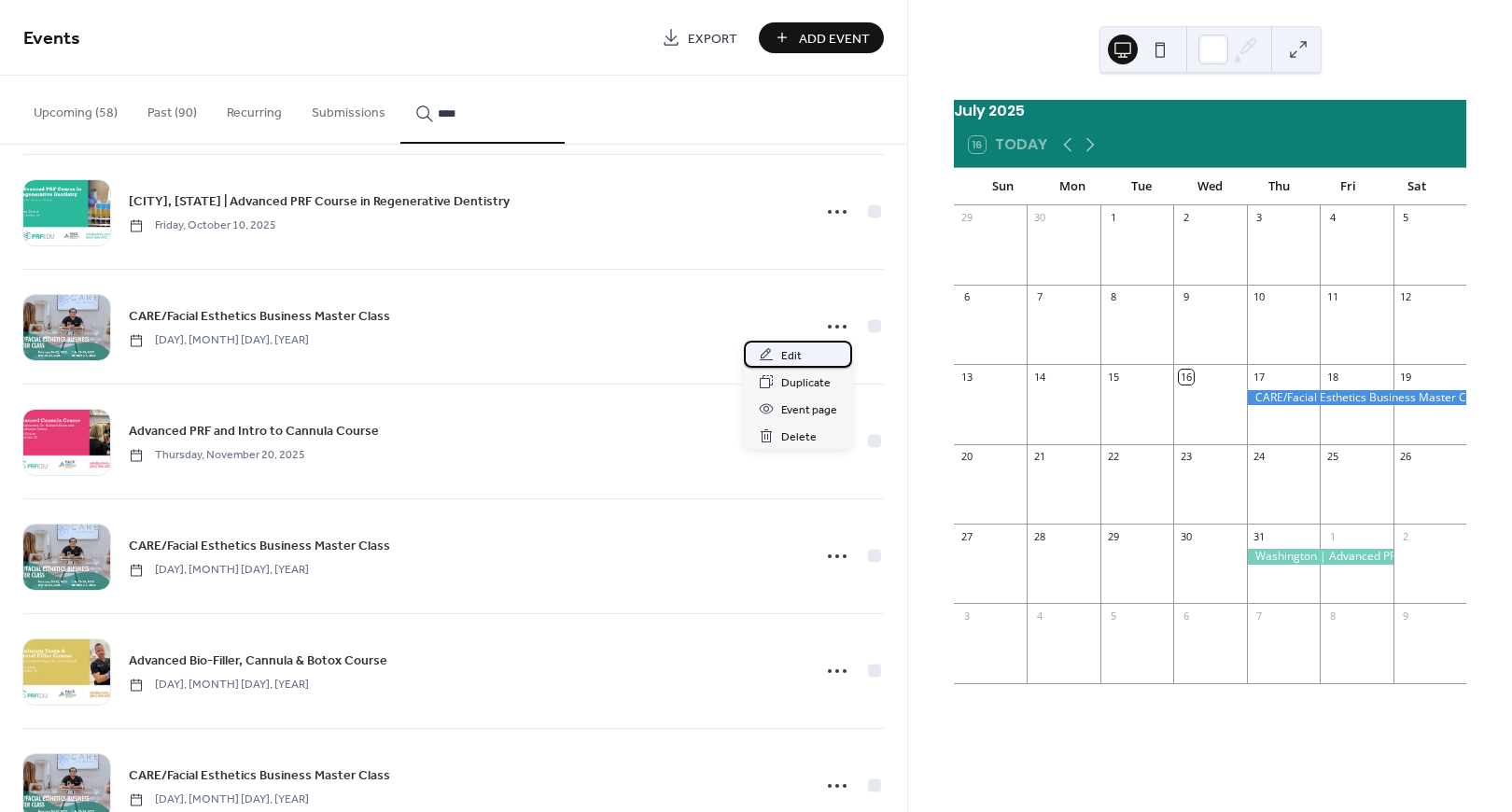 click on "Edit" at bounding box center (791, 356) 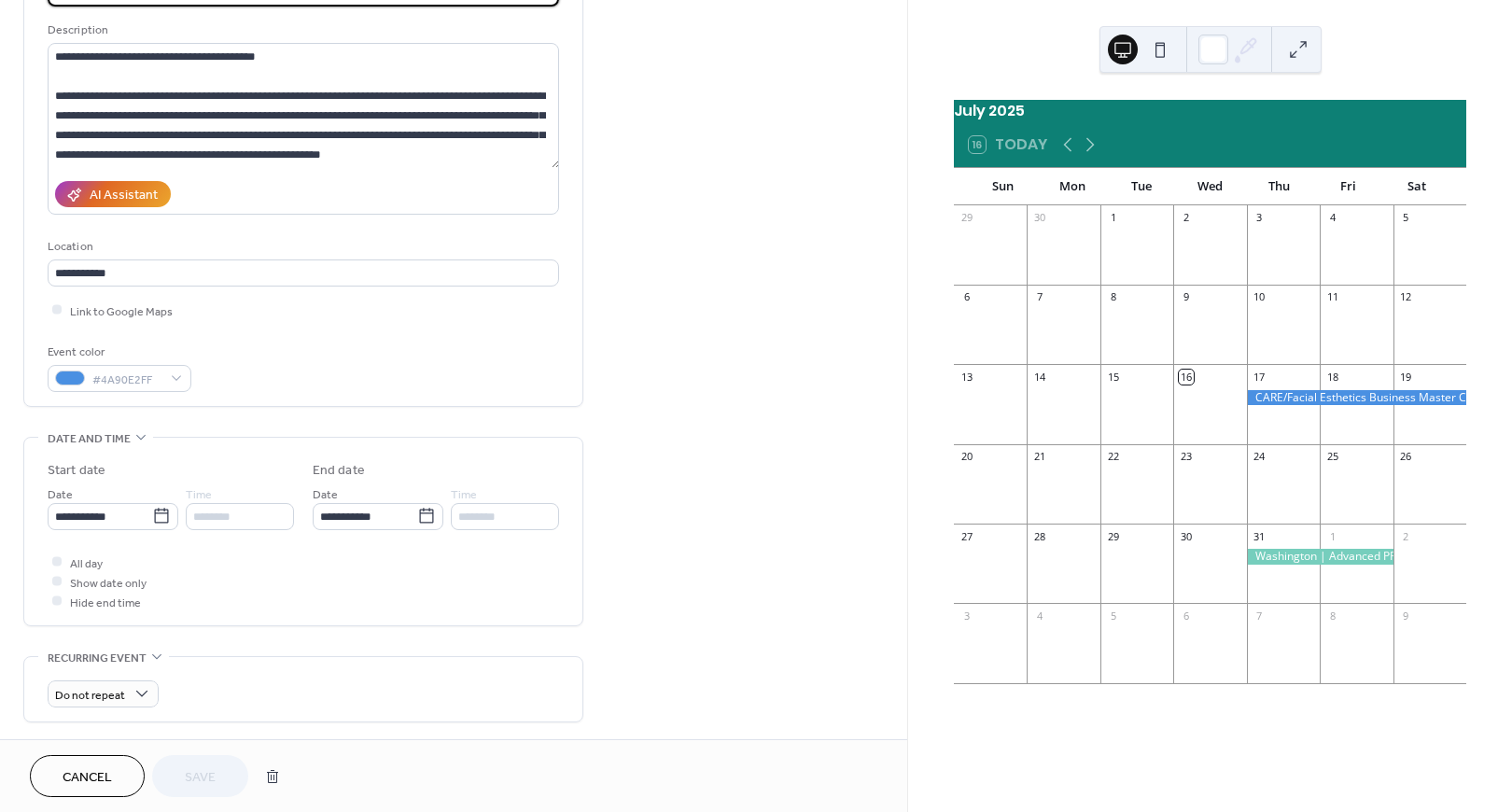 scroll, scrollTop: 641, scrollLeft: 0, axis: vertical 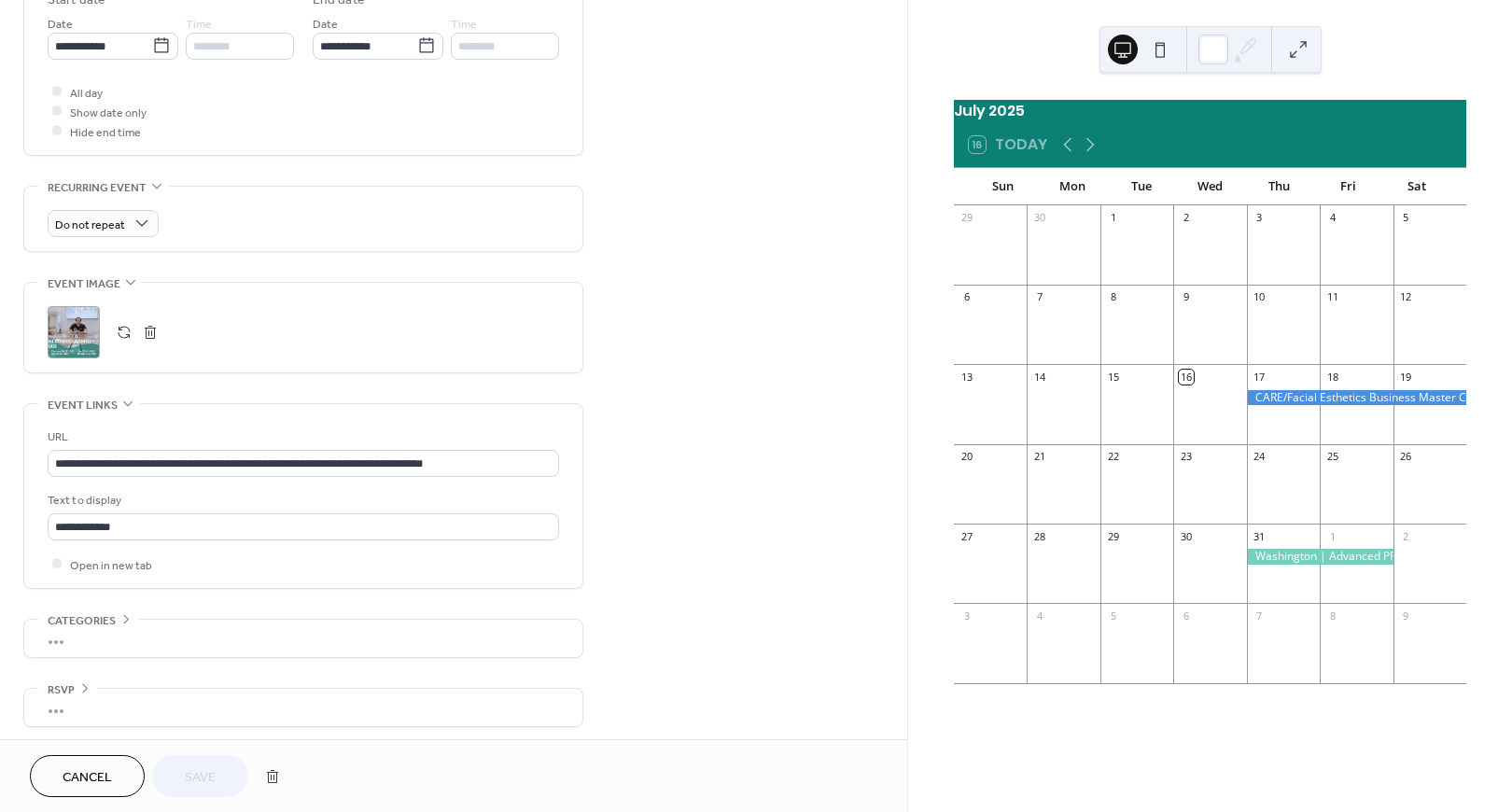 click on ";" at bounding box center [74, 332] 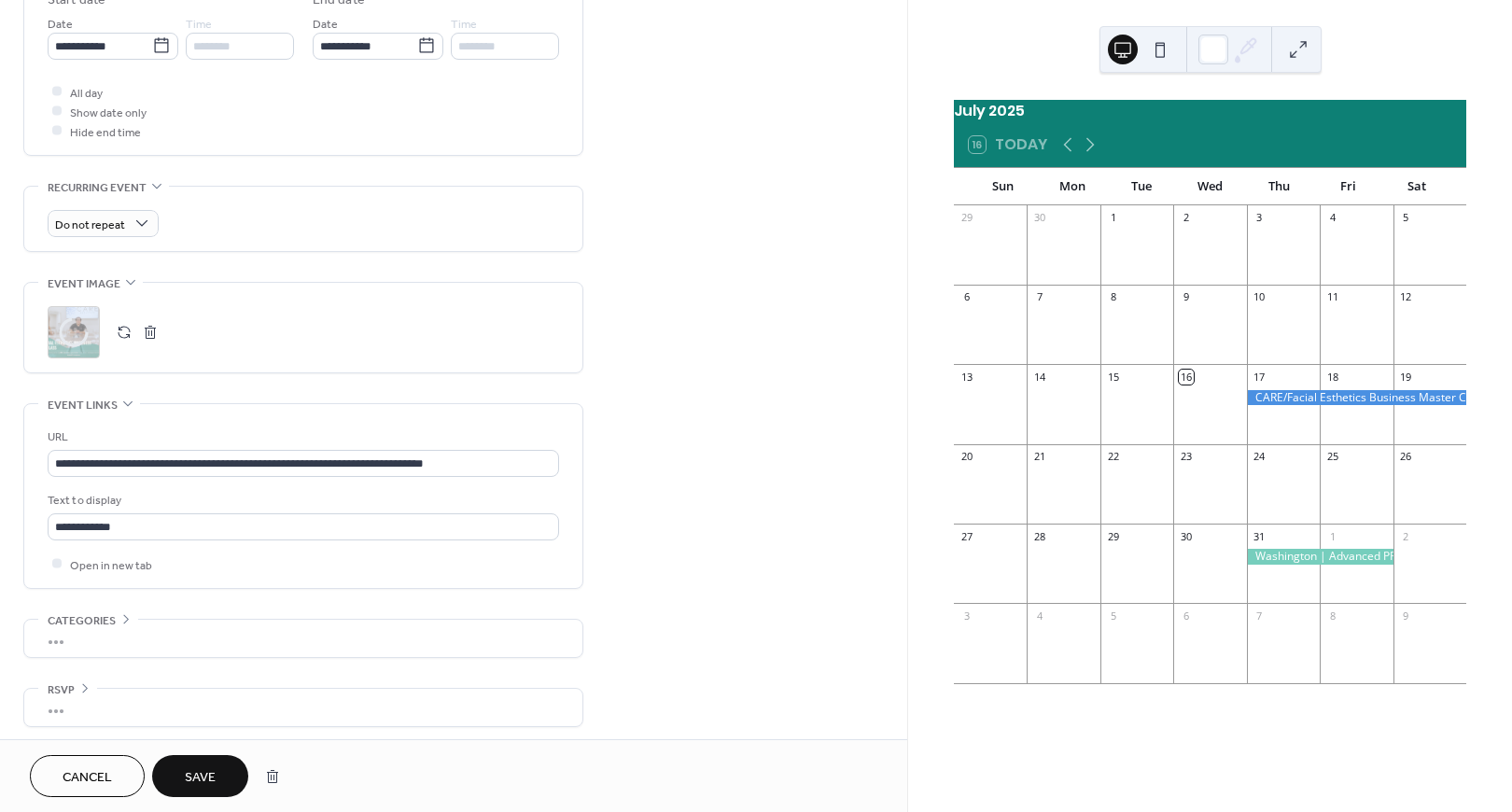 click on "Save" at bounding box center [200, 776] 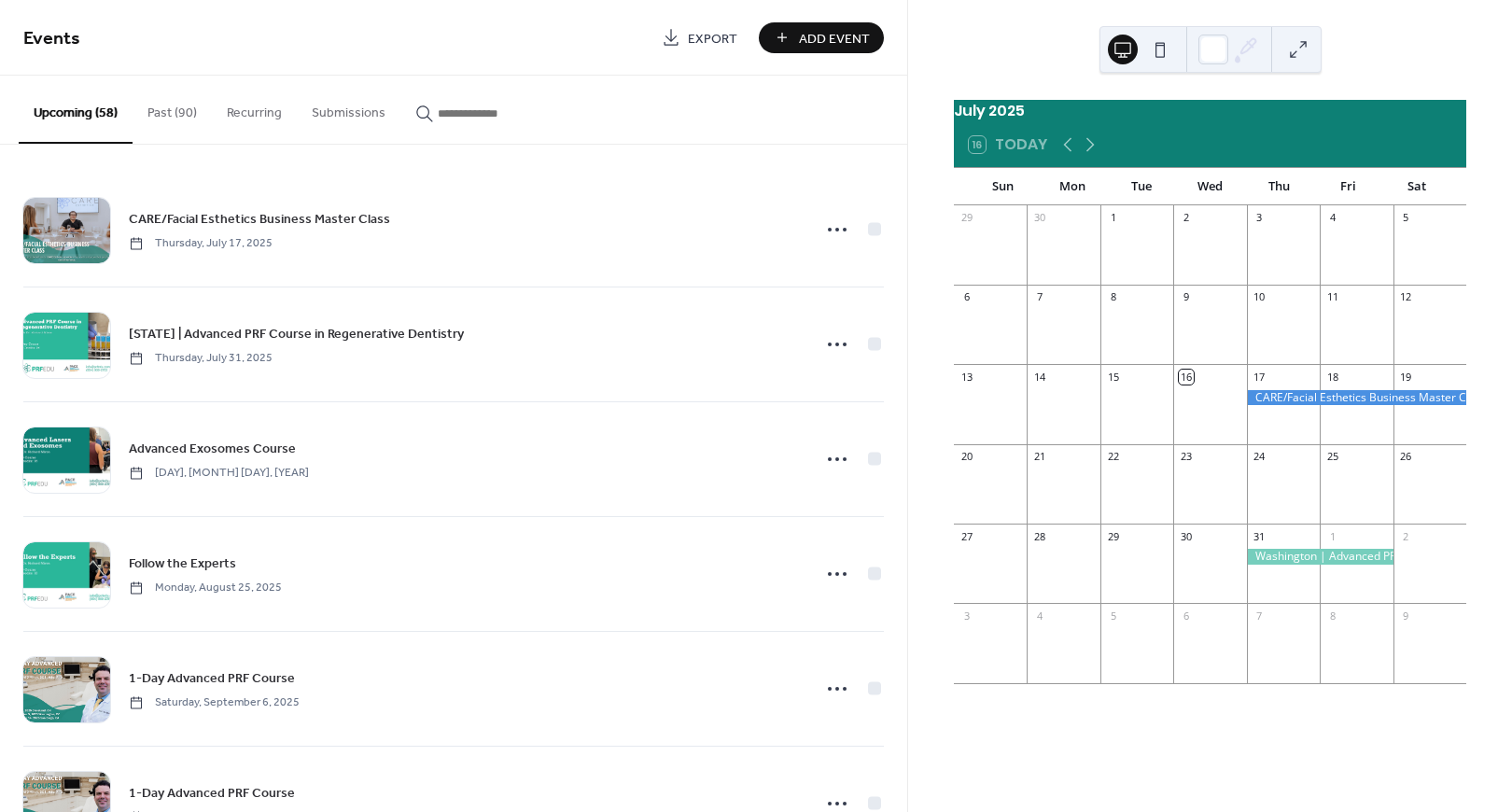 click at bounding box center (494, 113) 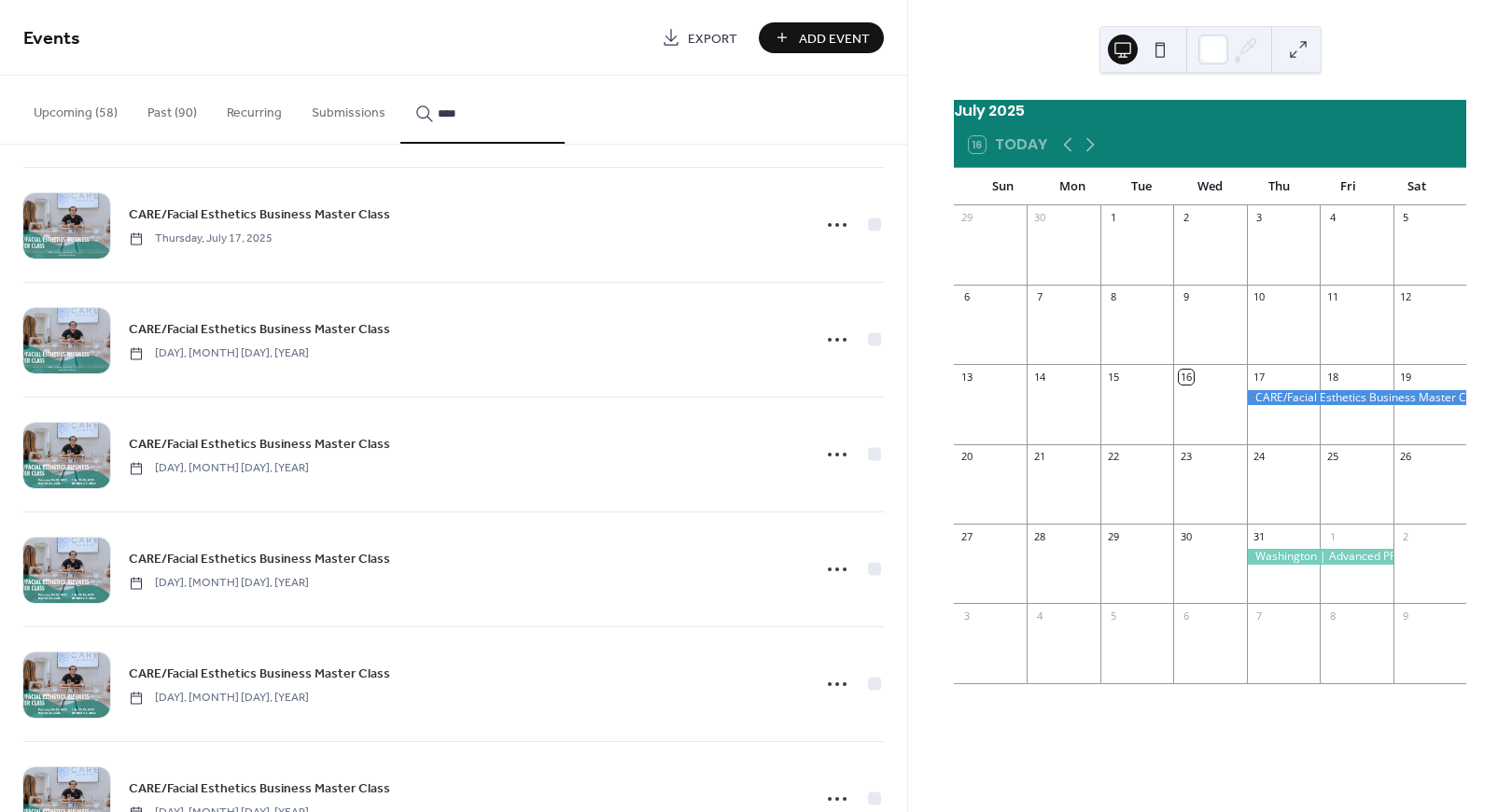 scroll, scrollTop: 332, scrollLeft: 0, axis: vertical 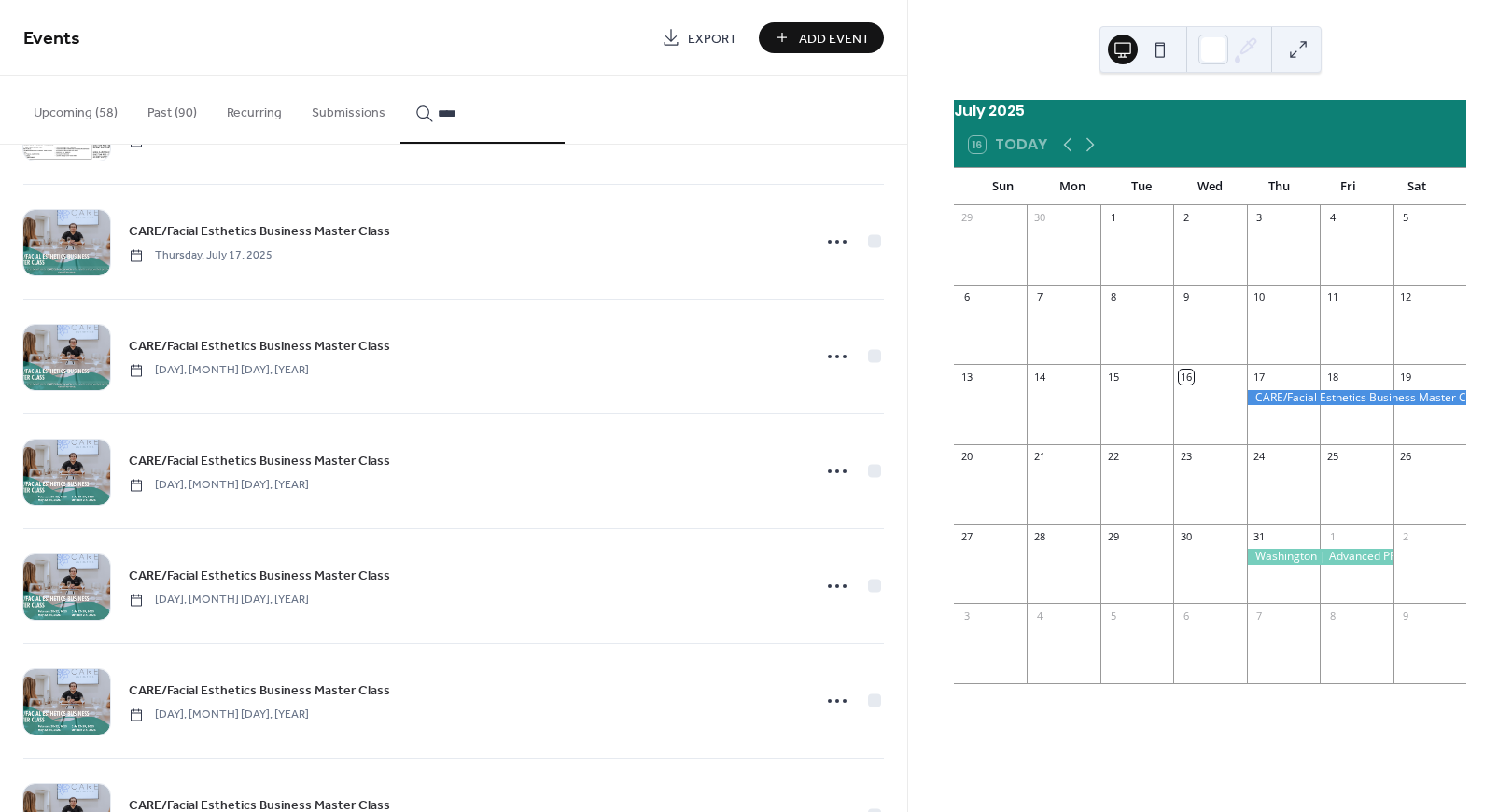 type on "****" 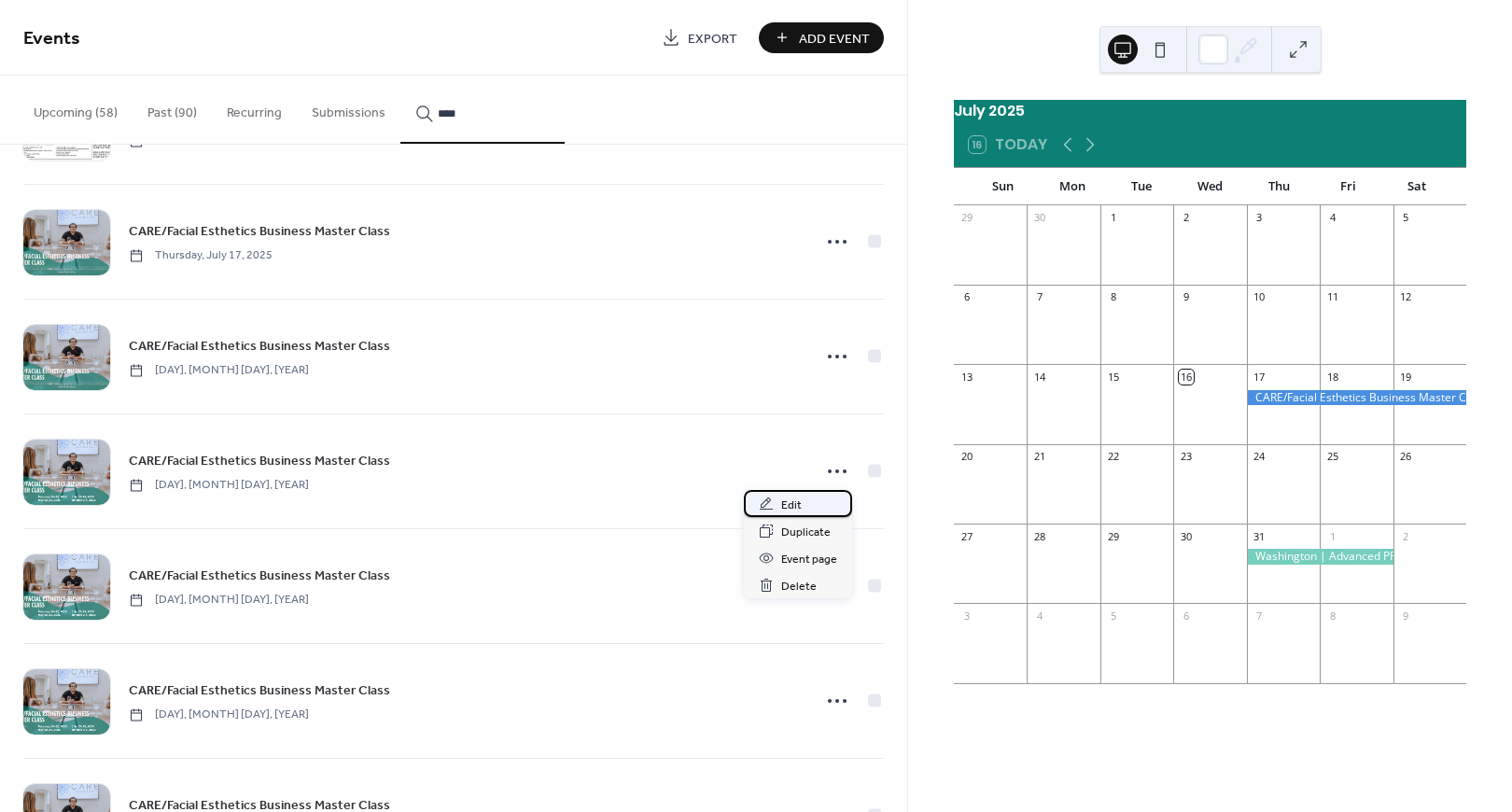 click on "Edit" at bounding box center (791, 505) 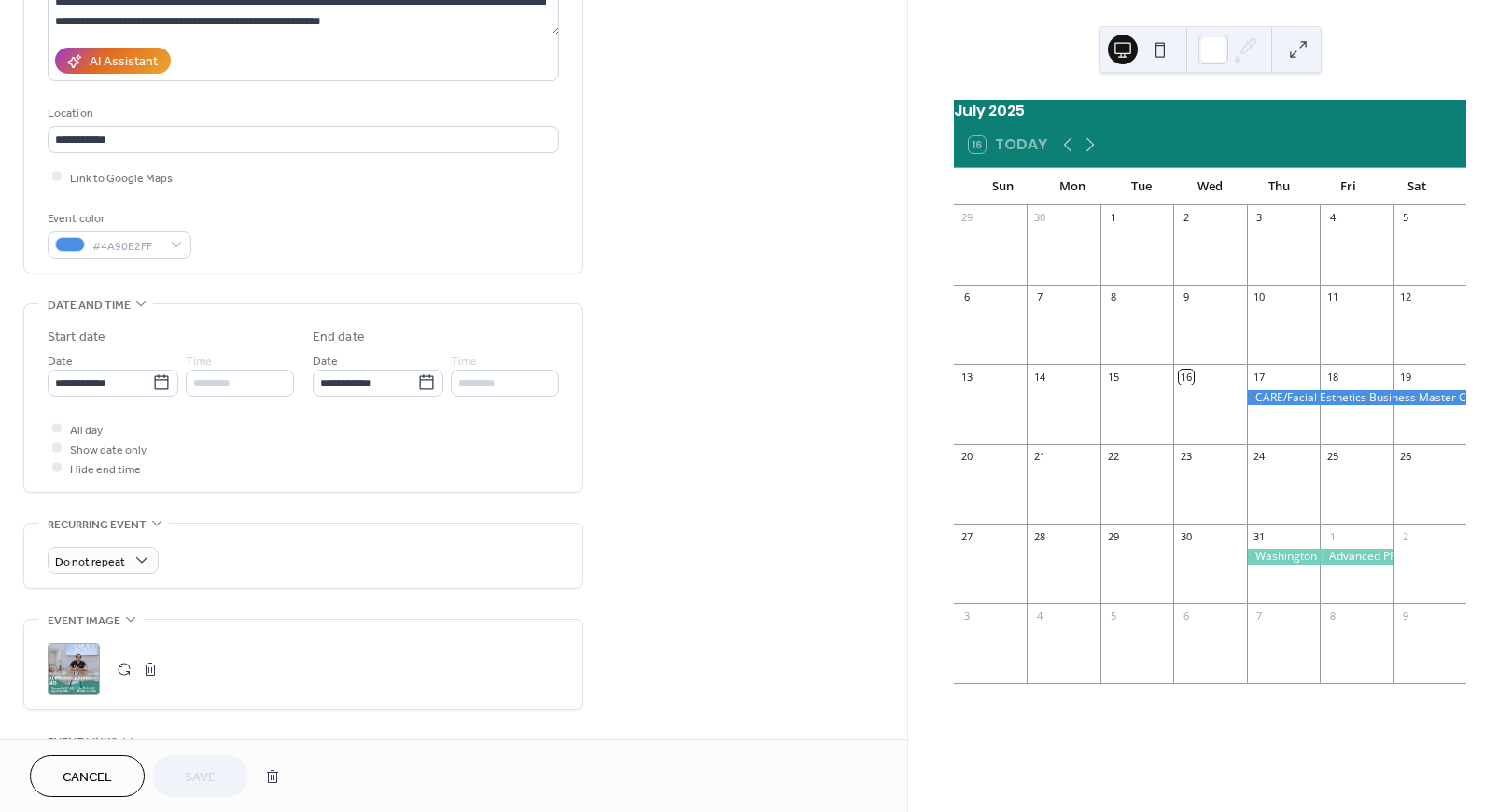 scroll, scrollTop: 641, scrollLeft: 0, axis: vertical 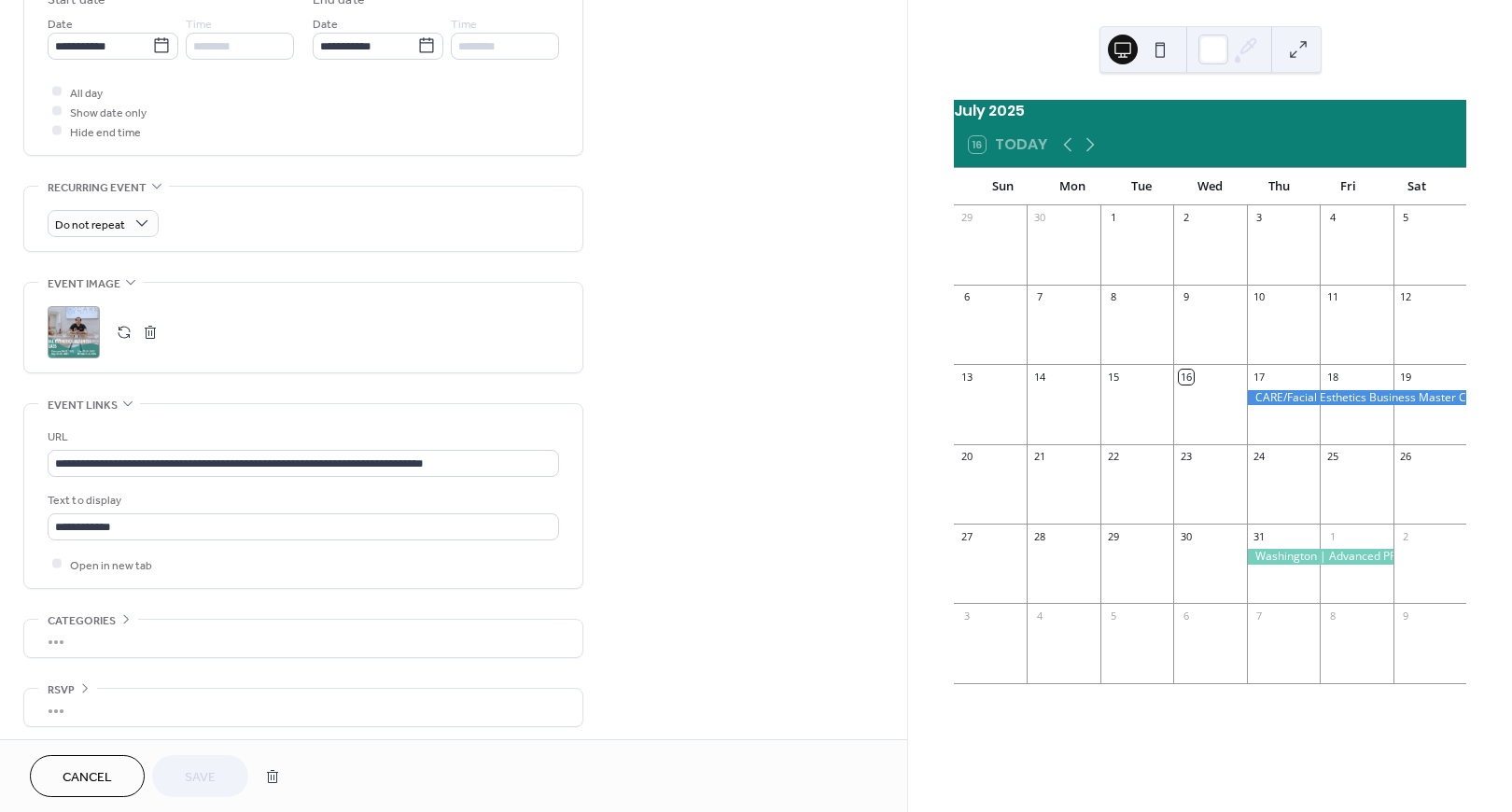 click on ";" at bounding box center [74, 332] 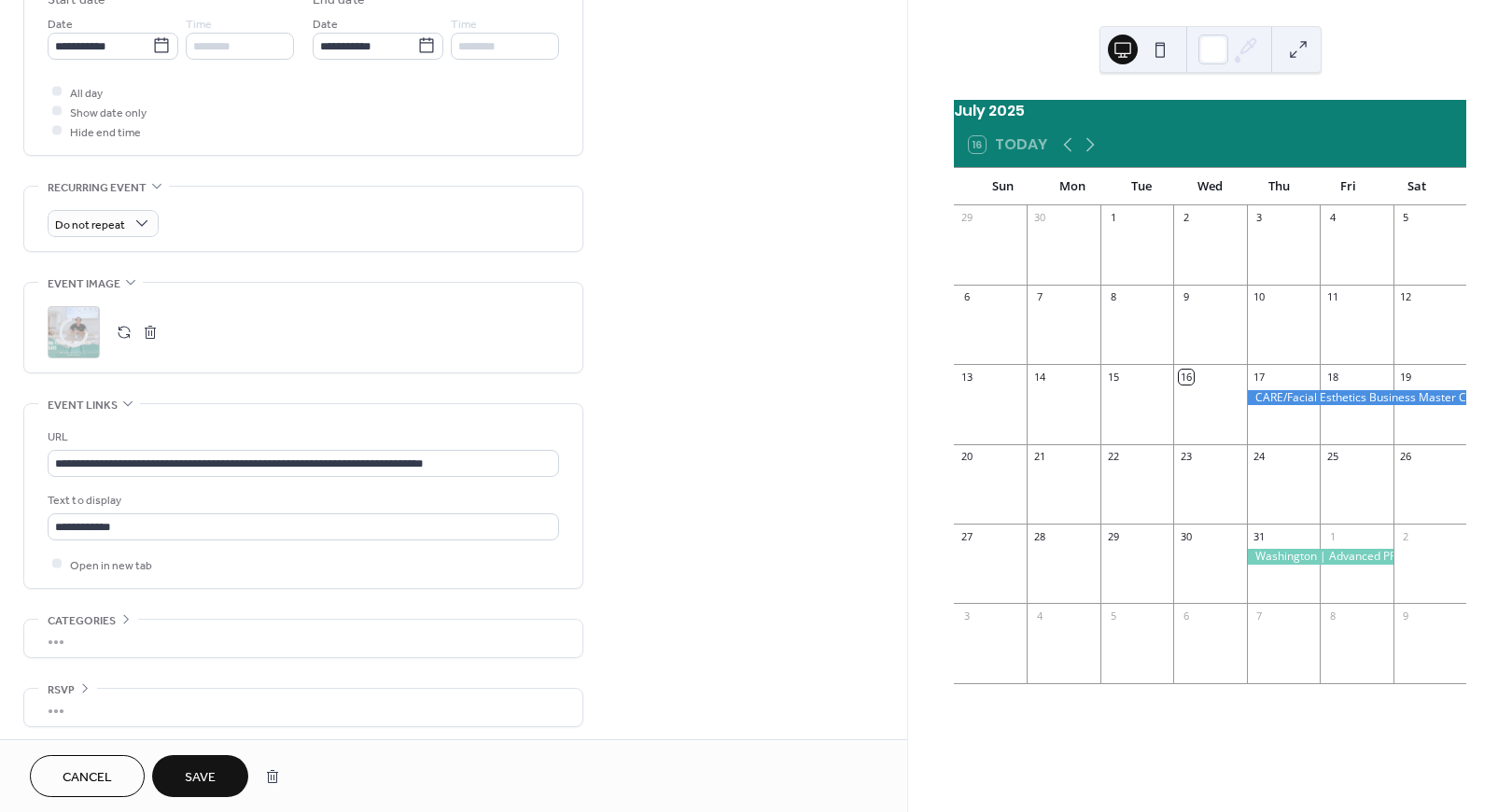 click on "Save" at bounding box center [200, 776] 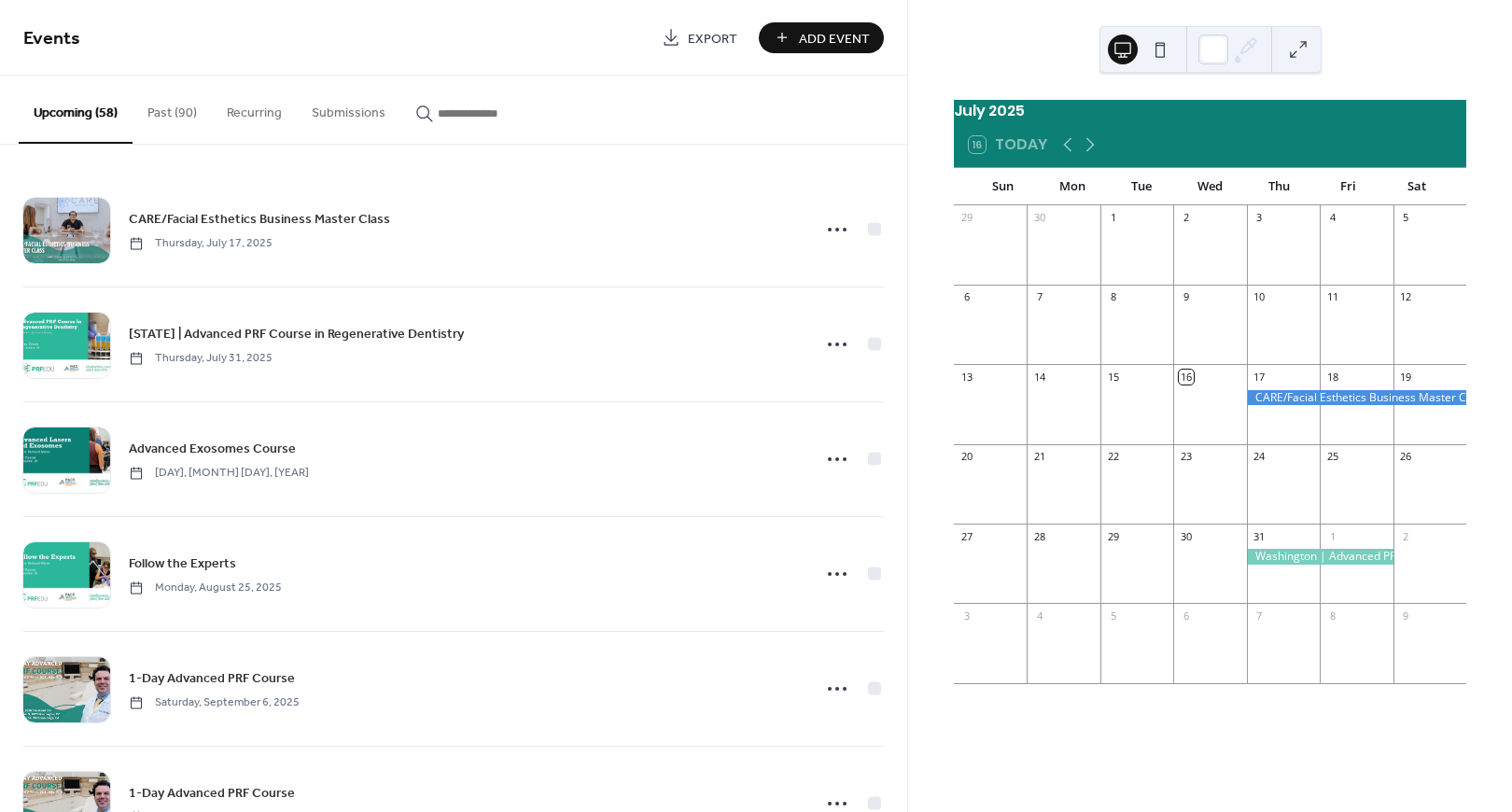 click at bounding box center [494, 113] 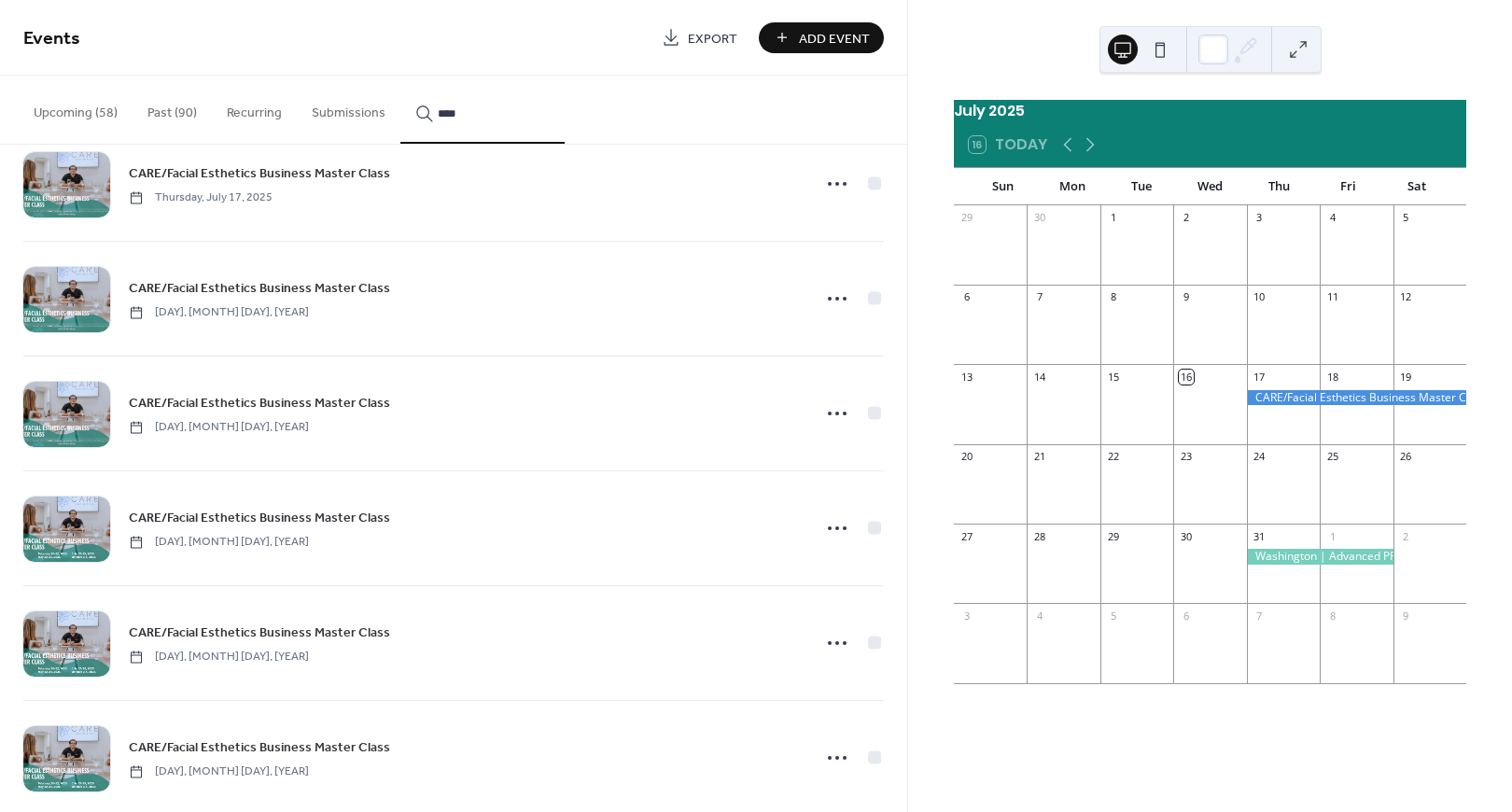 scroll, scrollTop: 3621, scrollLeft: 0, axis: vertical 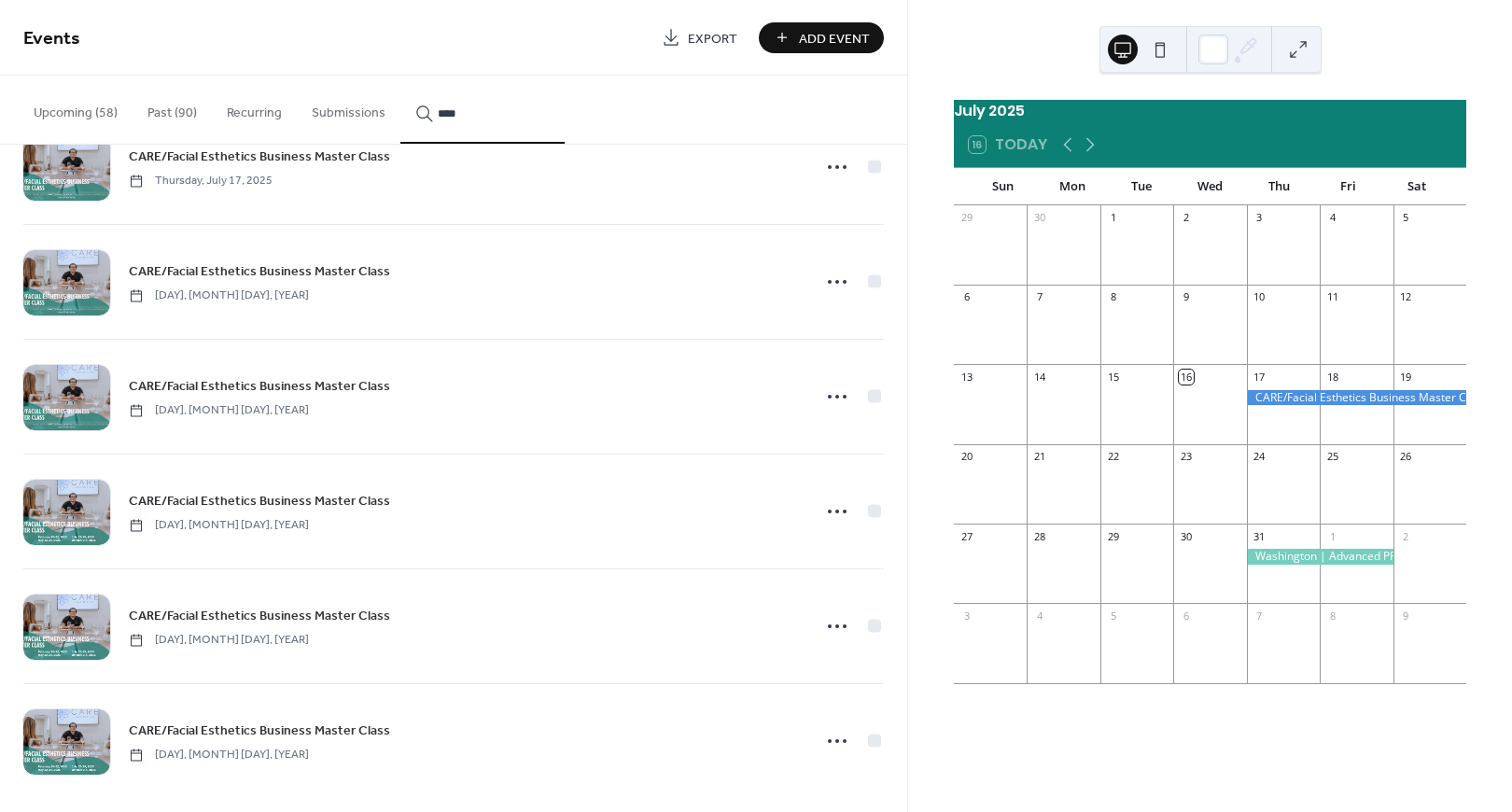type on "****" 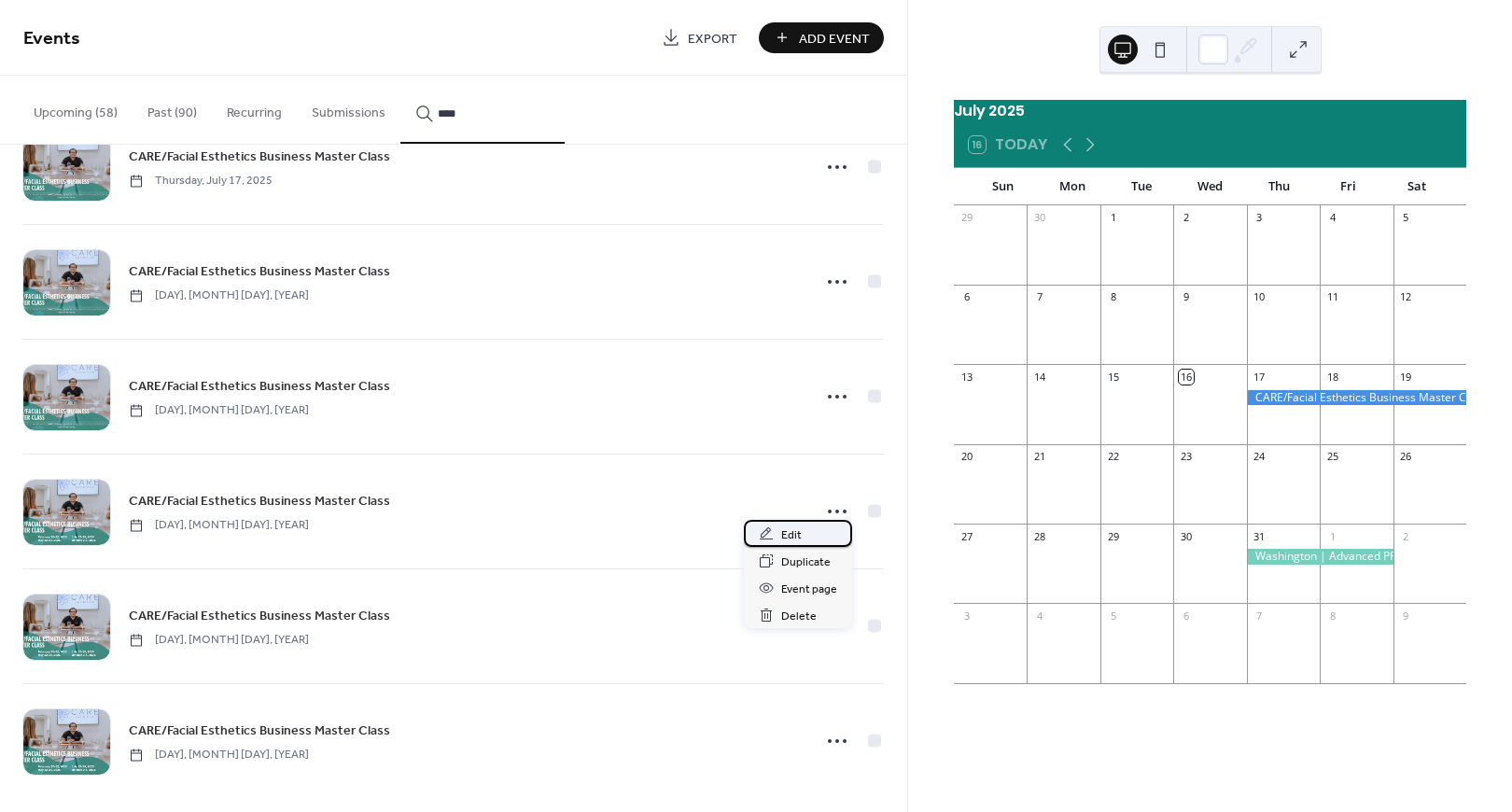 click on "Edit" at bounding box center [791, 535] 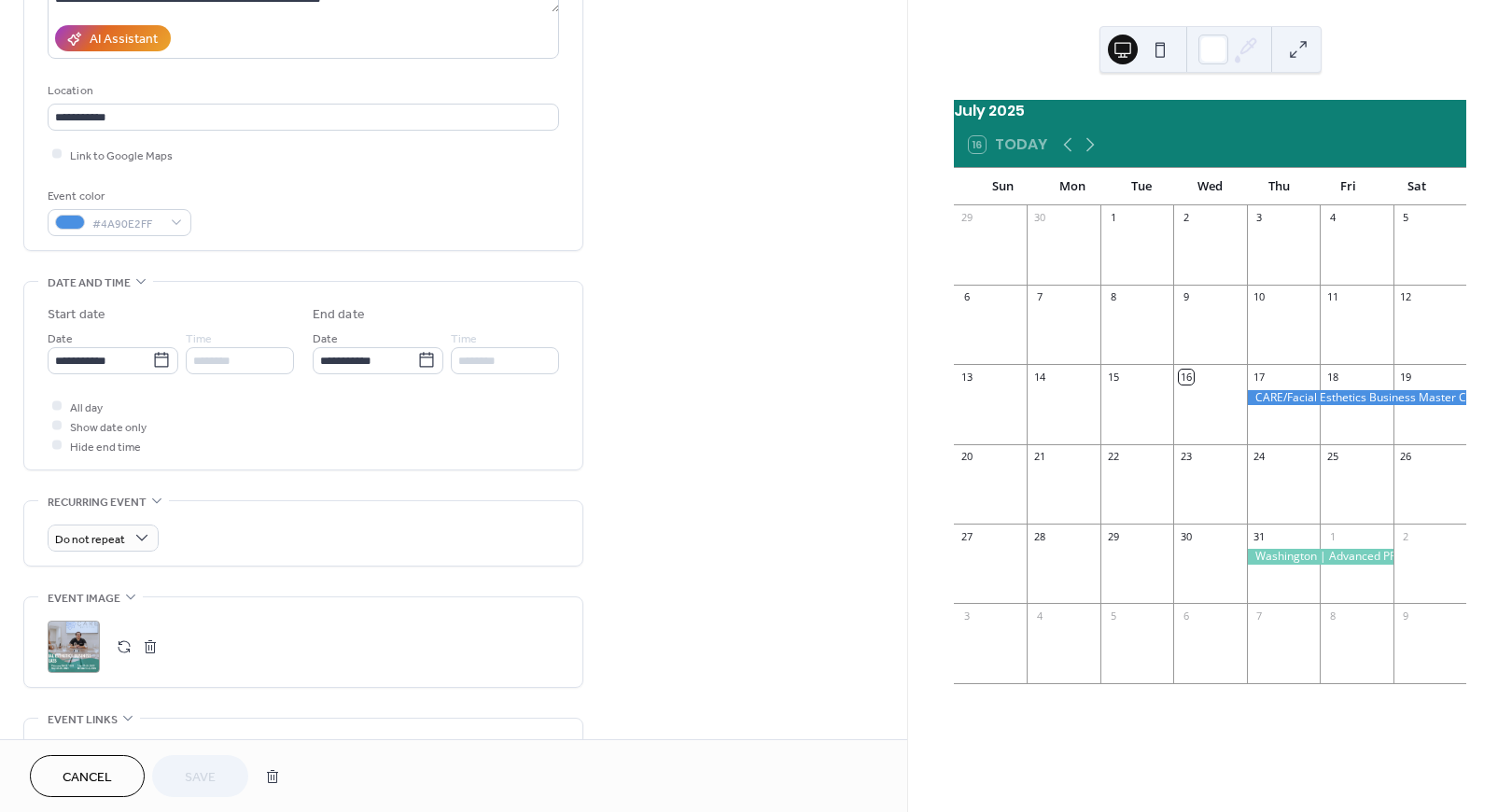 scroll, scrollTop: 641, scrollLeft: 0, axis: vertical 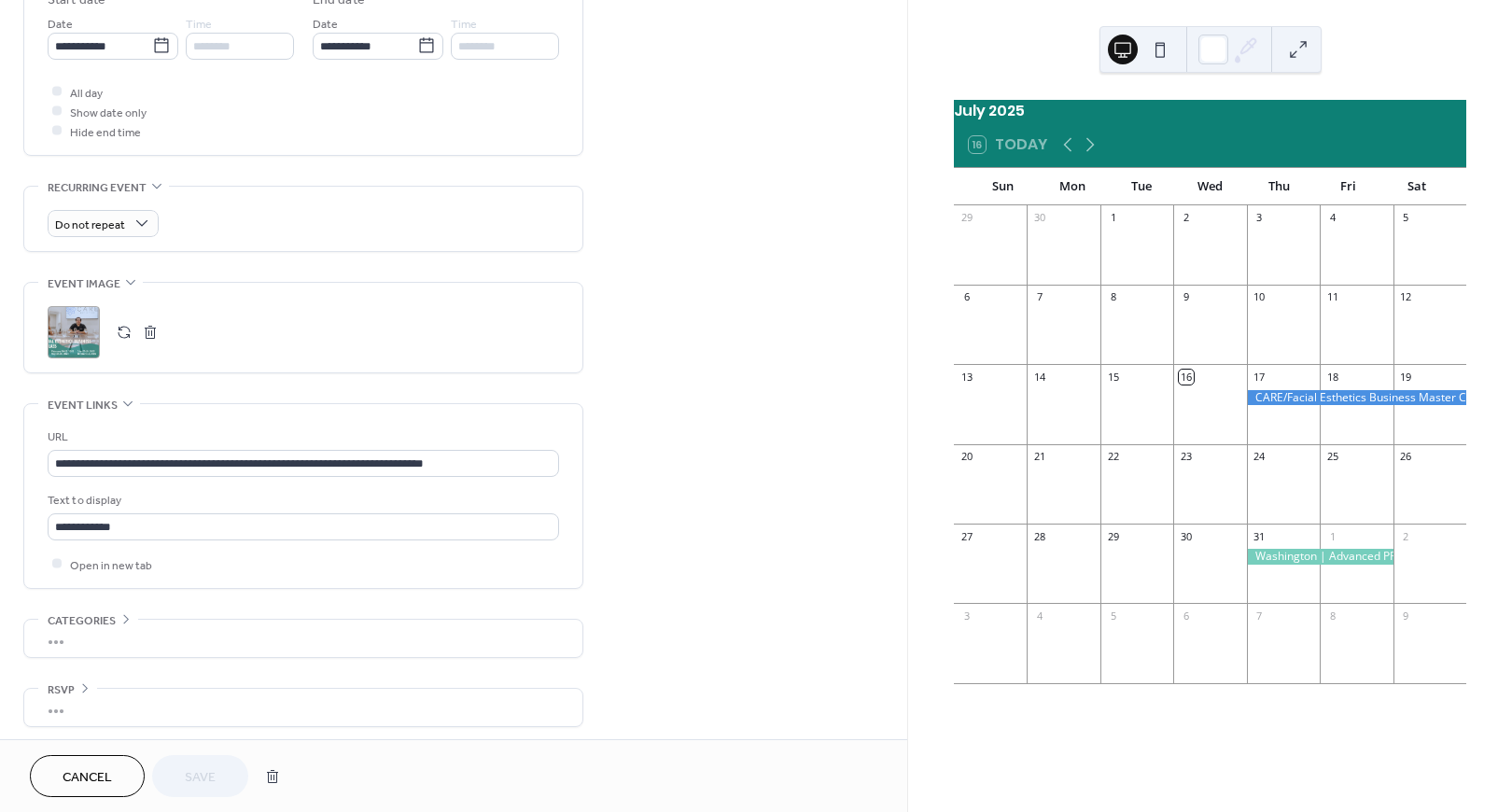 click on ";" at bounding box center [74, 332] 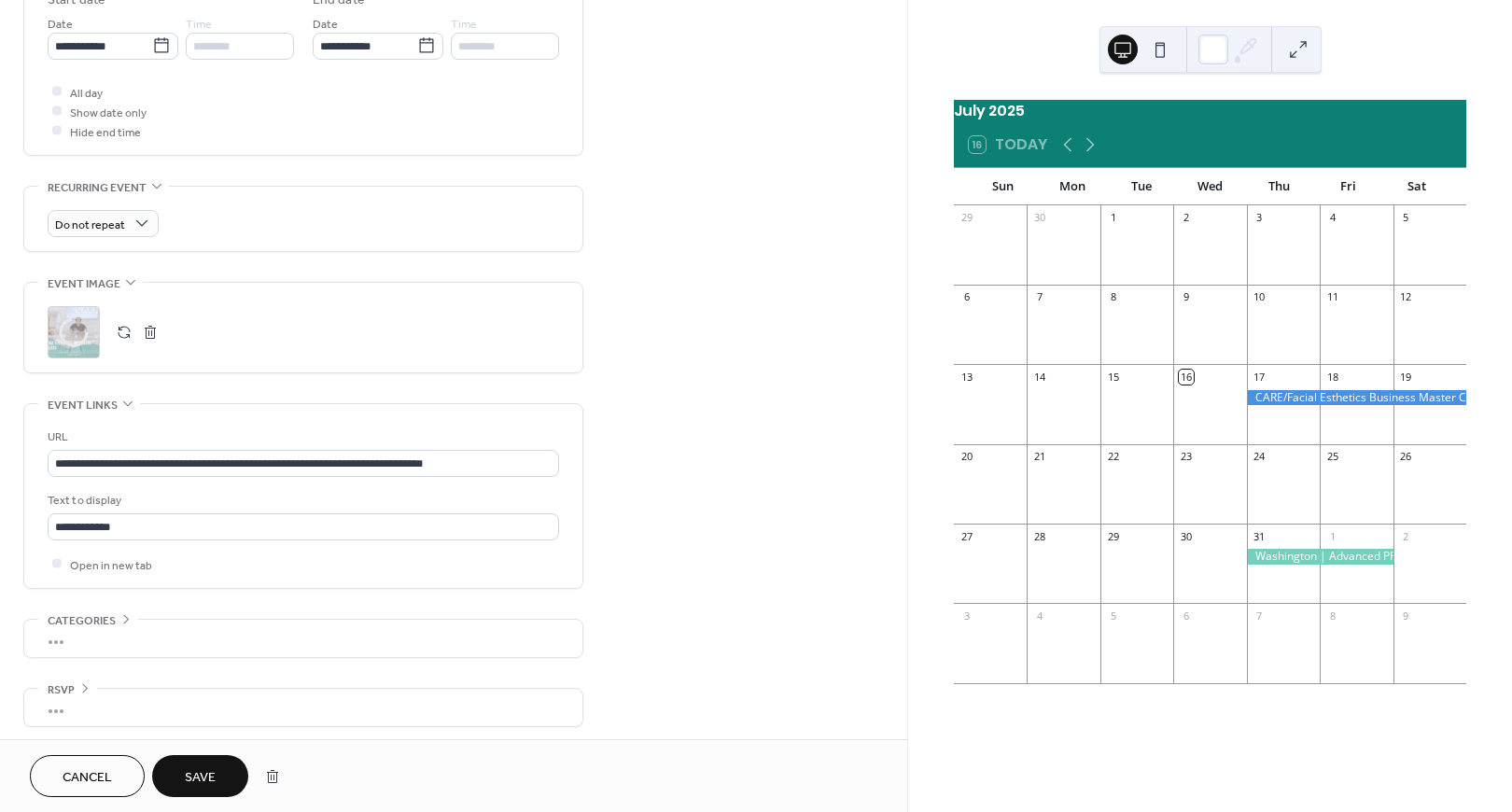 click on "Save" at bounding box center (200, 777) 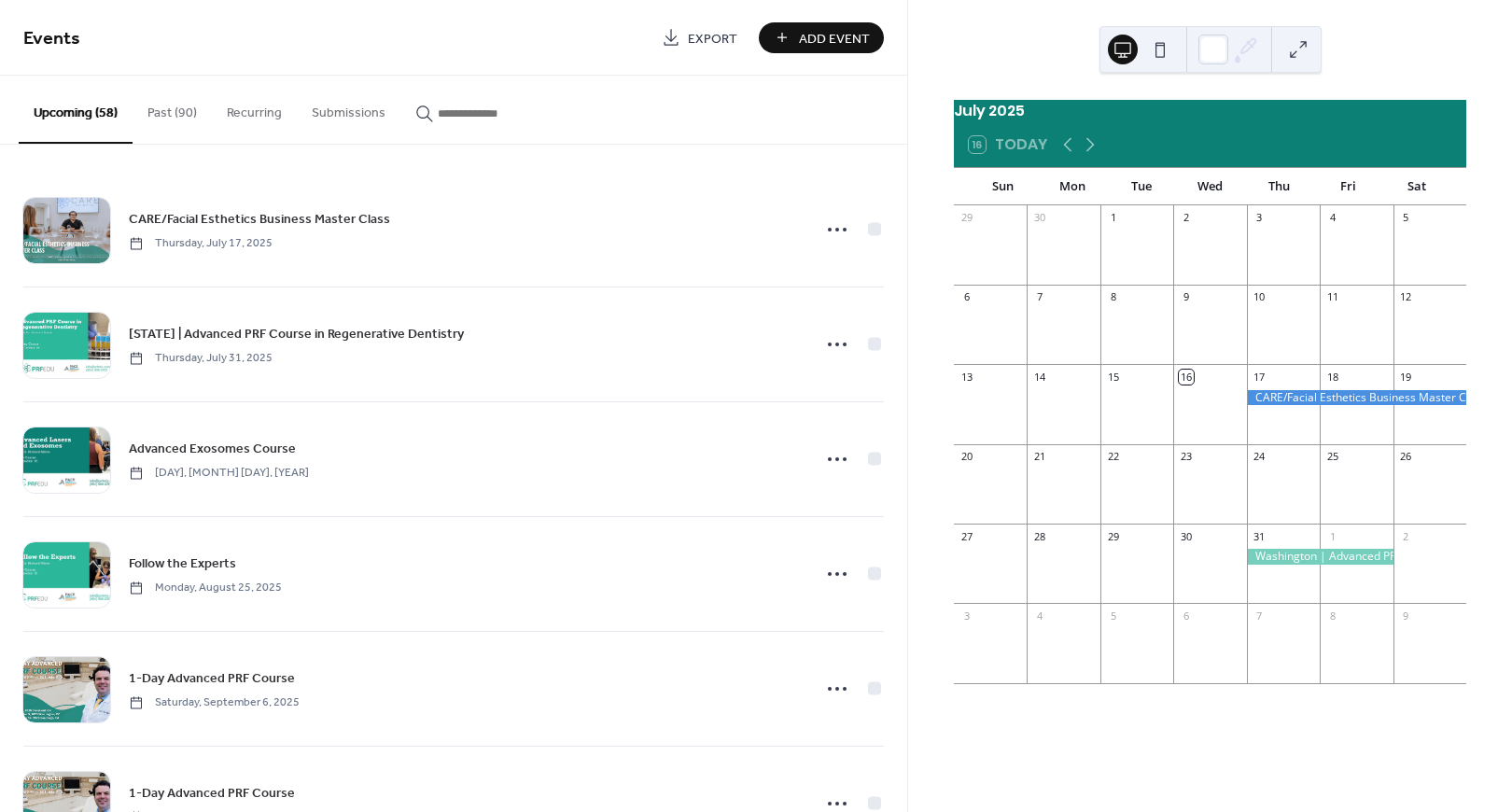 click at bounding box center [494, 113] 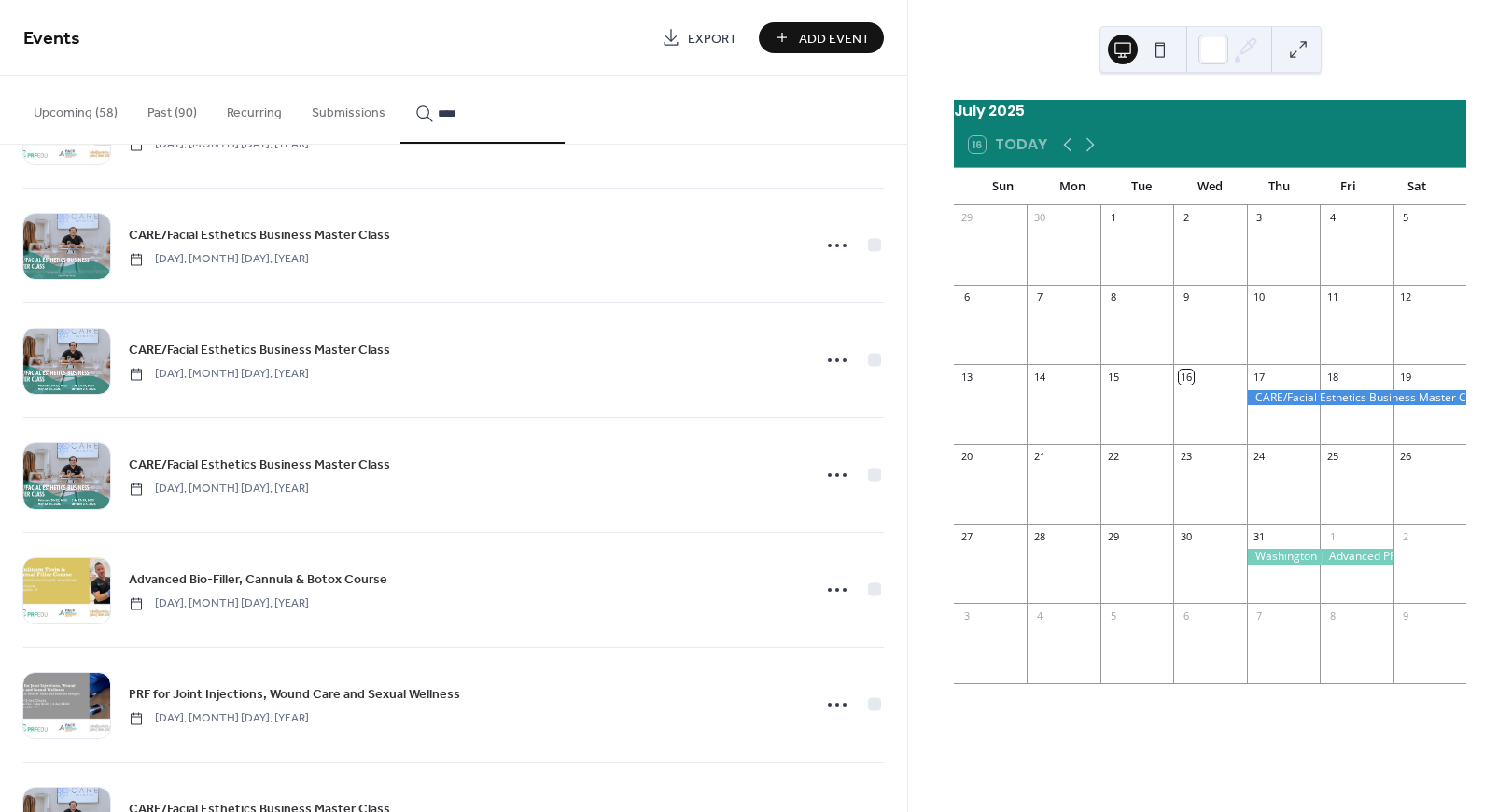 scroll, scrollTop: 2721, scrollLeft: 0, axis: vertical 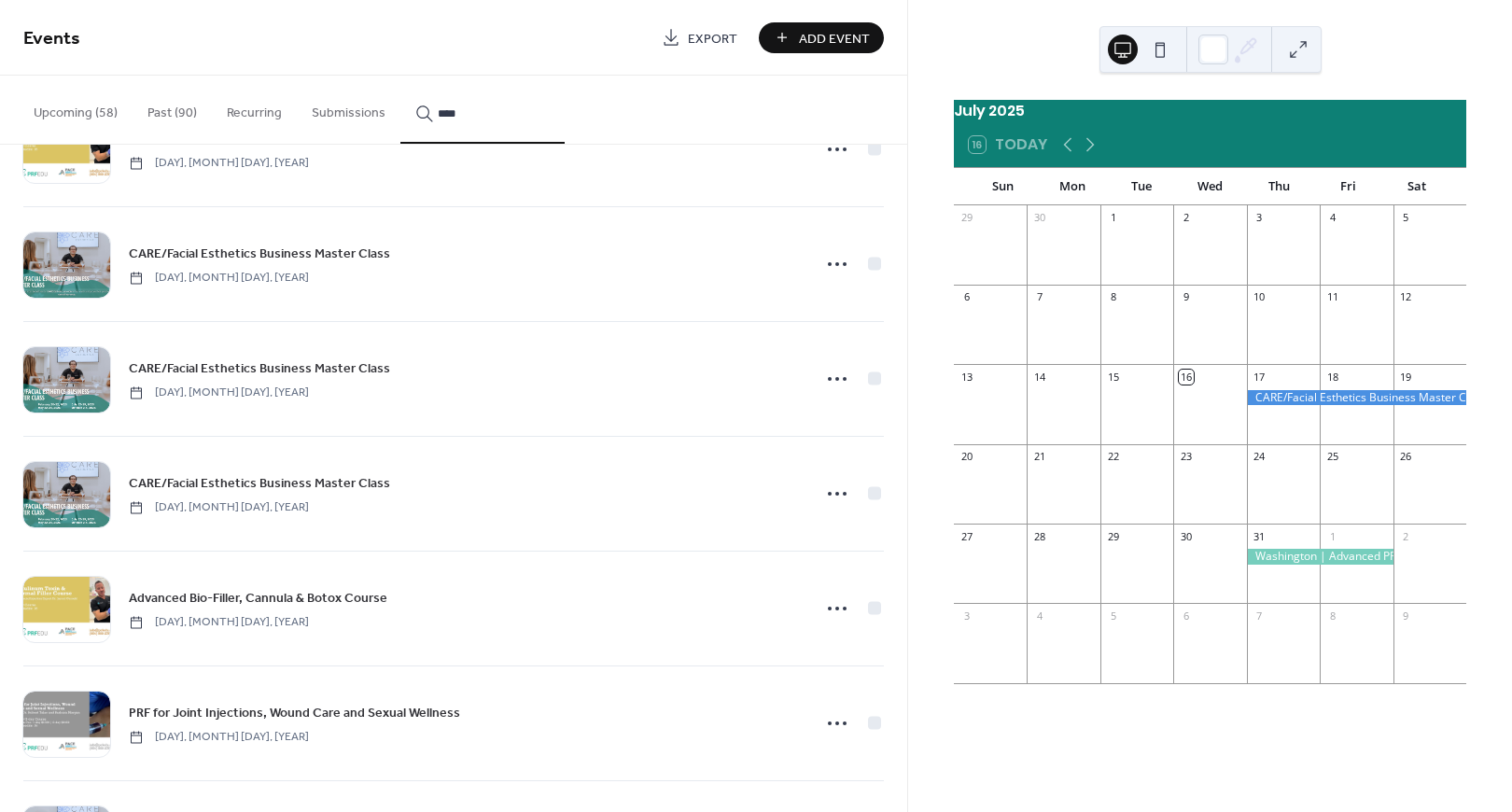 type on "****" 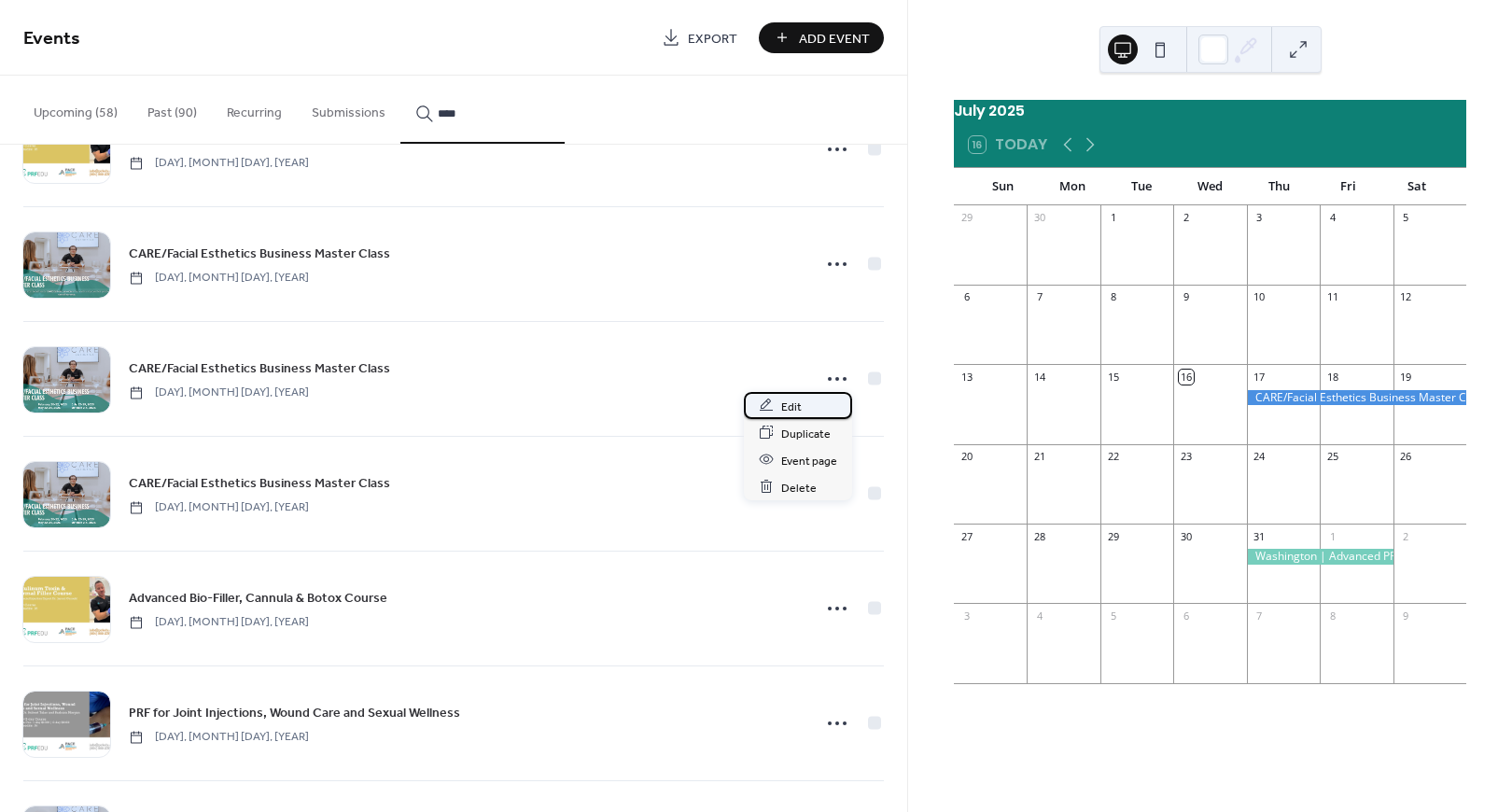 click on "Edit" at bounding box center (791, 406) 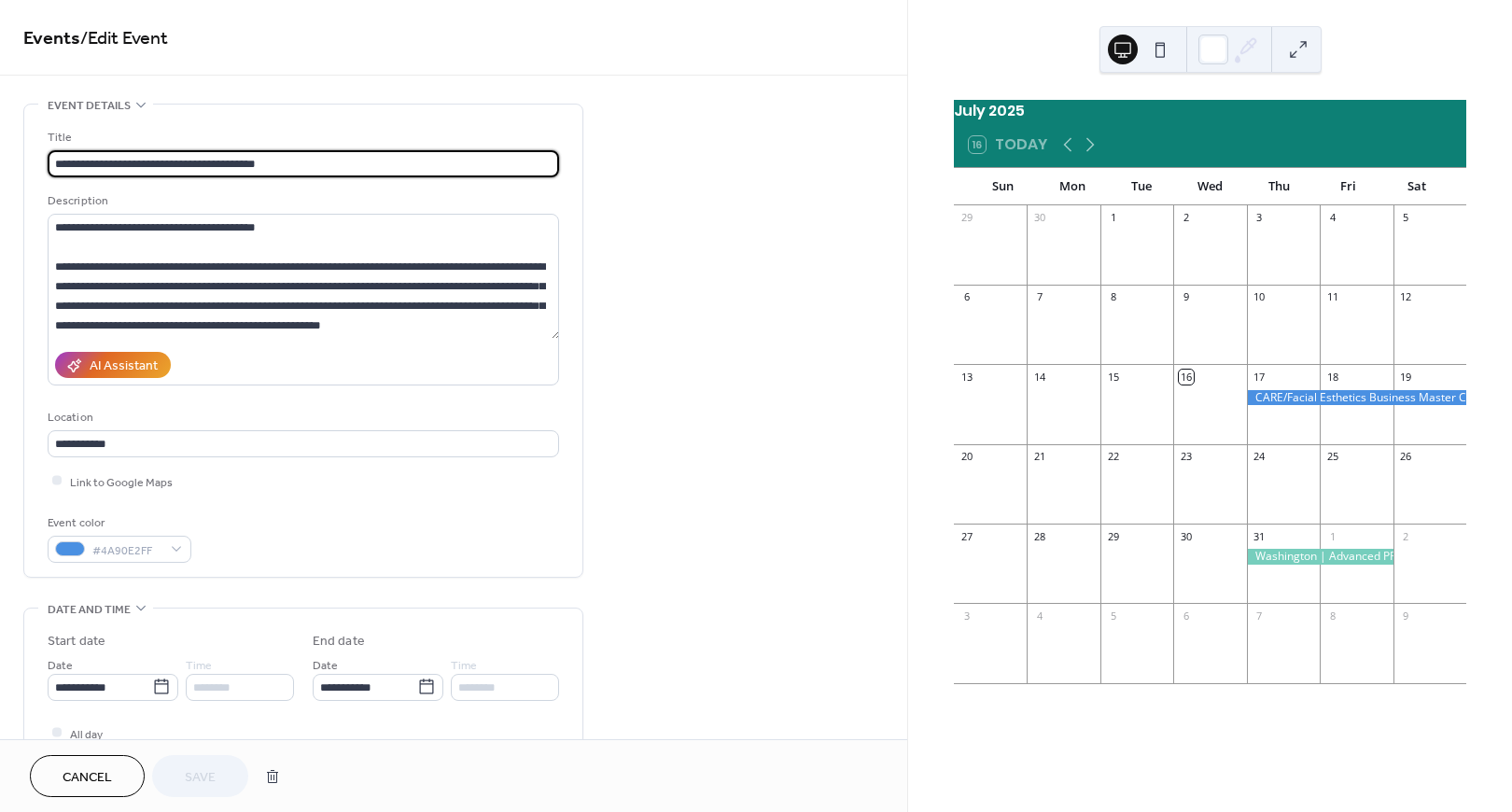 scroll, scrollTop: 641, scrollLeft: 0, axis: vertical 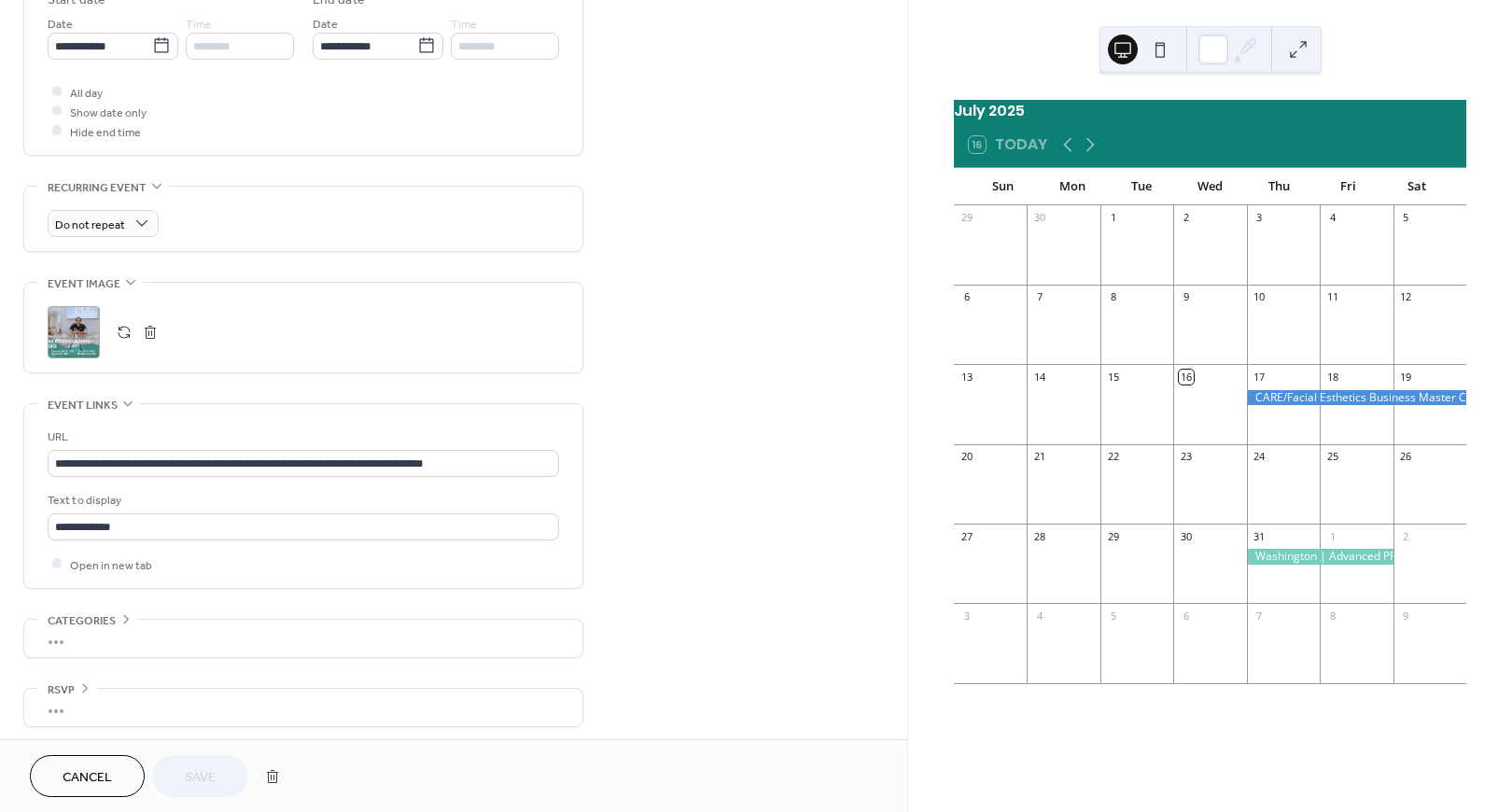 click on ";" at bounding box center (74, 332) 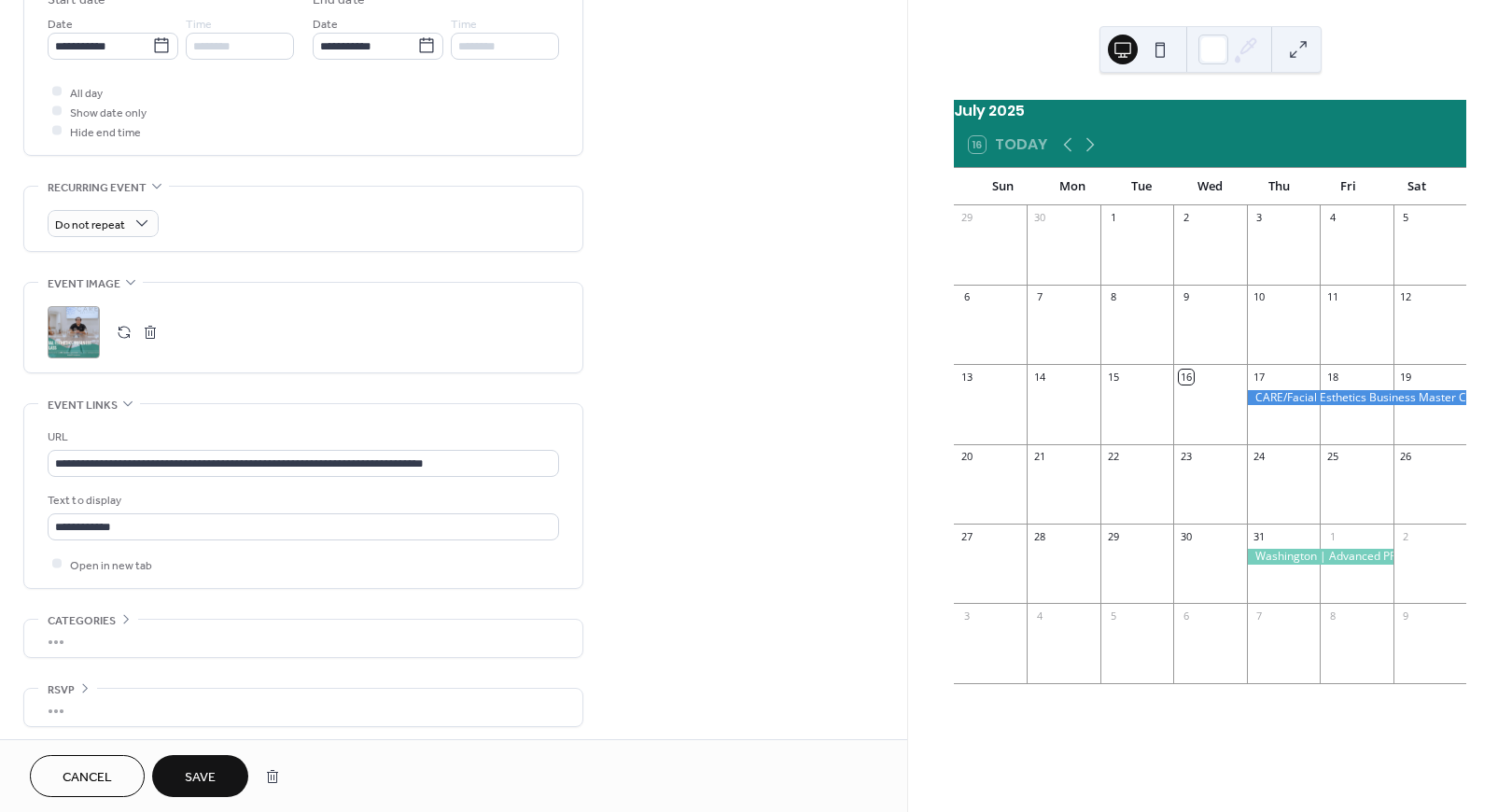 click on "Save" at bounding box center [200, 777] 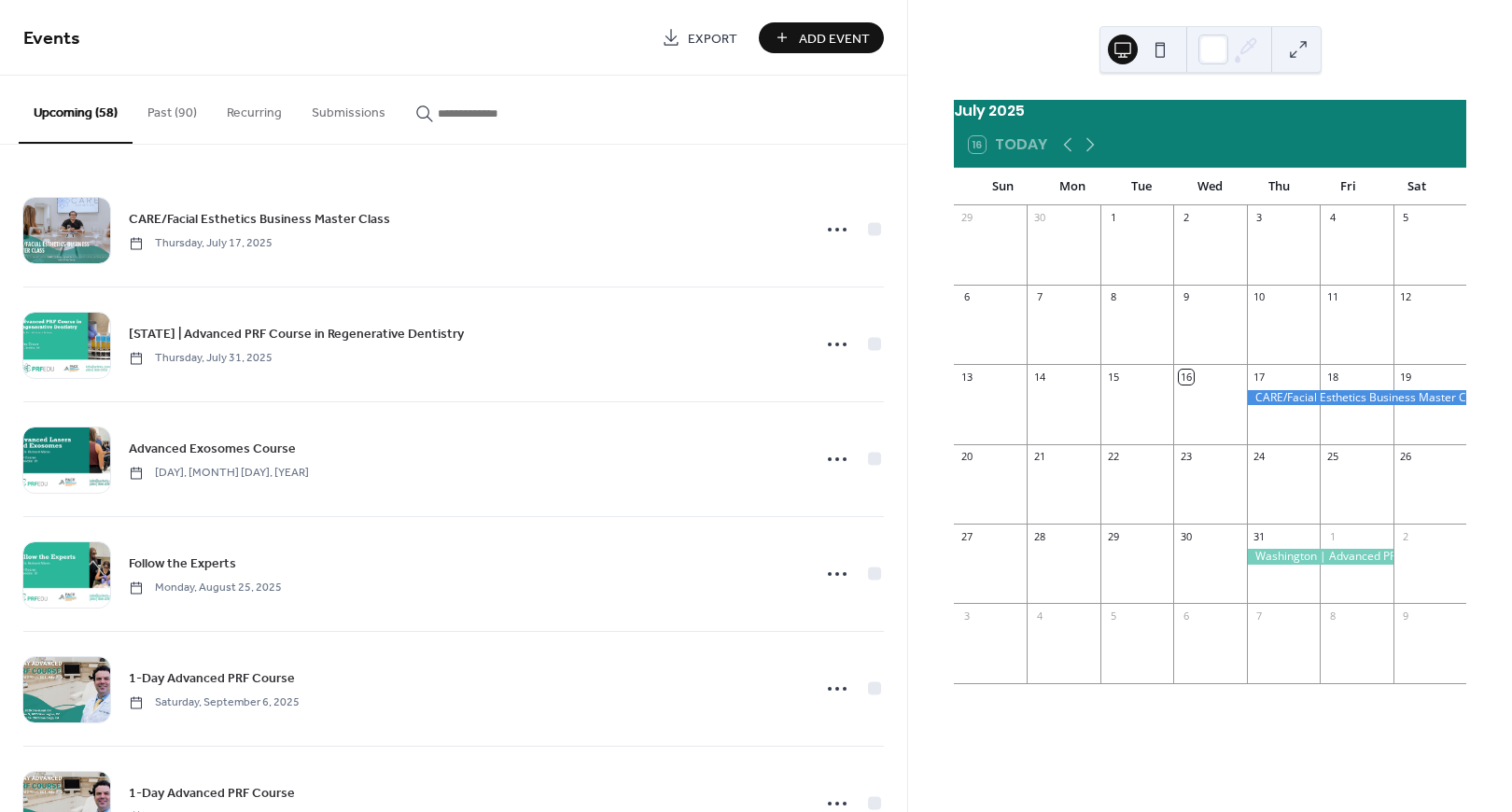 click at bounding box center (494, 113) 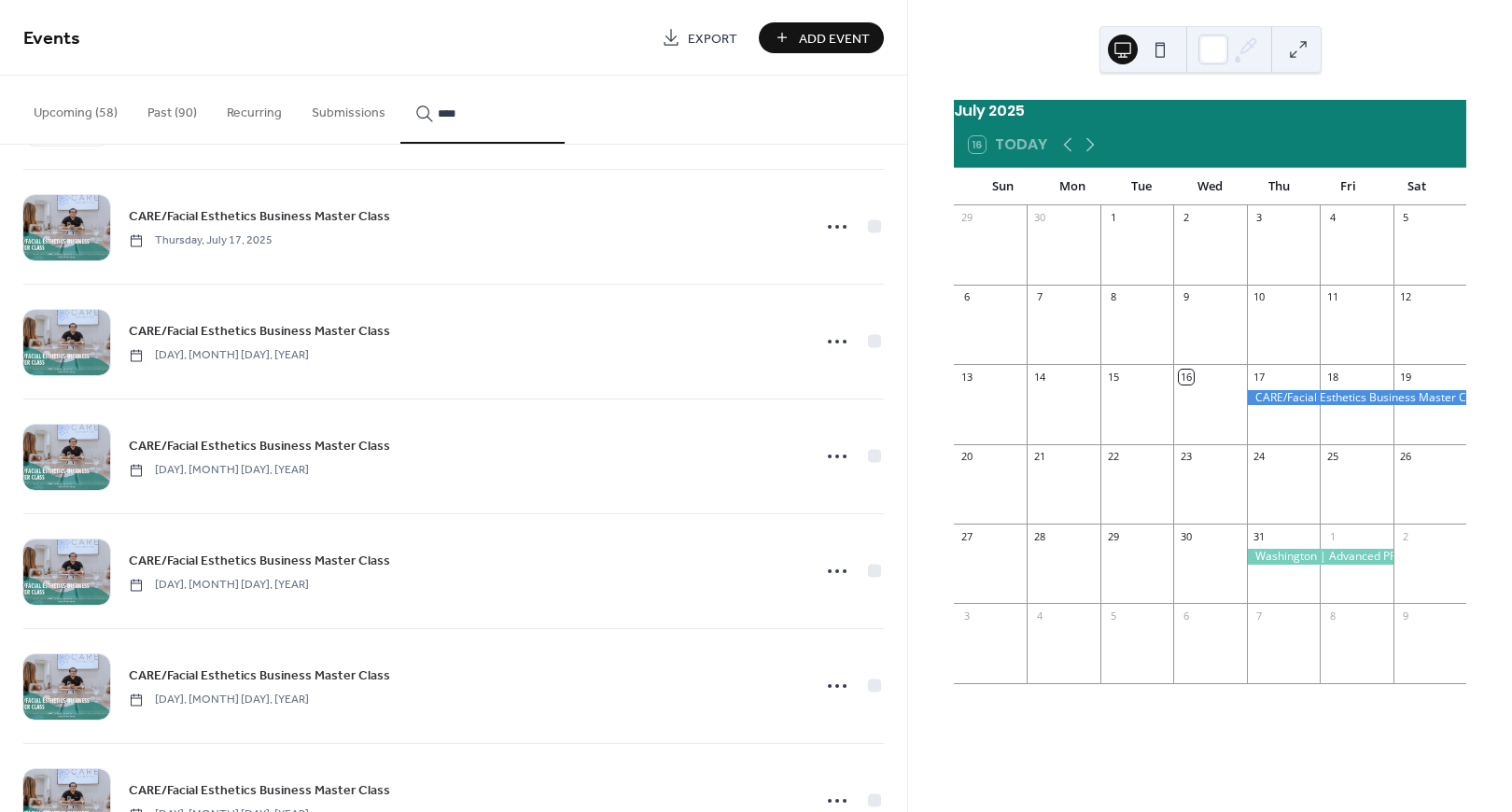 scroll, scrollTop: 416, scrollLeft: 0, axis: vertical 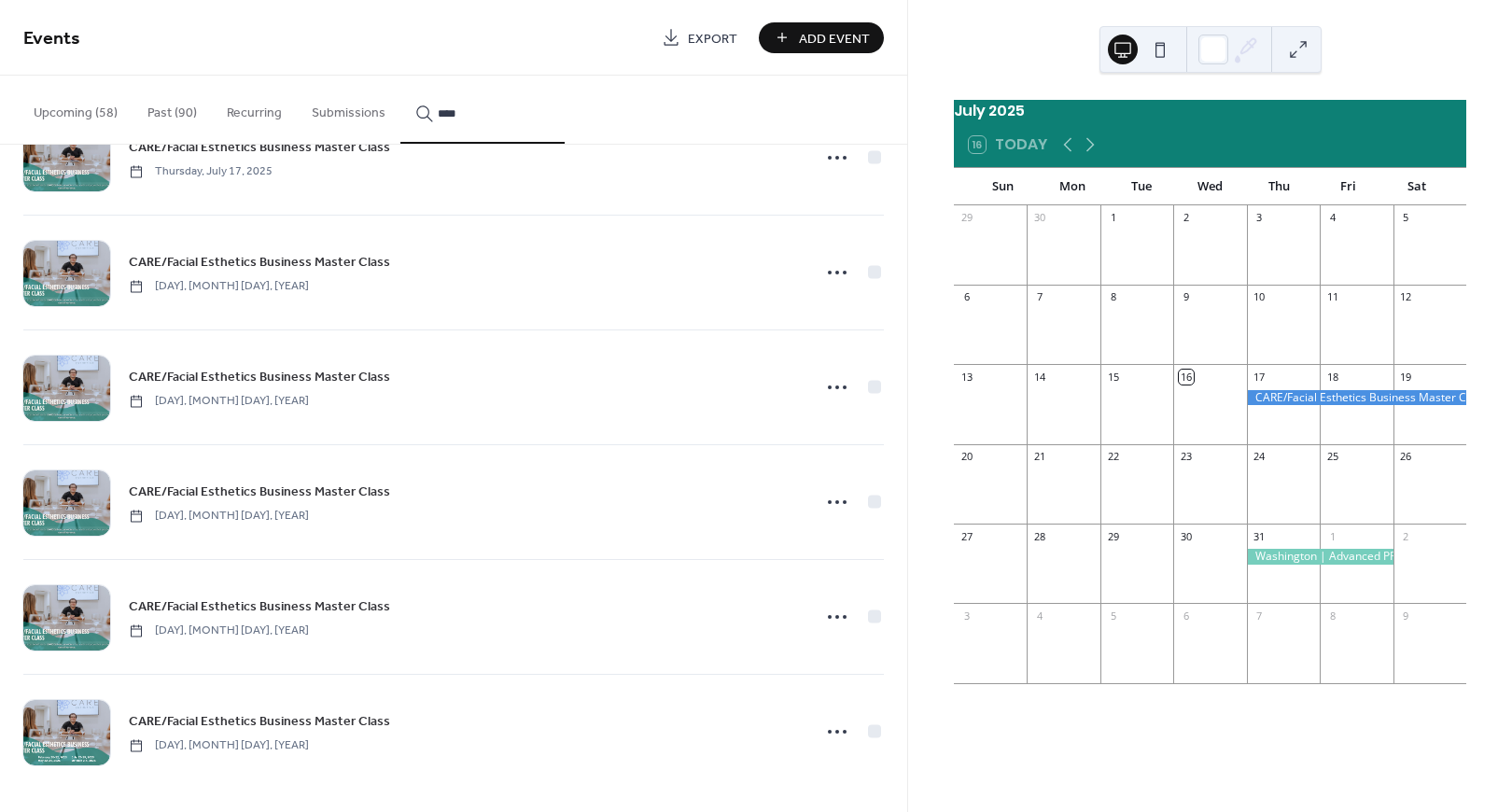 type on "****" 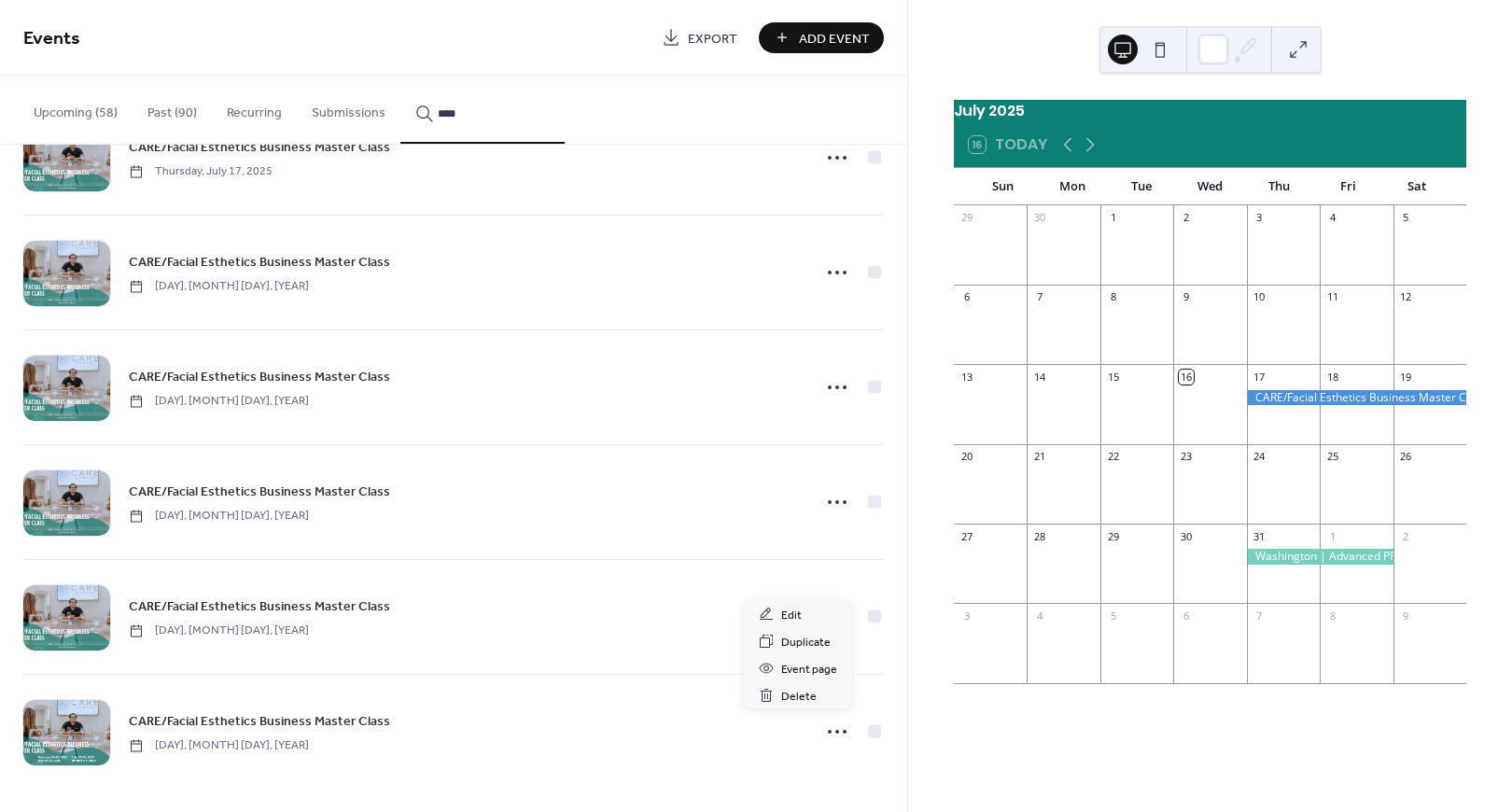 click 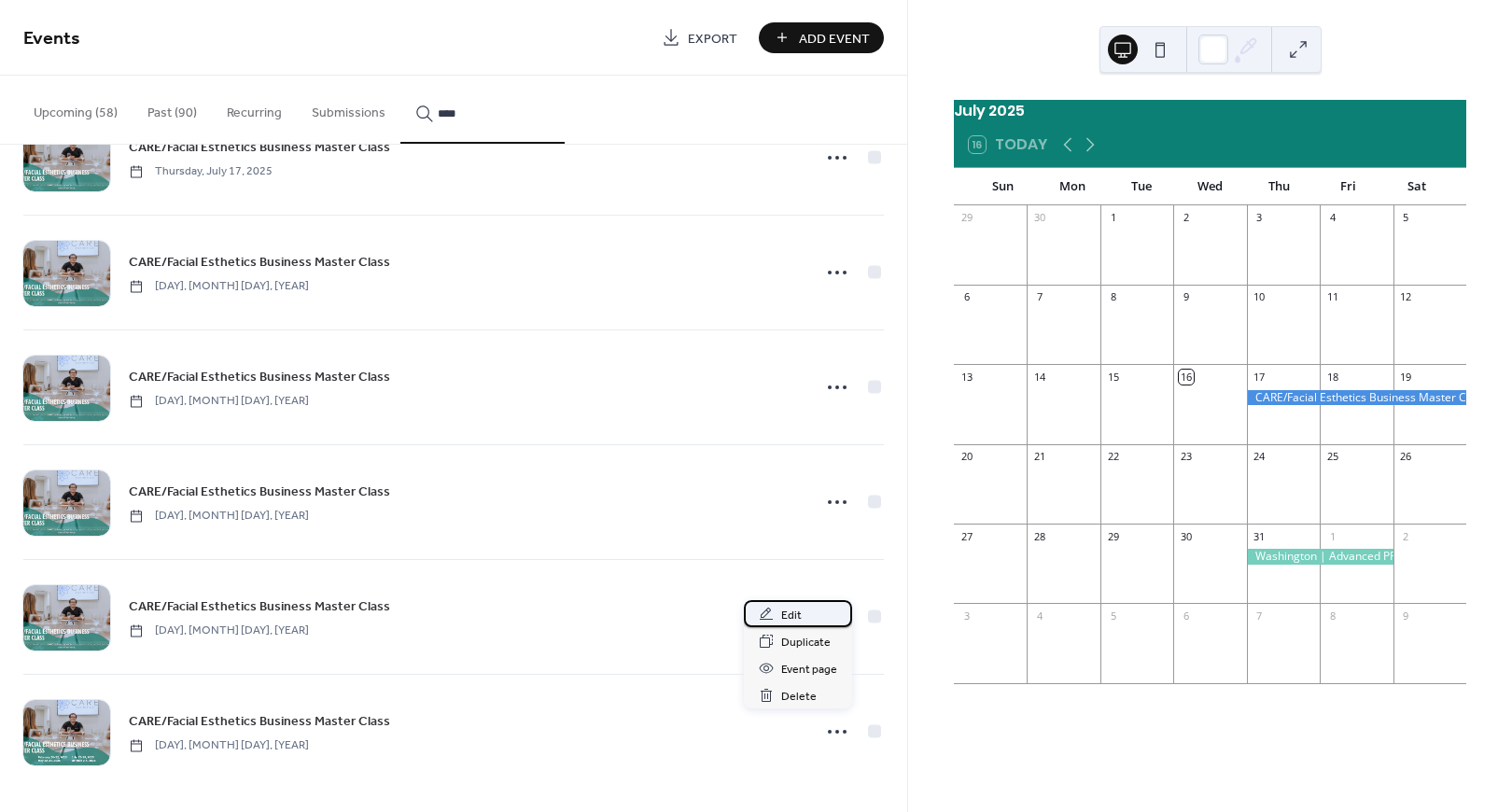 click on "Edit" at bounding box center [791, 615] 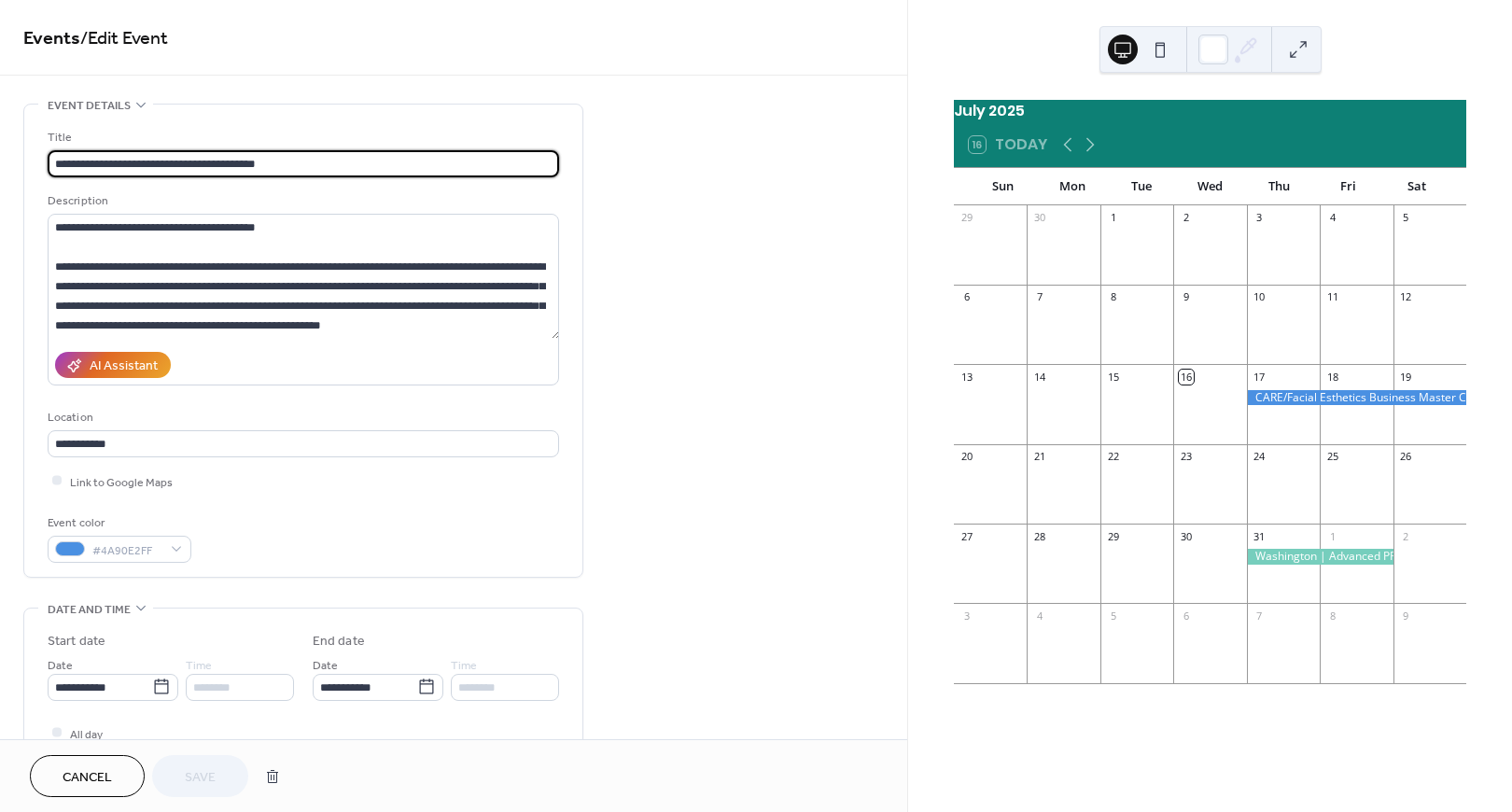 scroll, scrollTop: 641, scrollLeft: 0, axis: vertical 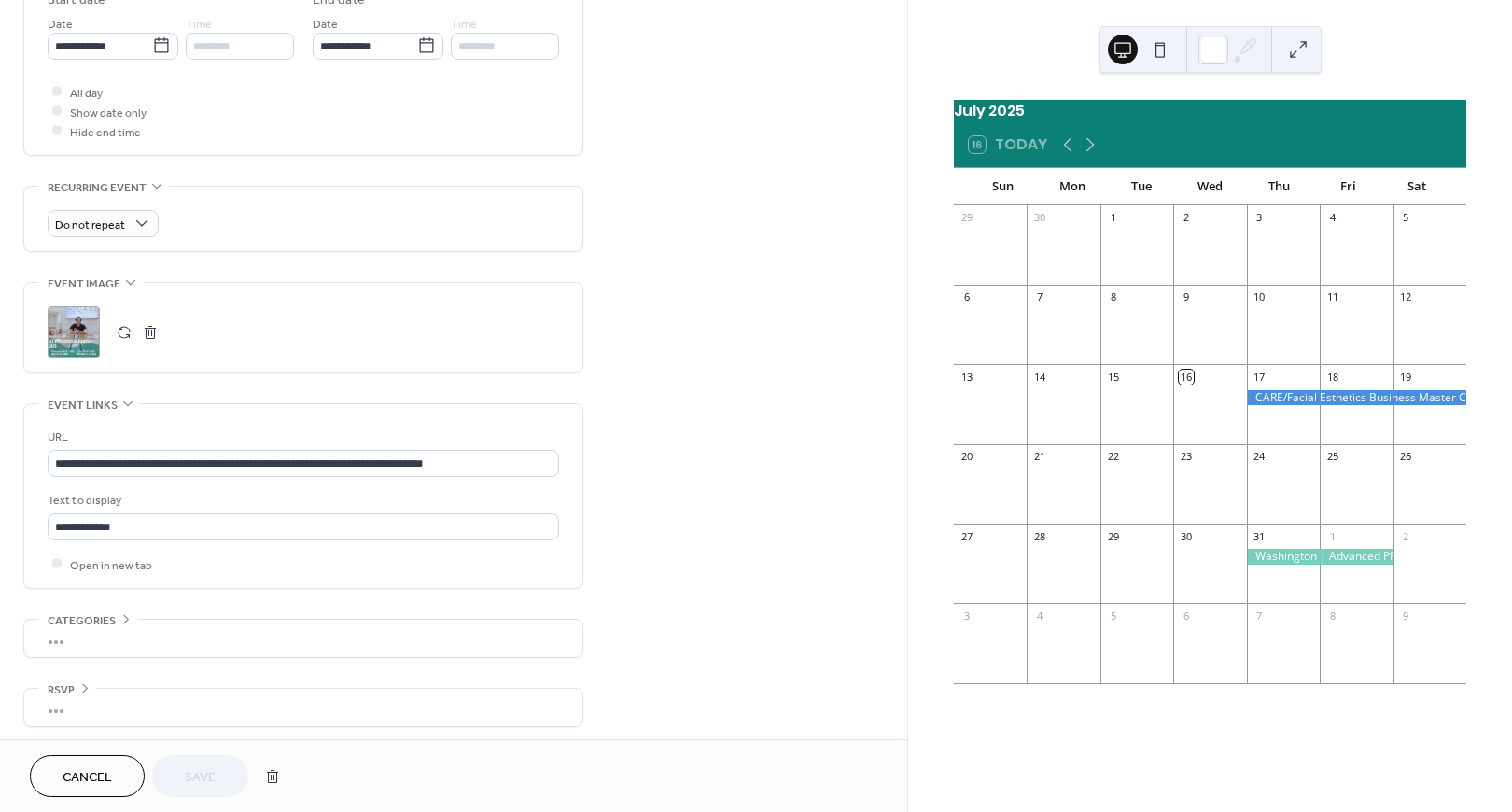 click on ";" at bounding box center [74, 332] 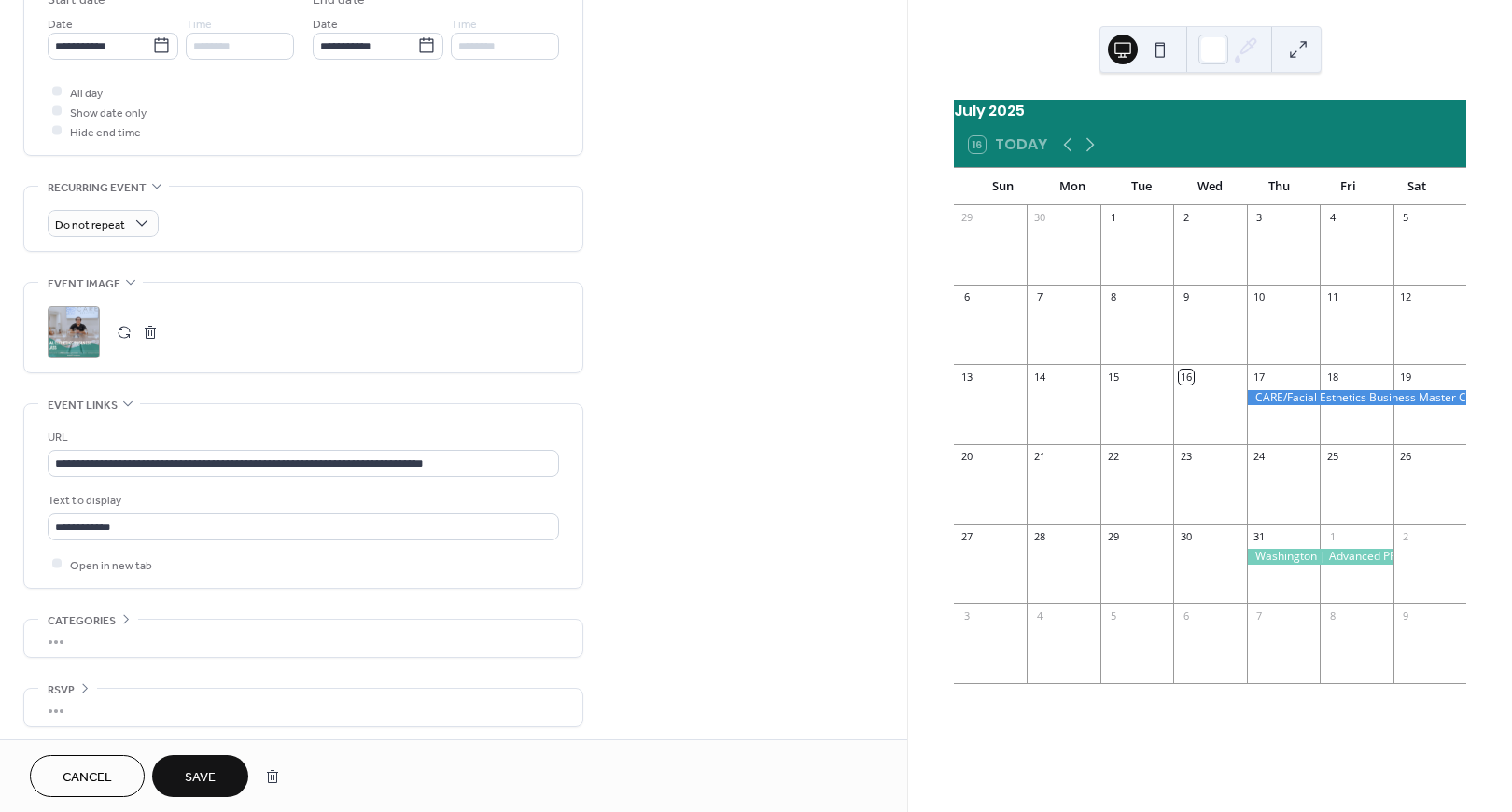 click on "Save" at bounding box center (200, 777) 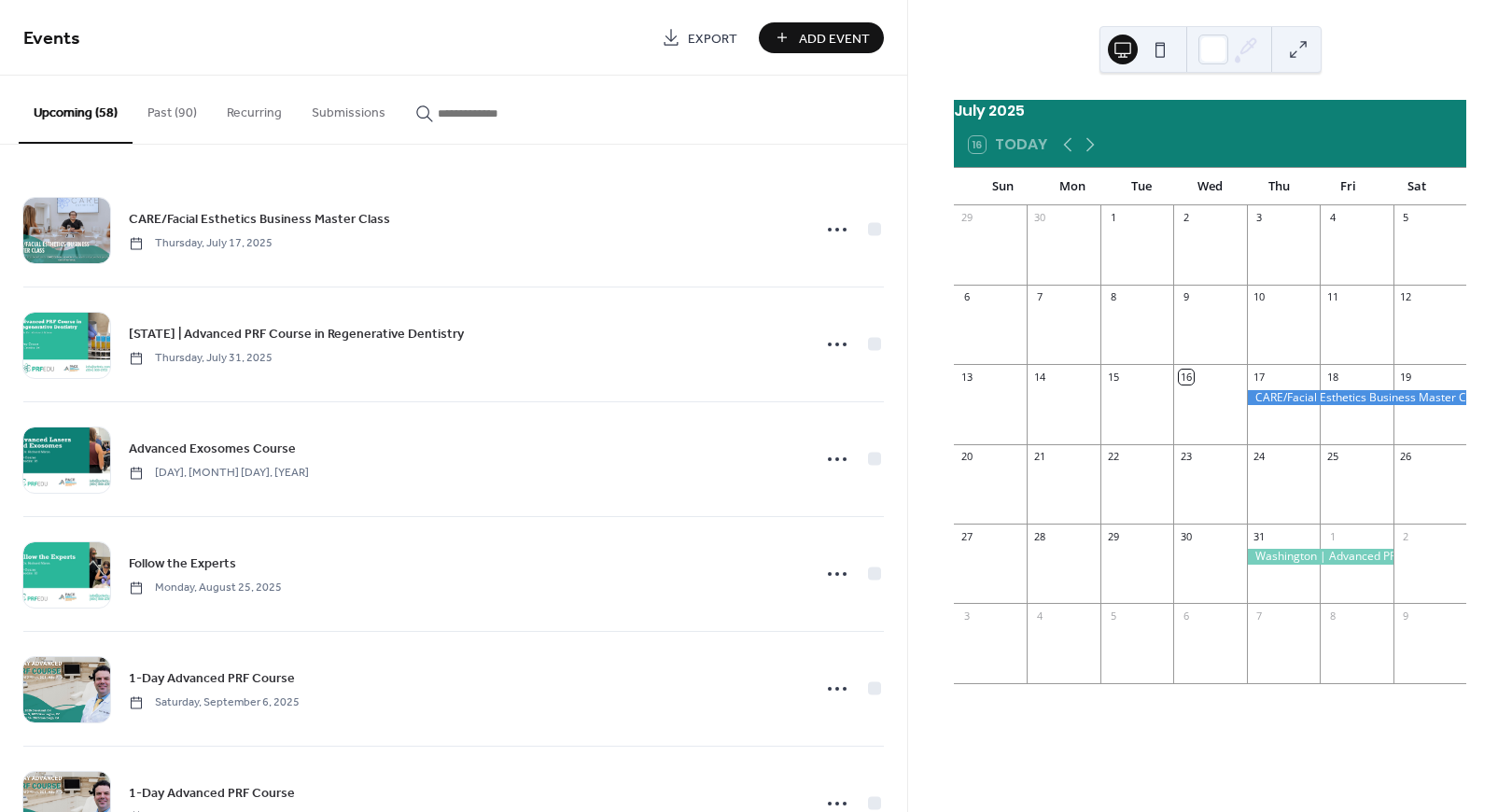 click at bounding box center (483, 108) 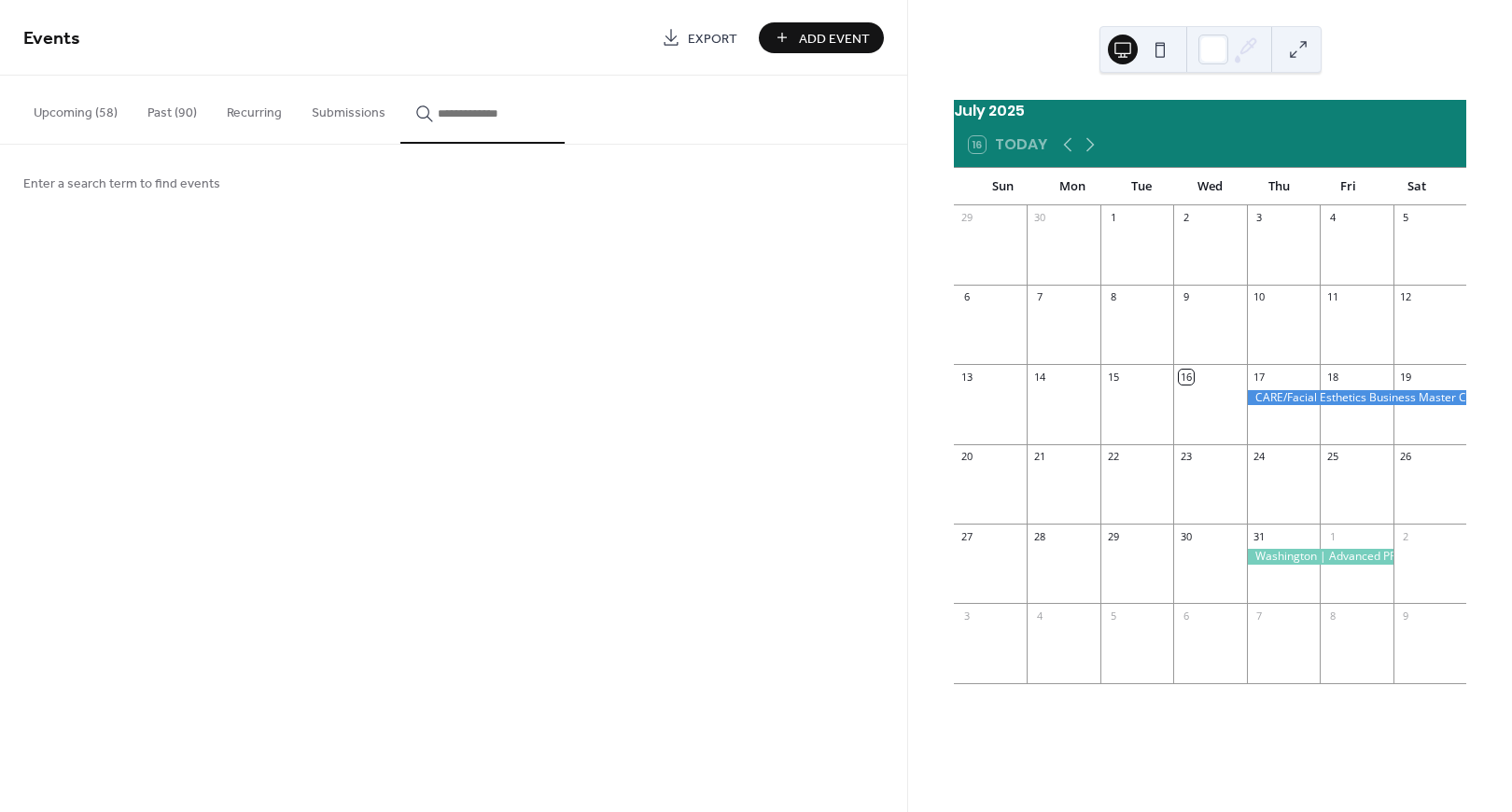 click at bounding box center (494, 113) 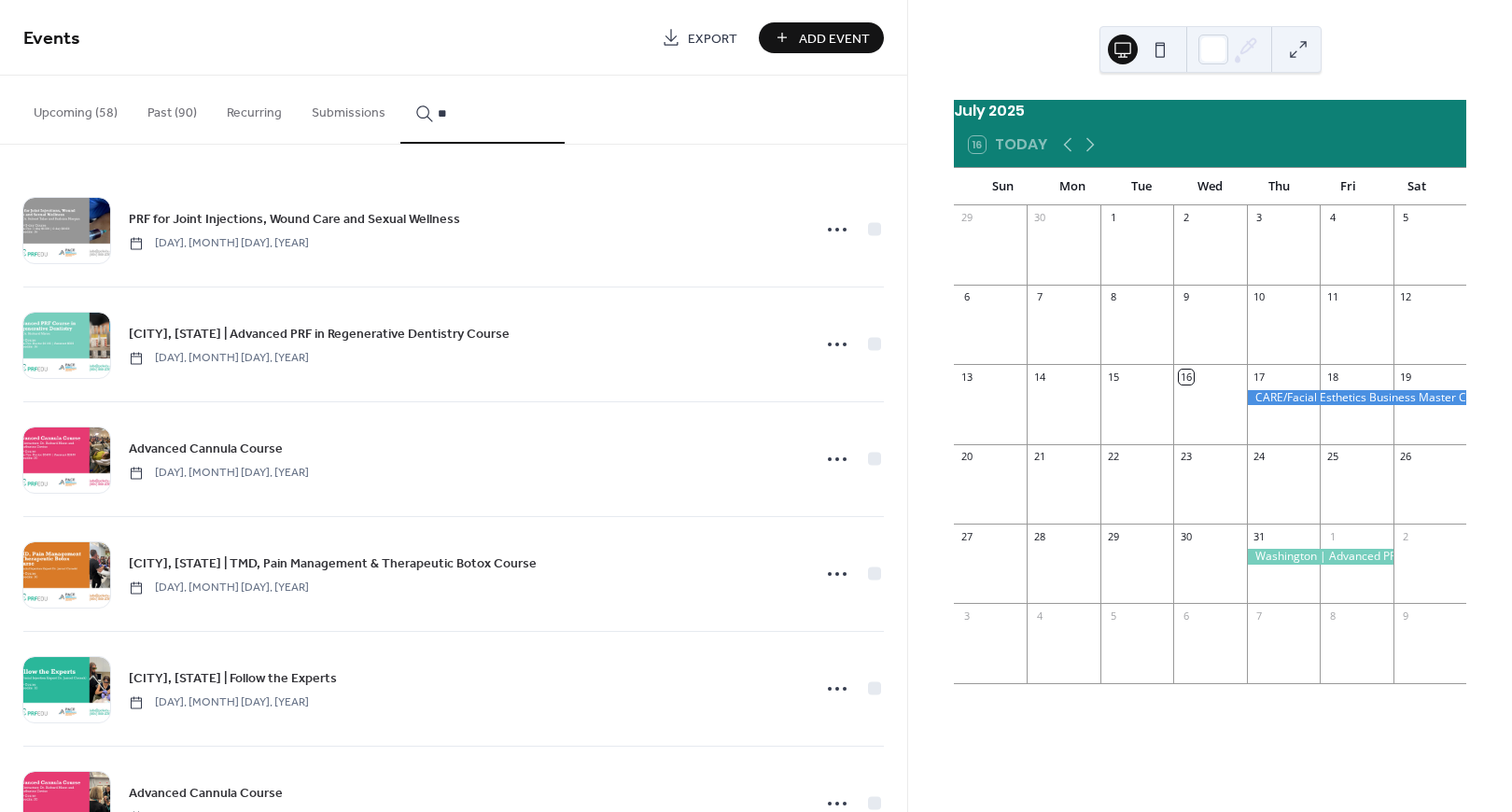 type on "*" 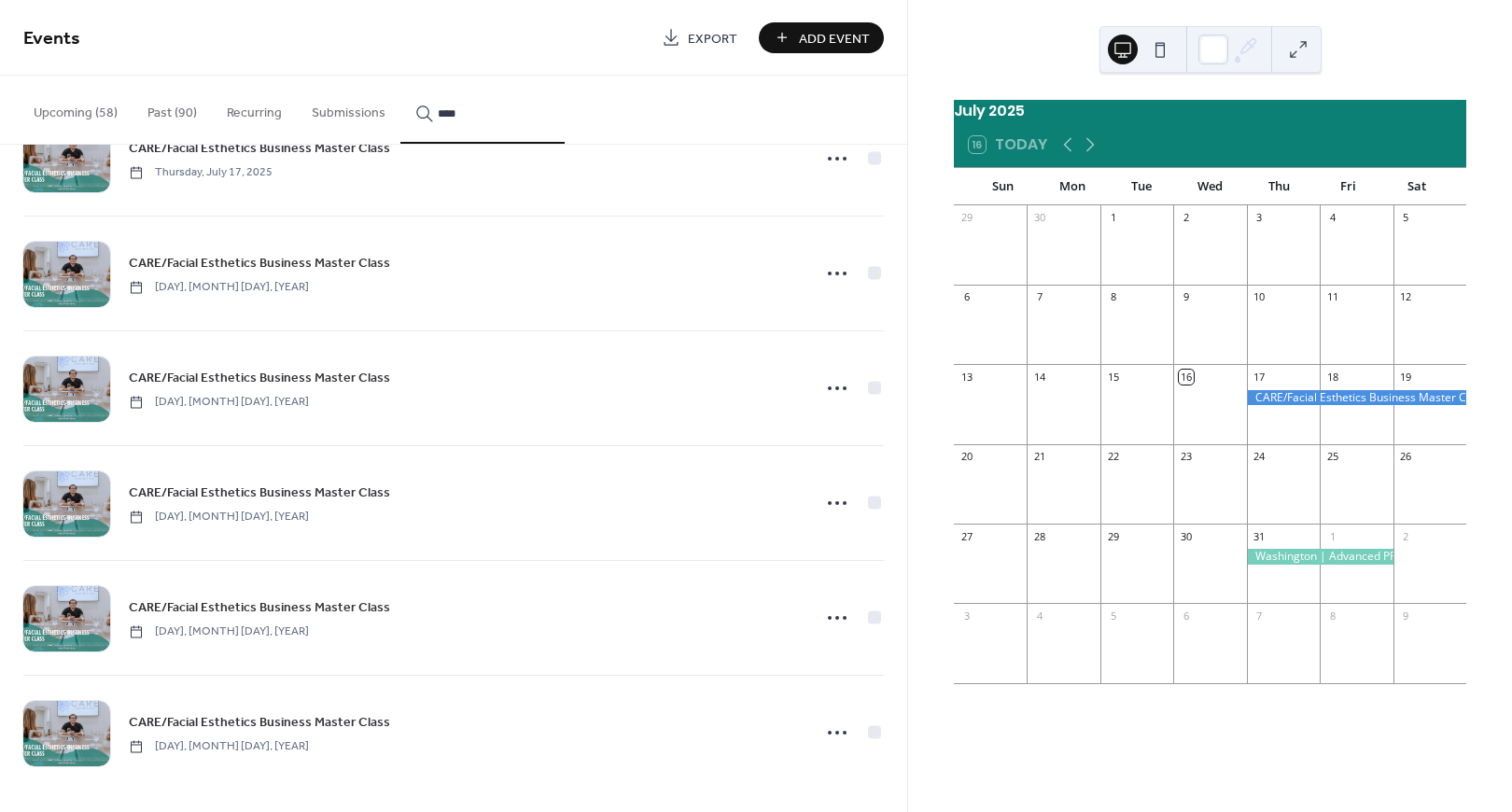 scroll, scrollTop: 416, scrollLeft: 0, axis: vertical 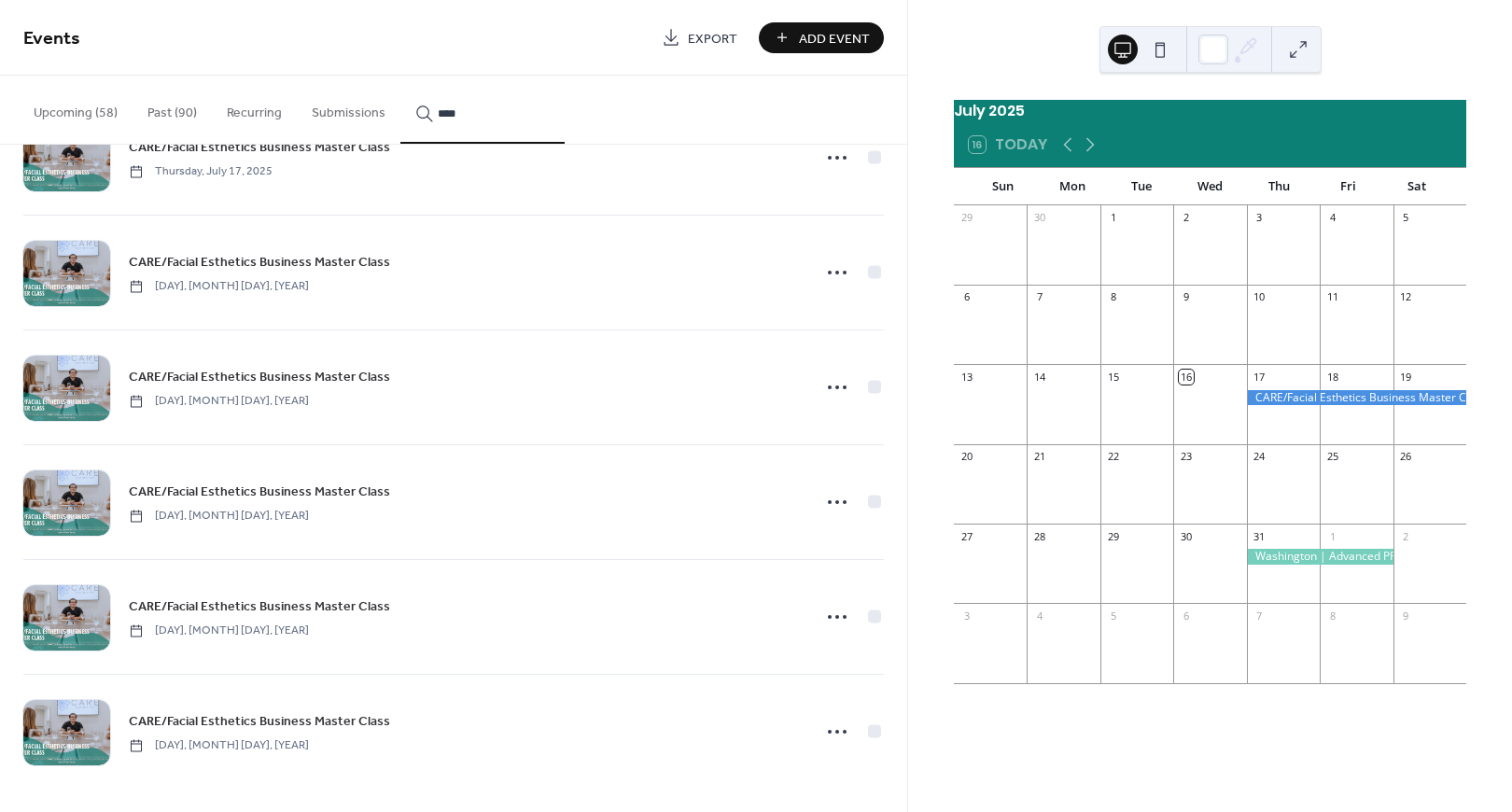 type on "****" 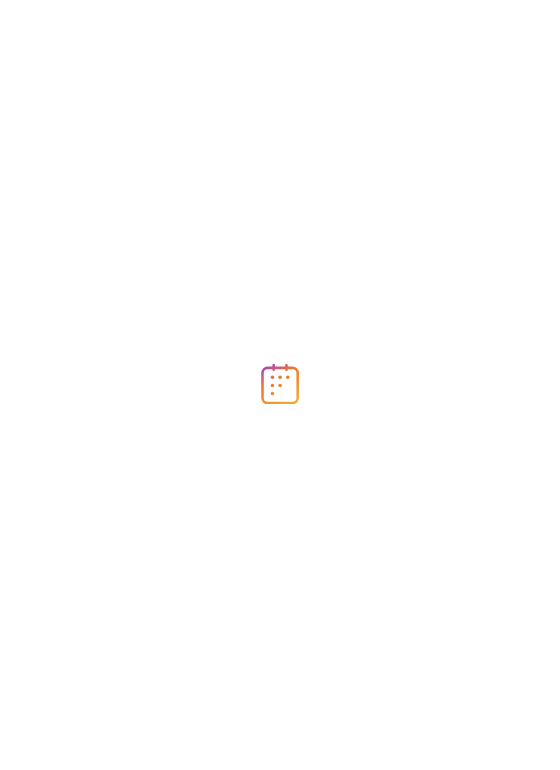 scroll, scrollTop: 0, scrollLeft: 0, axis: both 